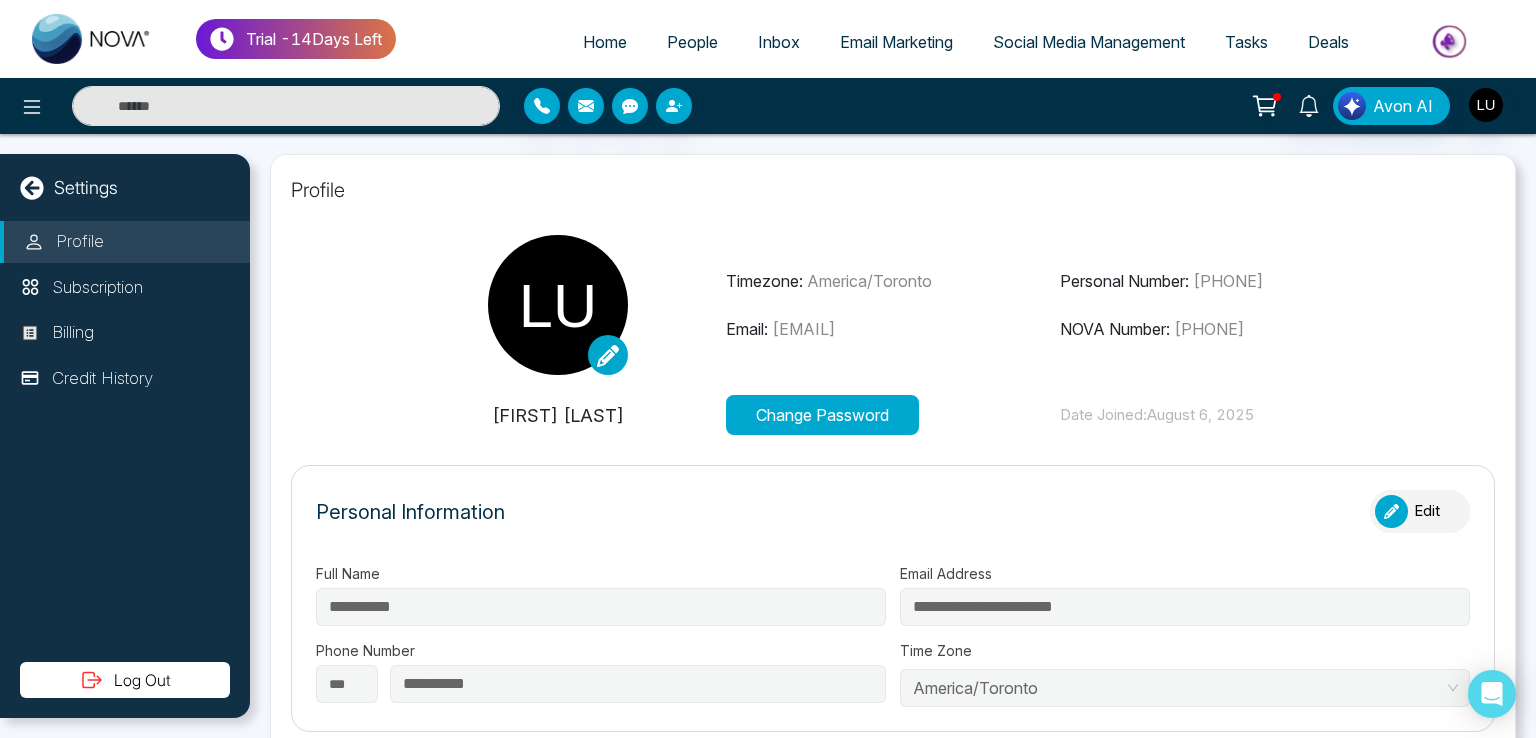 select on "***" 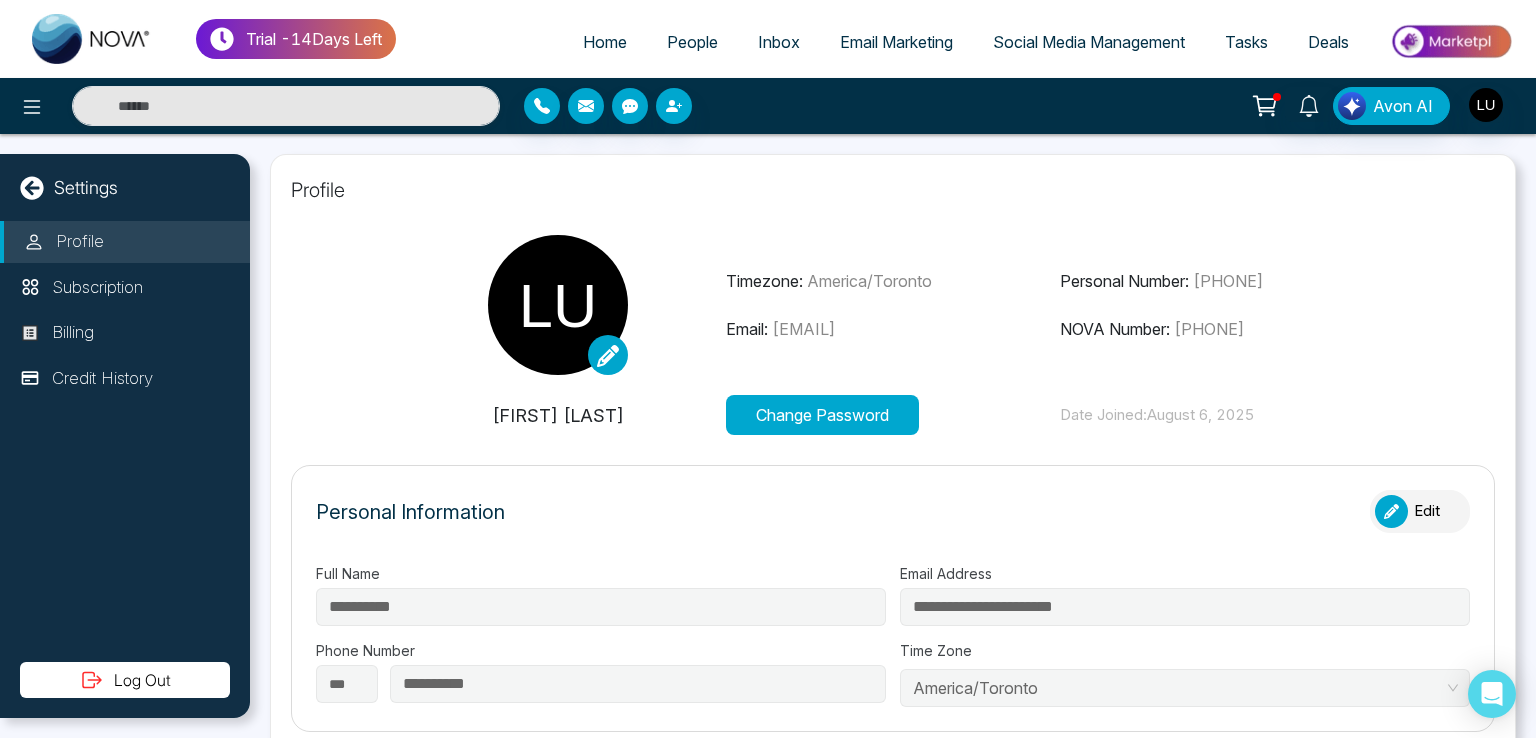 scroll, scrollTop: 0, scrollLeft: 0, axis: both 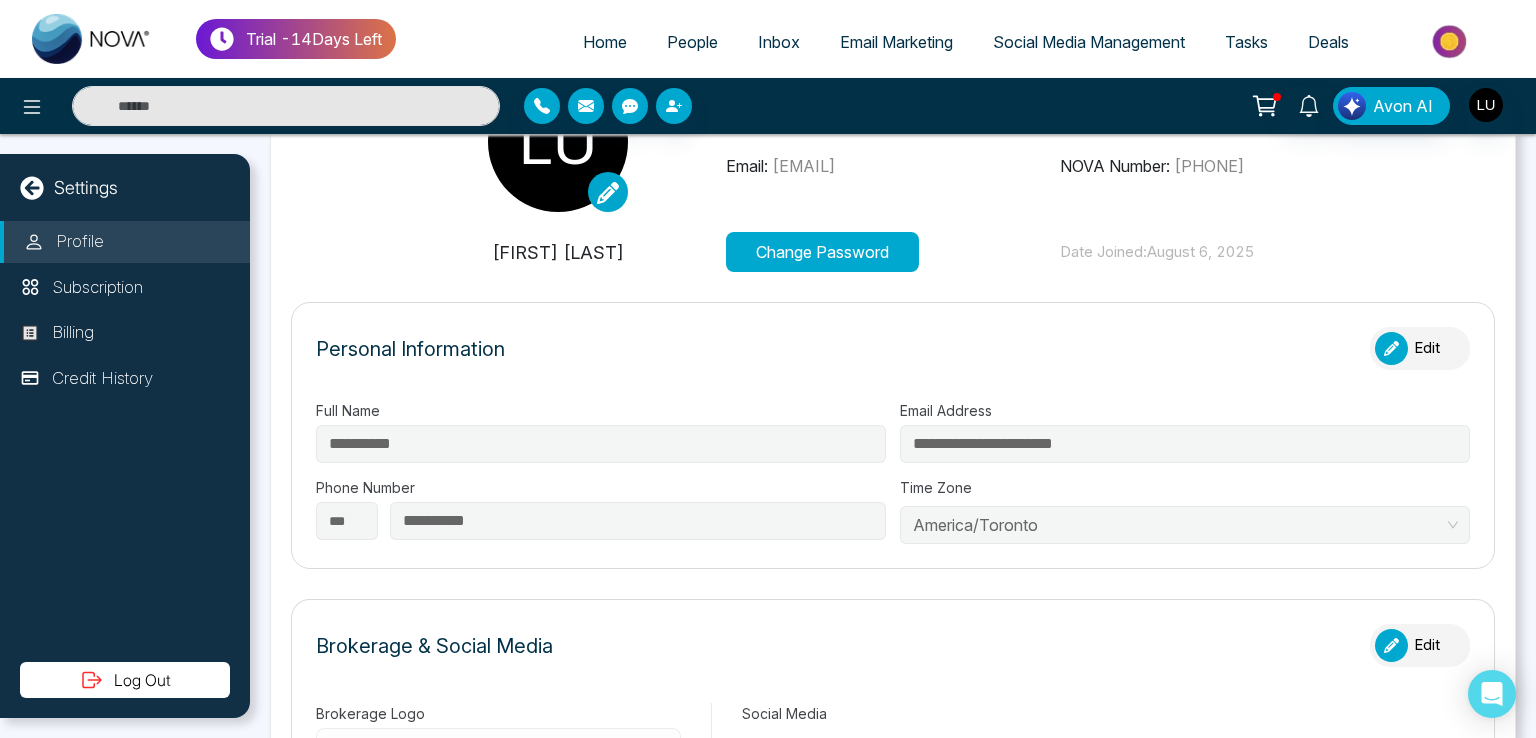click 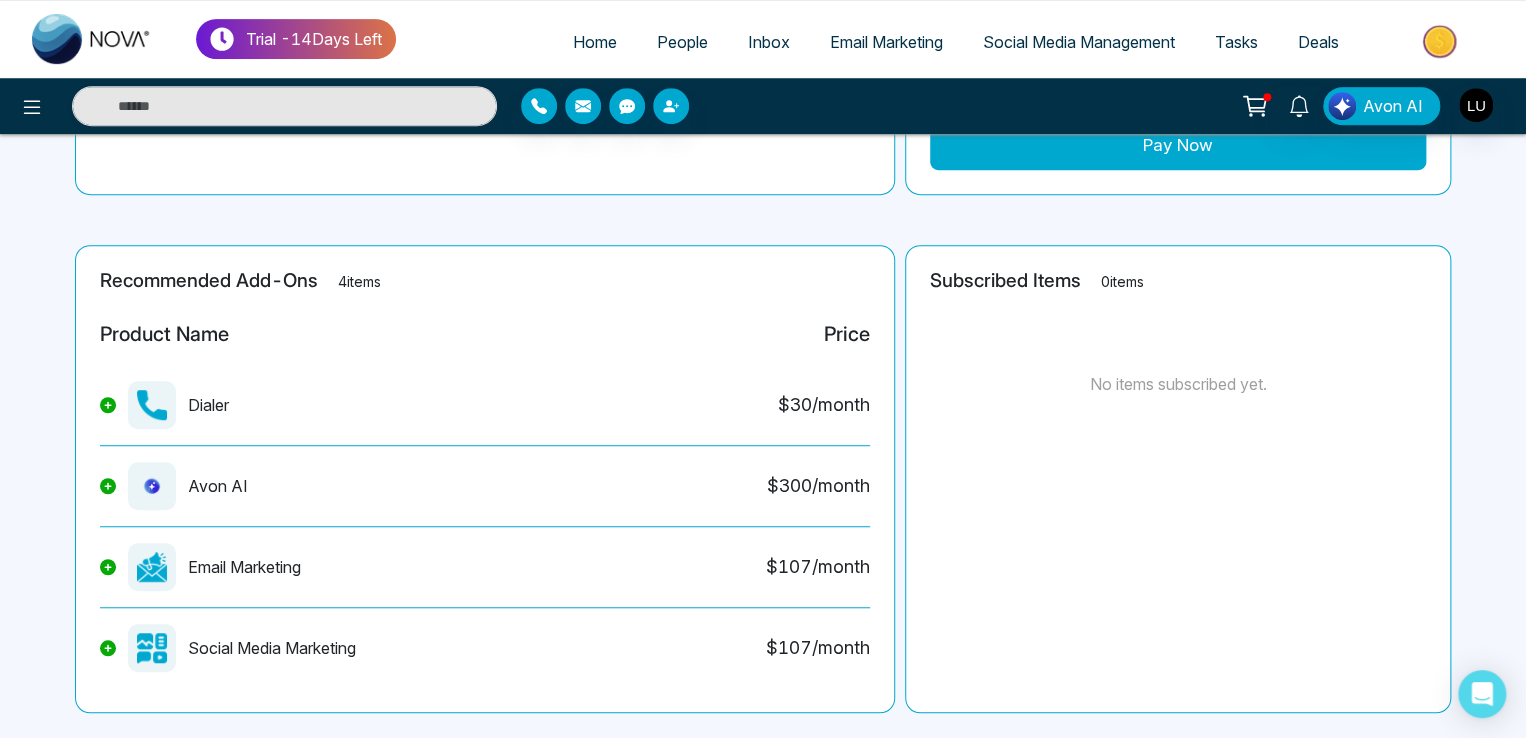 scroll, scrollTop: 472, scrollLeft: 0, axis: vertical 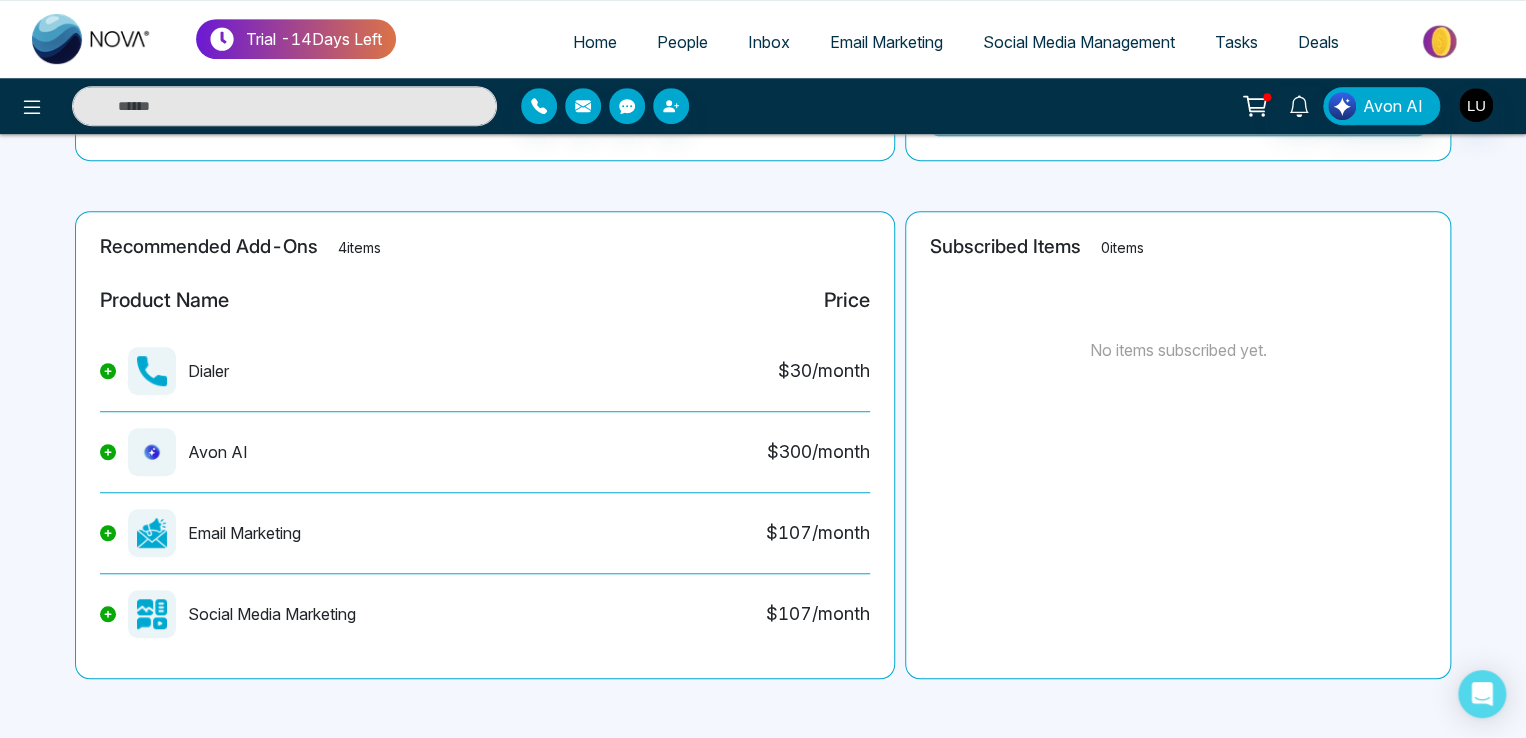 click on "Email Marketing" at bounding box center (886, 42) 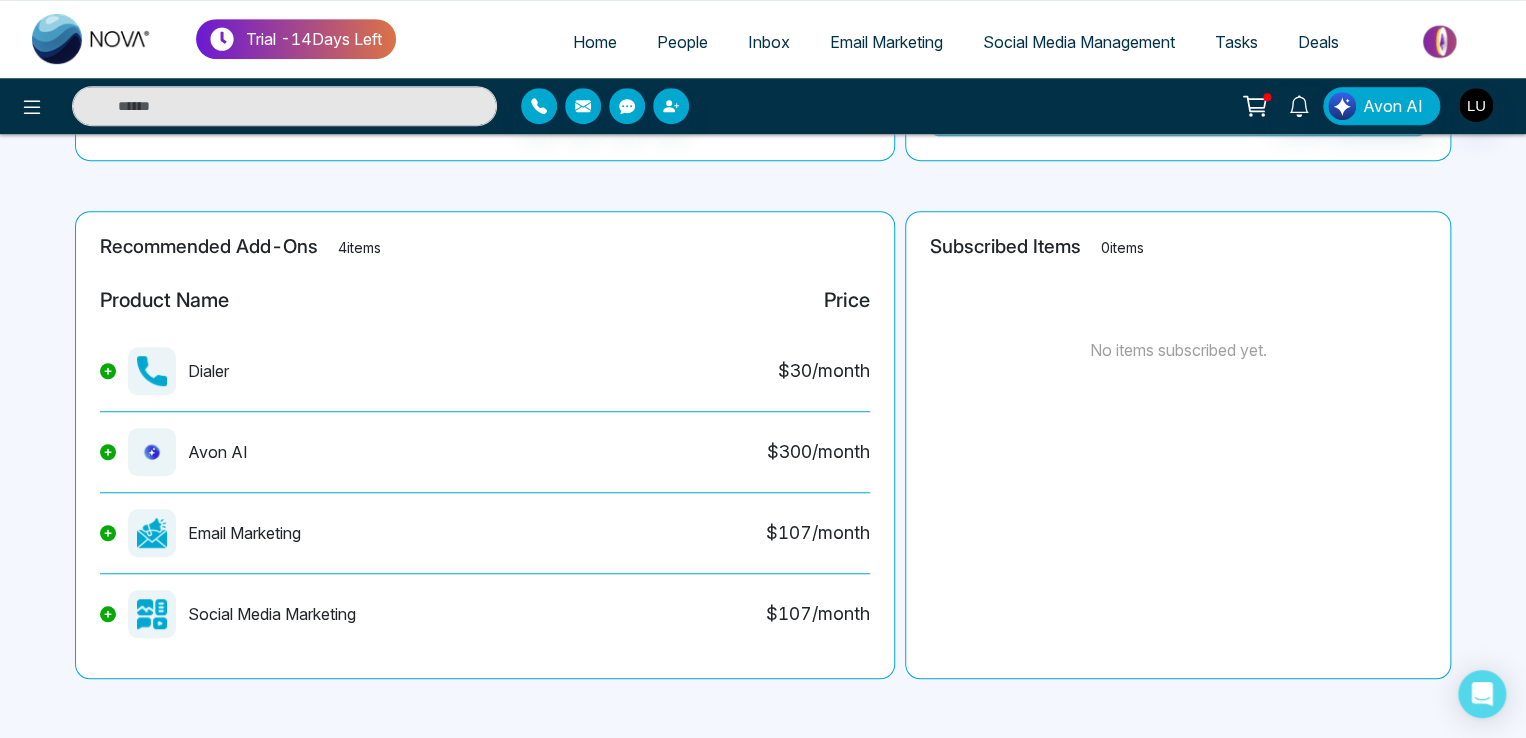 scroll, scrollTop: 0, scrollLeft: 0, axis: both 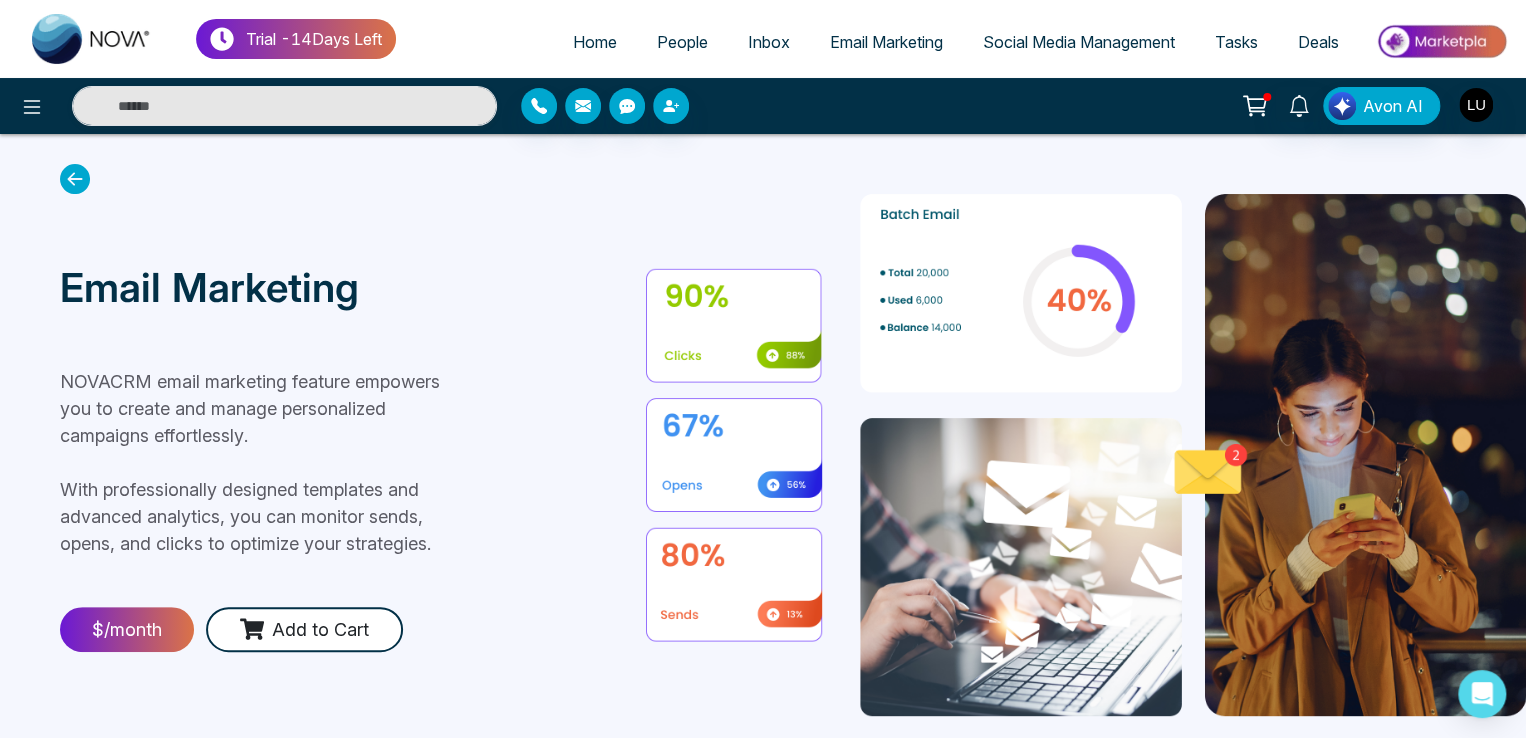 click 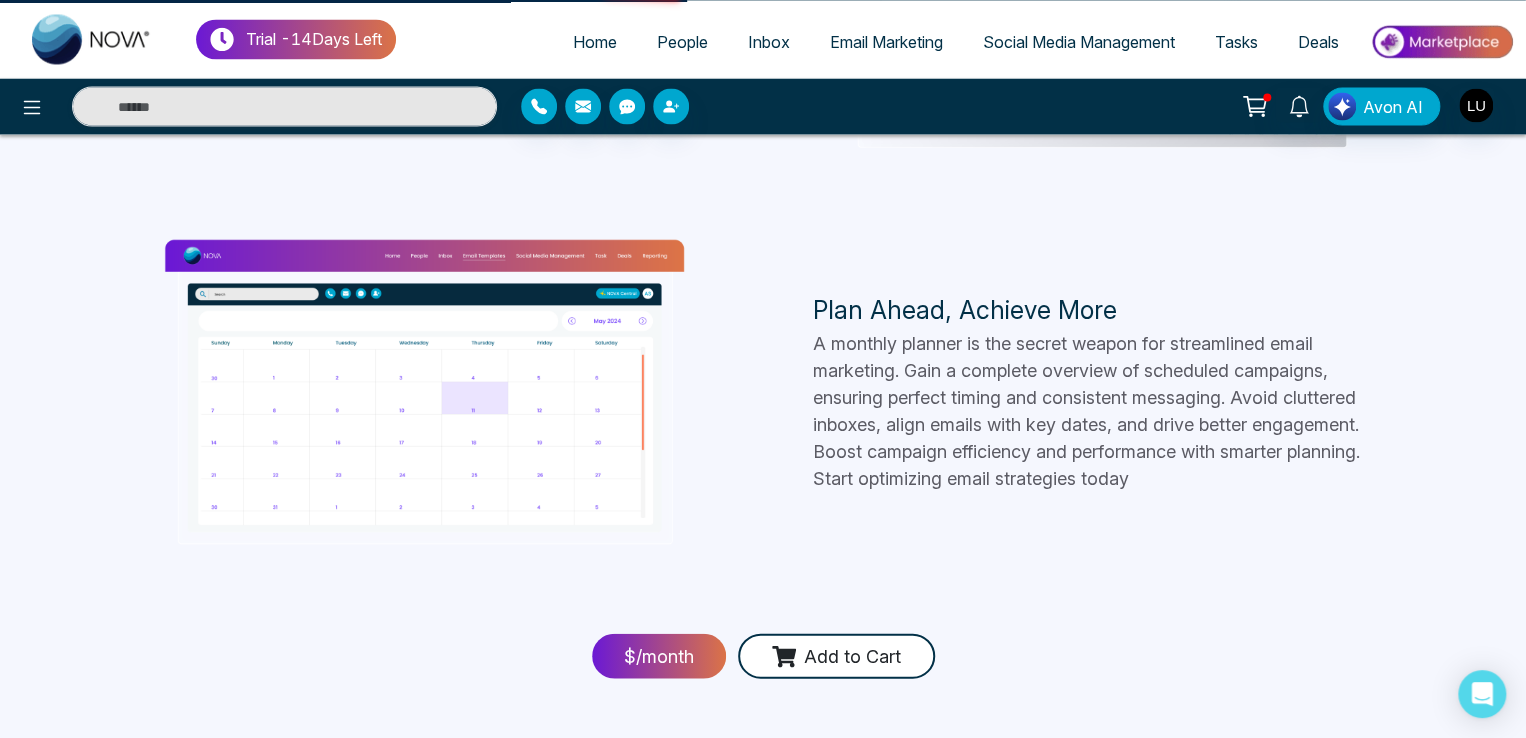 scroll, scrollTop: 1680, scrollLeft: 0, axis: vertical 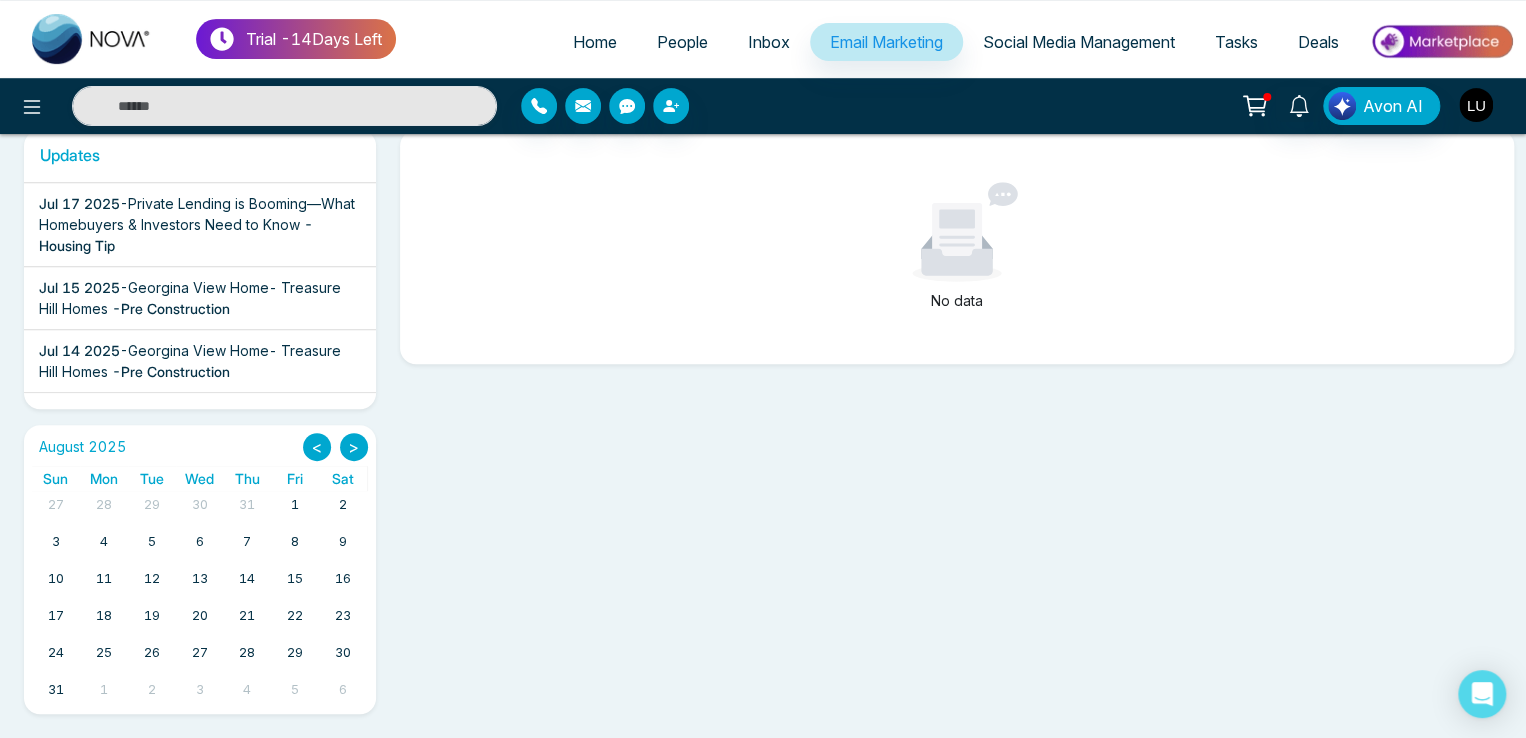 click at bounding box center [1476, 105] 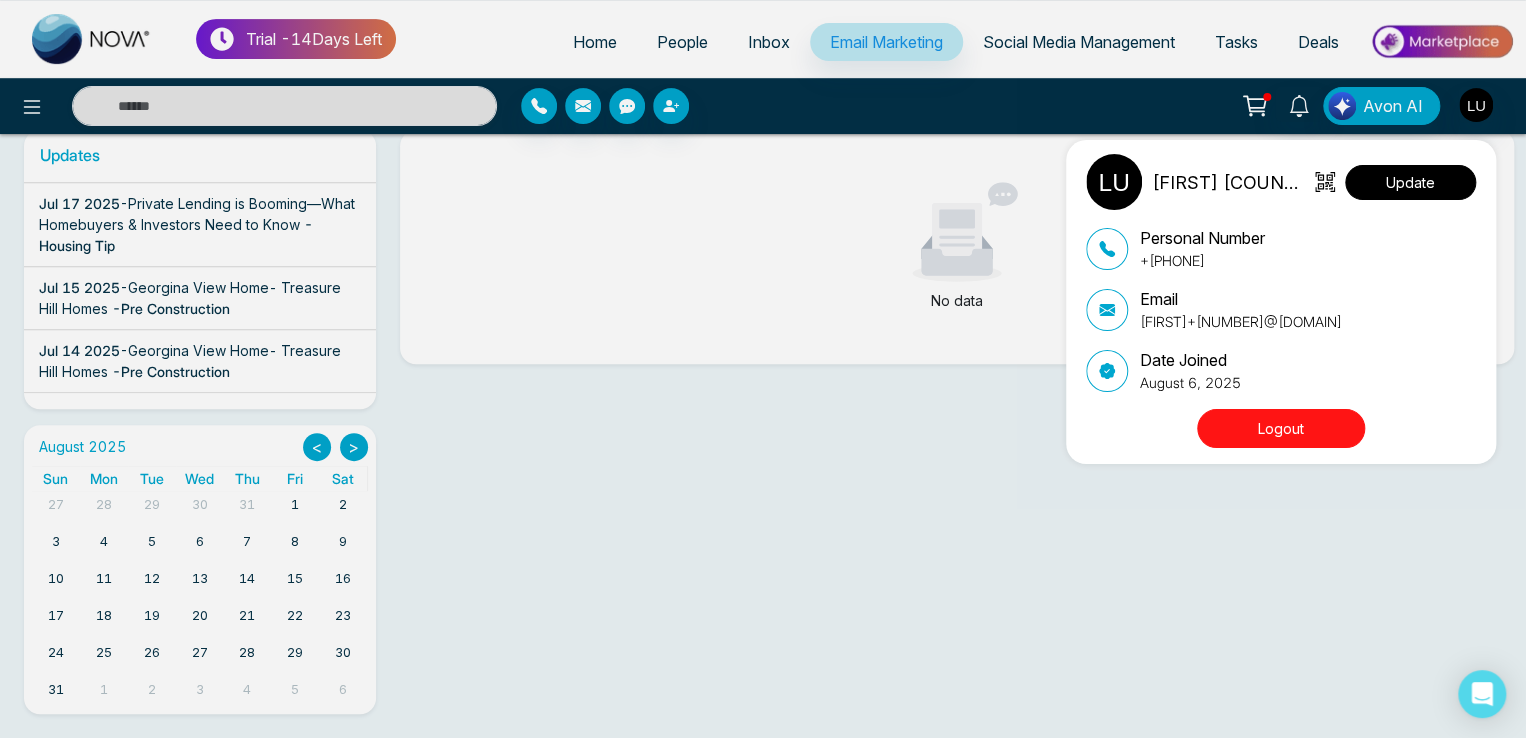 click on "Update" at bounding box center (1410, 182) 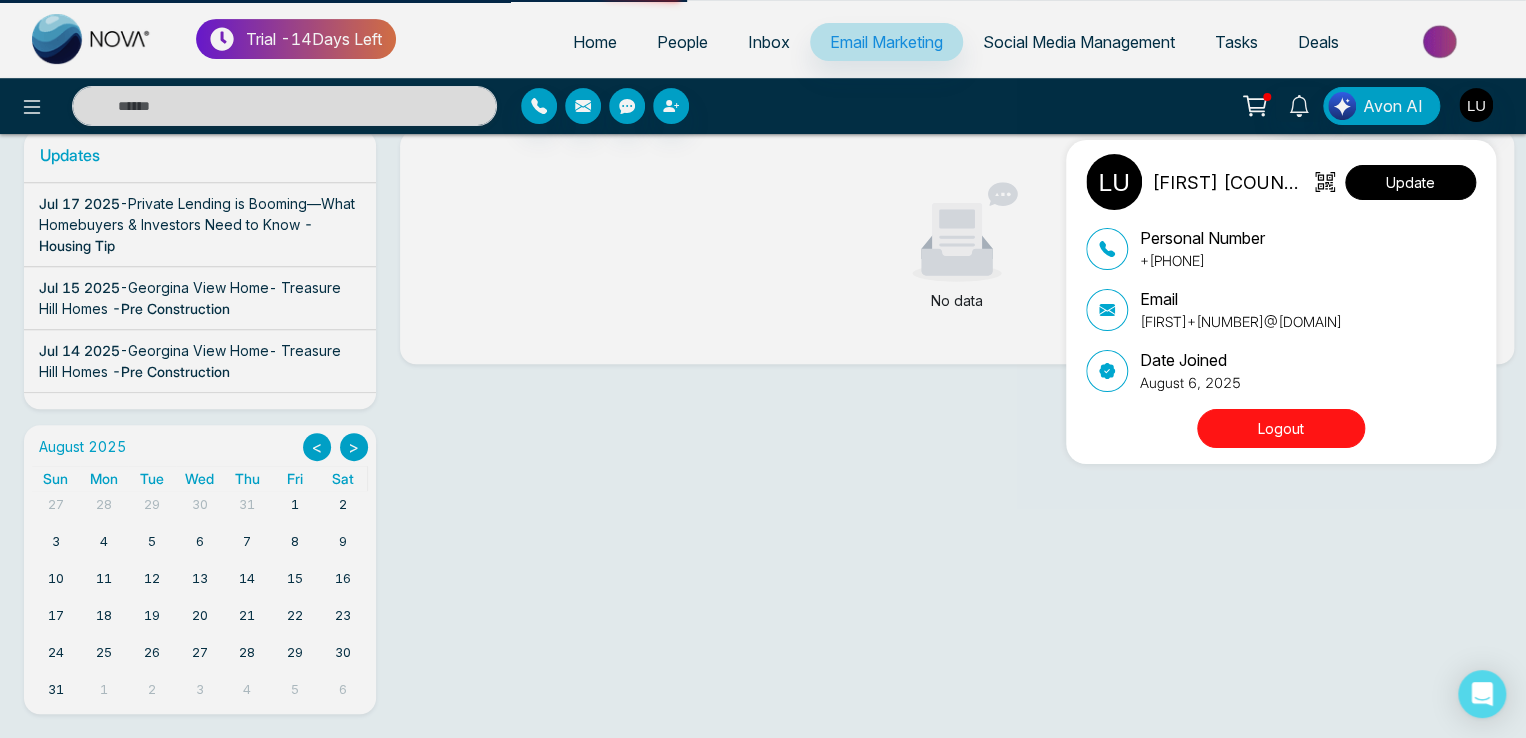 click on "Update" at bounding box center [1410, 182] 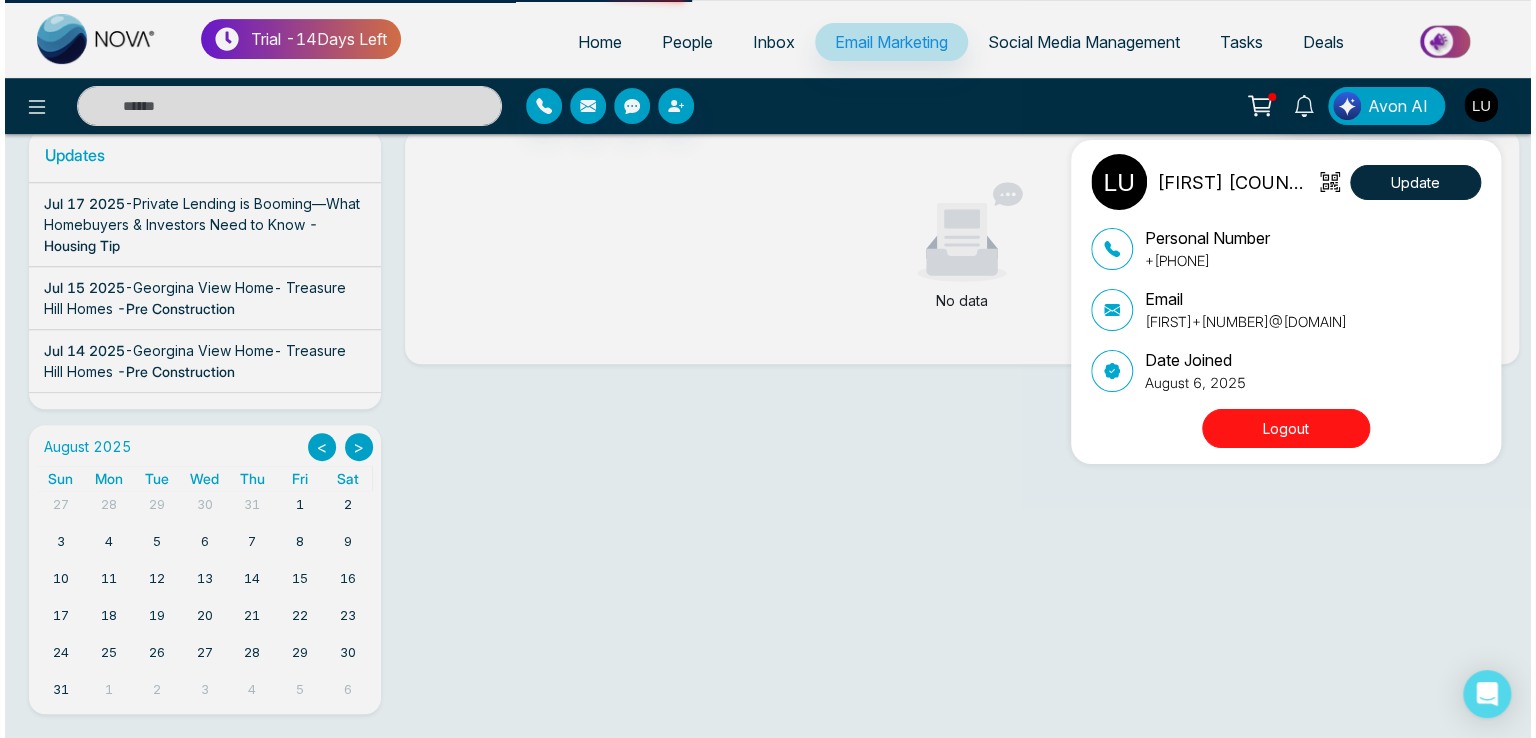 scroll, scrollTop: 0, scrollLeft: 0, axis: both 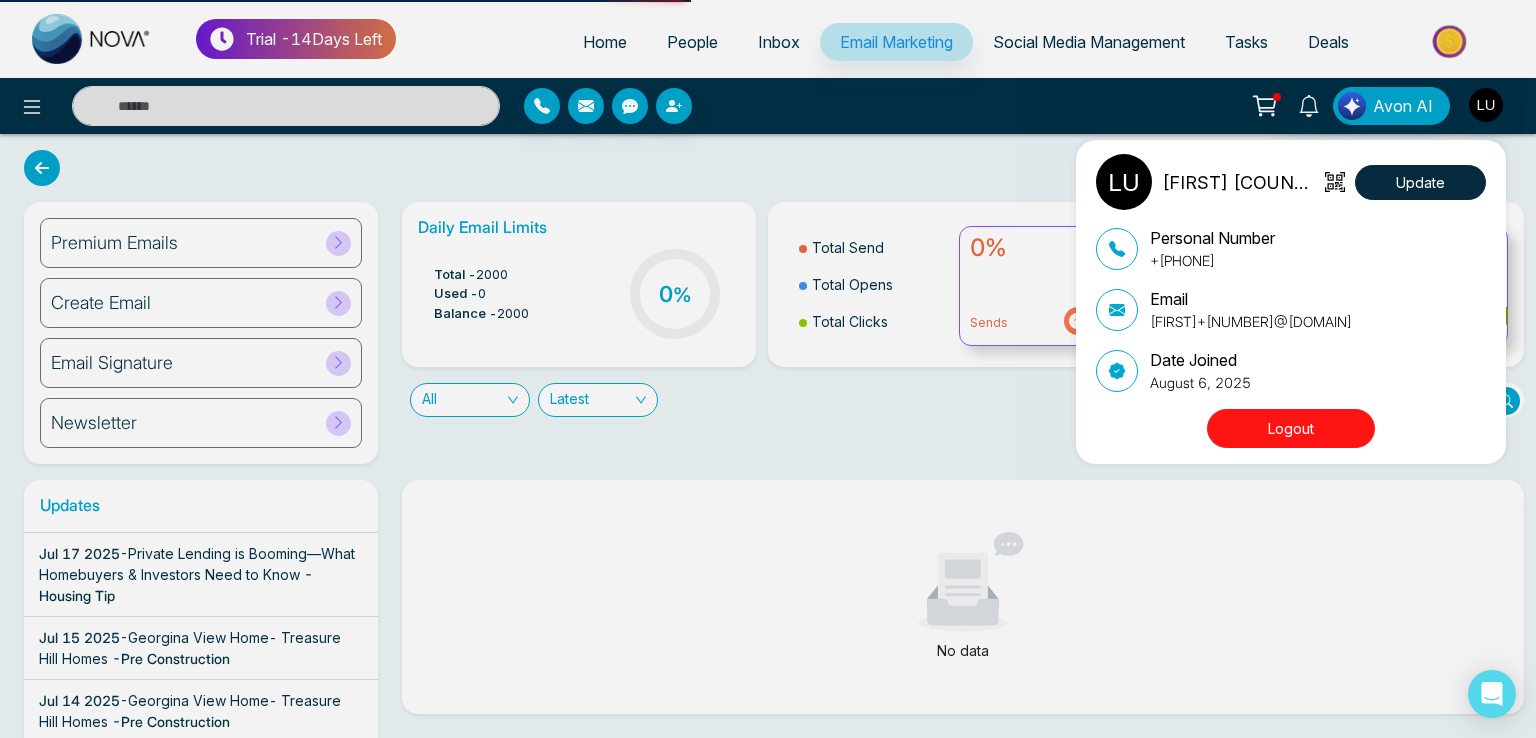 select on "***" 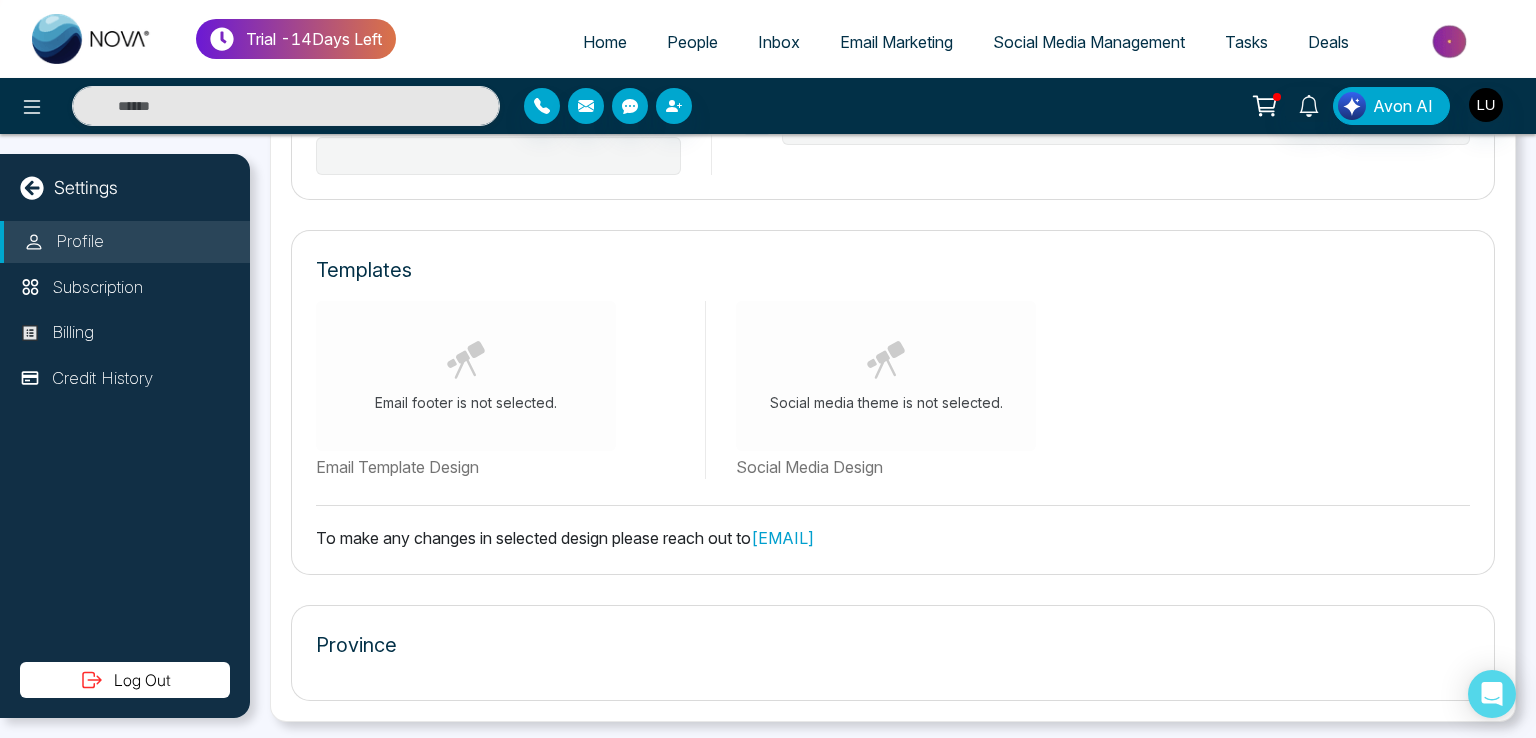 type on "**********" 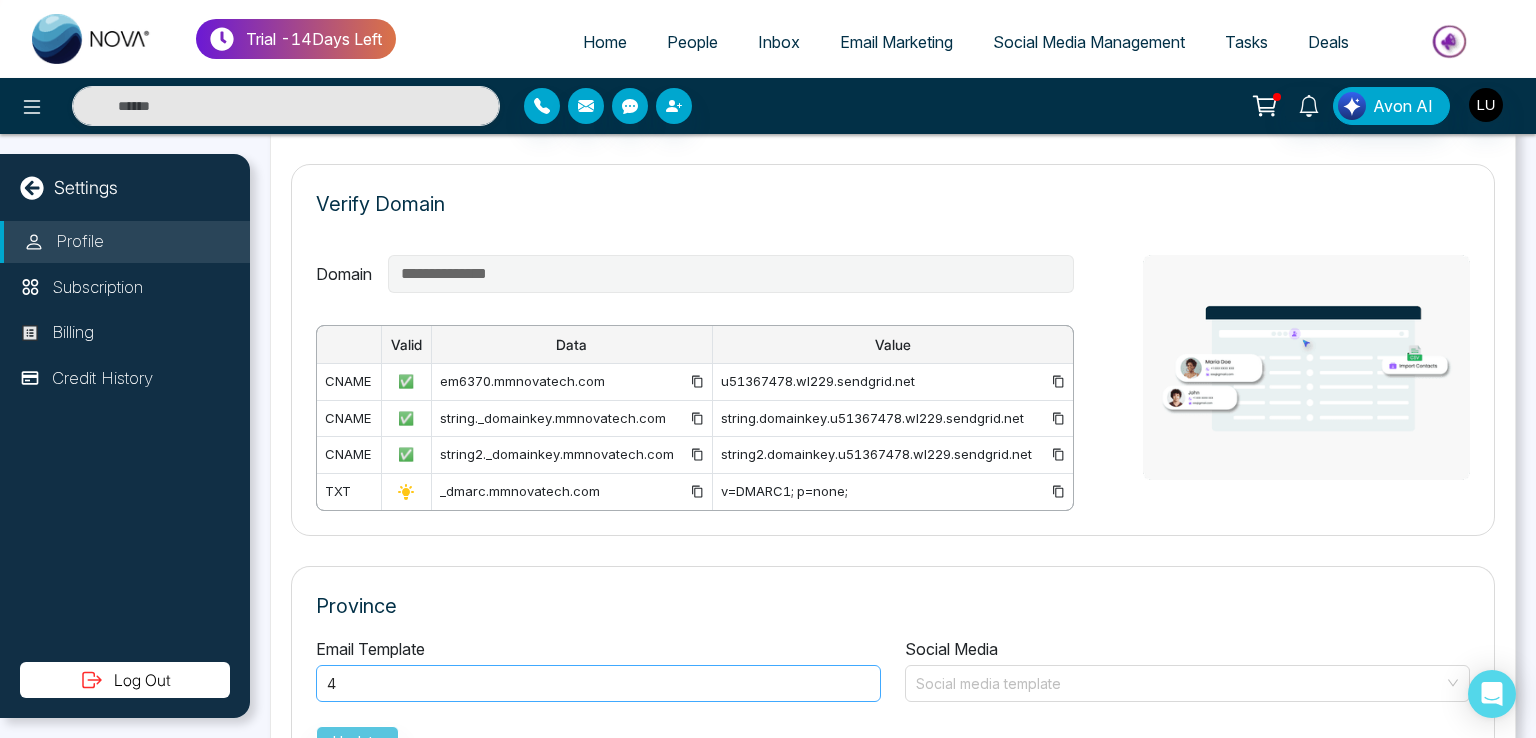 scroll, scrollTop: 1463, scrollLeft: 0, axis: vertical 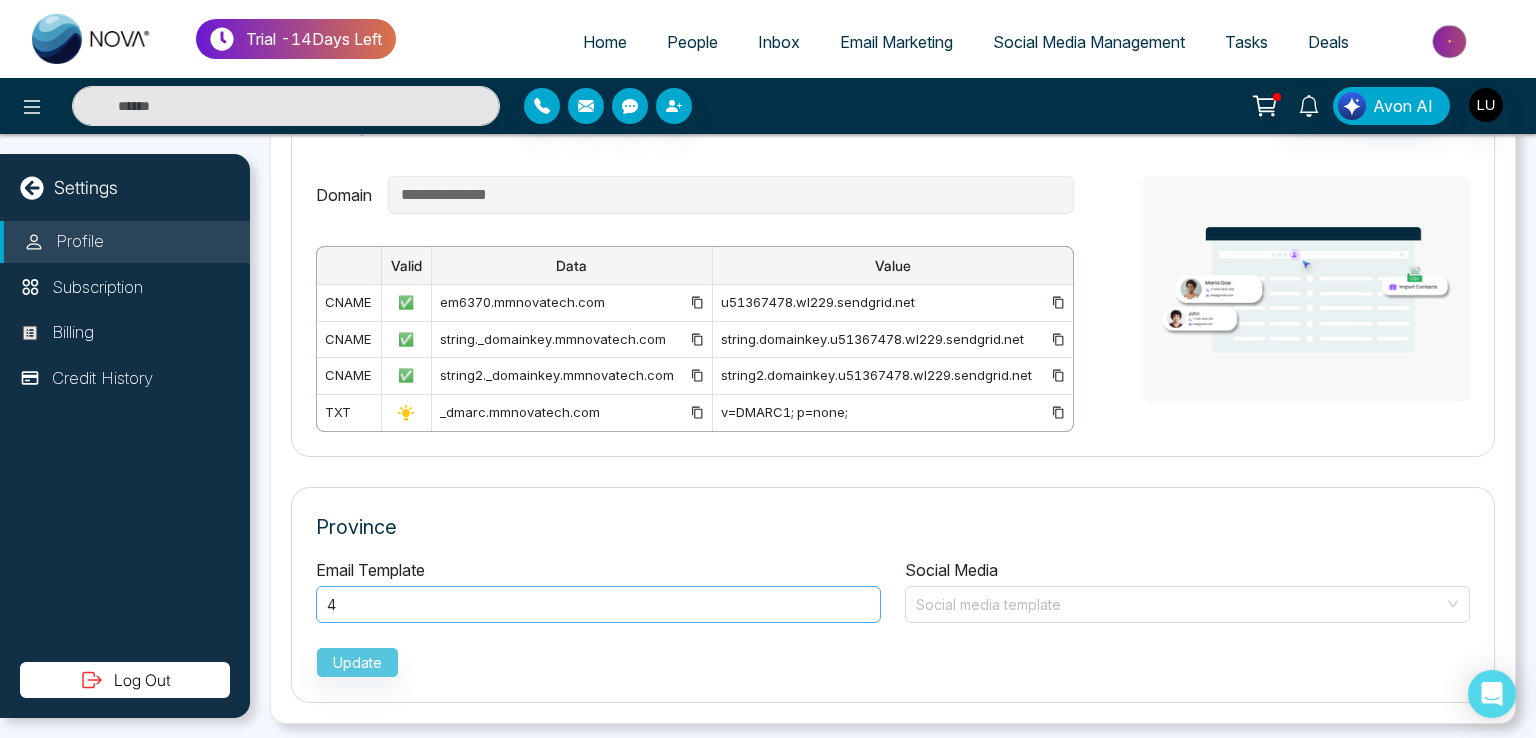 click on "4" at bounding box center (598, 605) 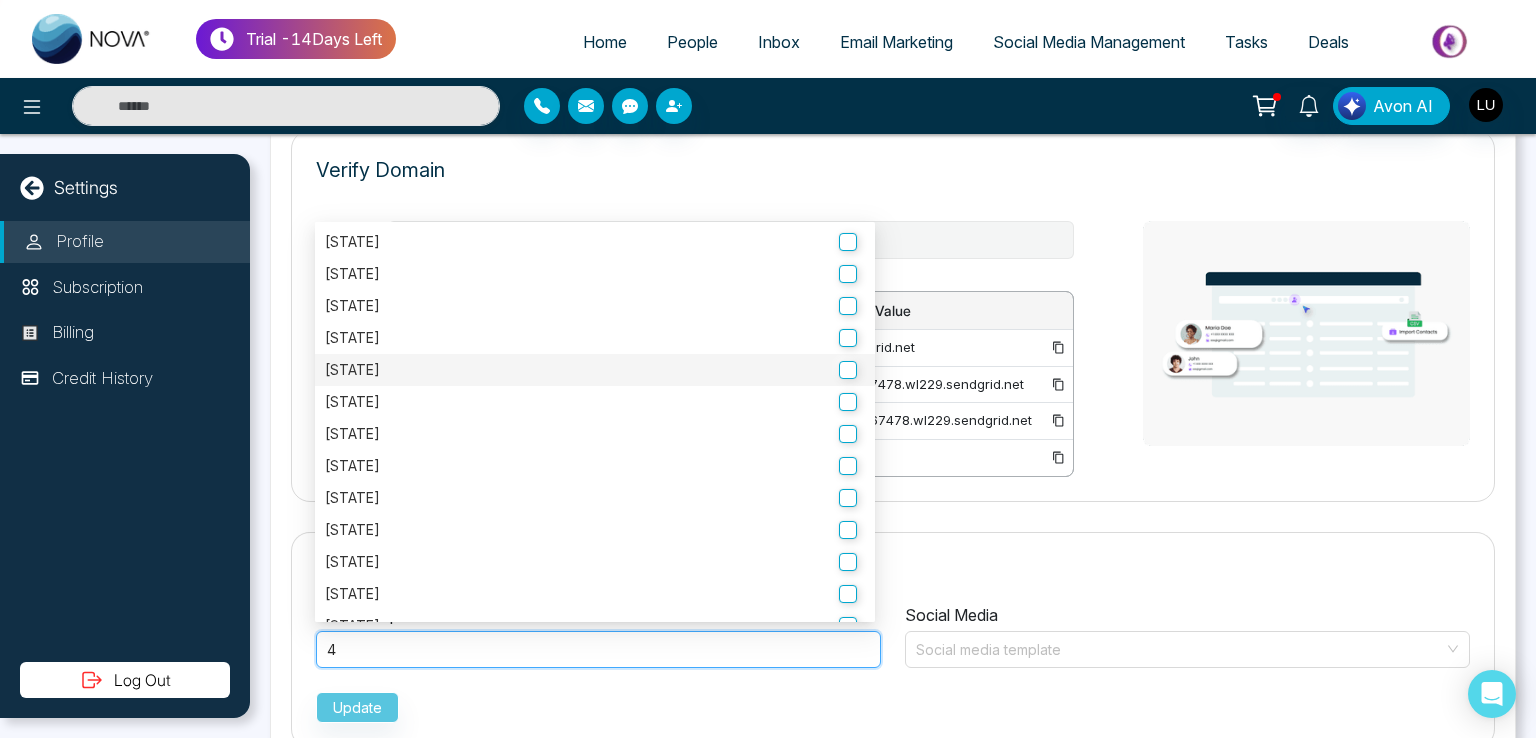 scroll, scrollTop: 1463, scrollLeft: 0, axis: vertical 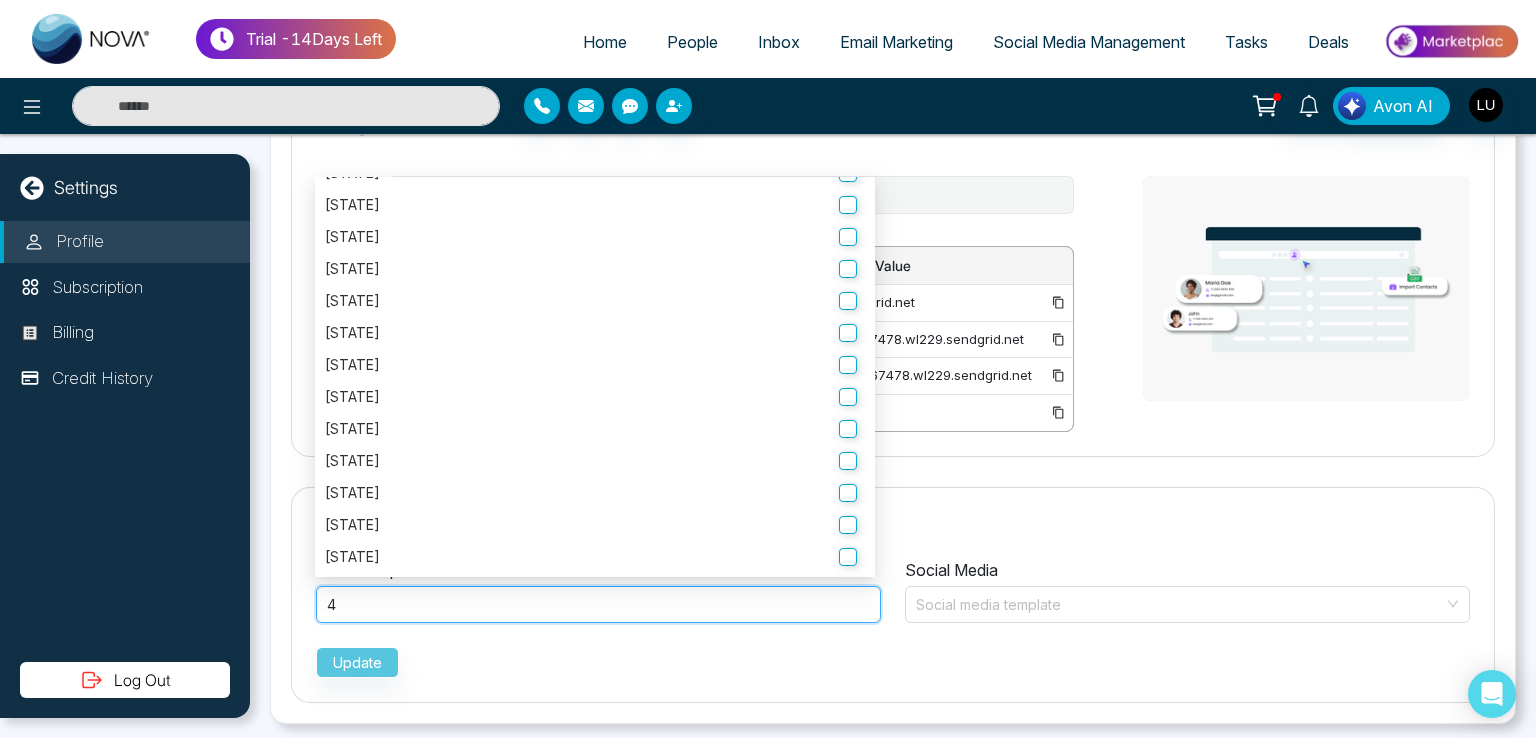 click on "4" at bounding box center (598, 604) 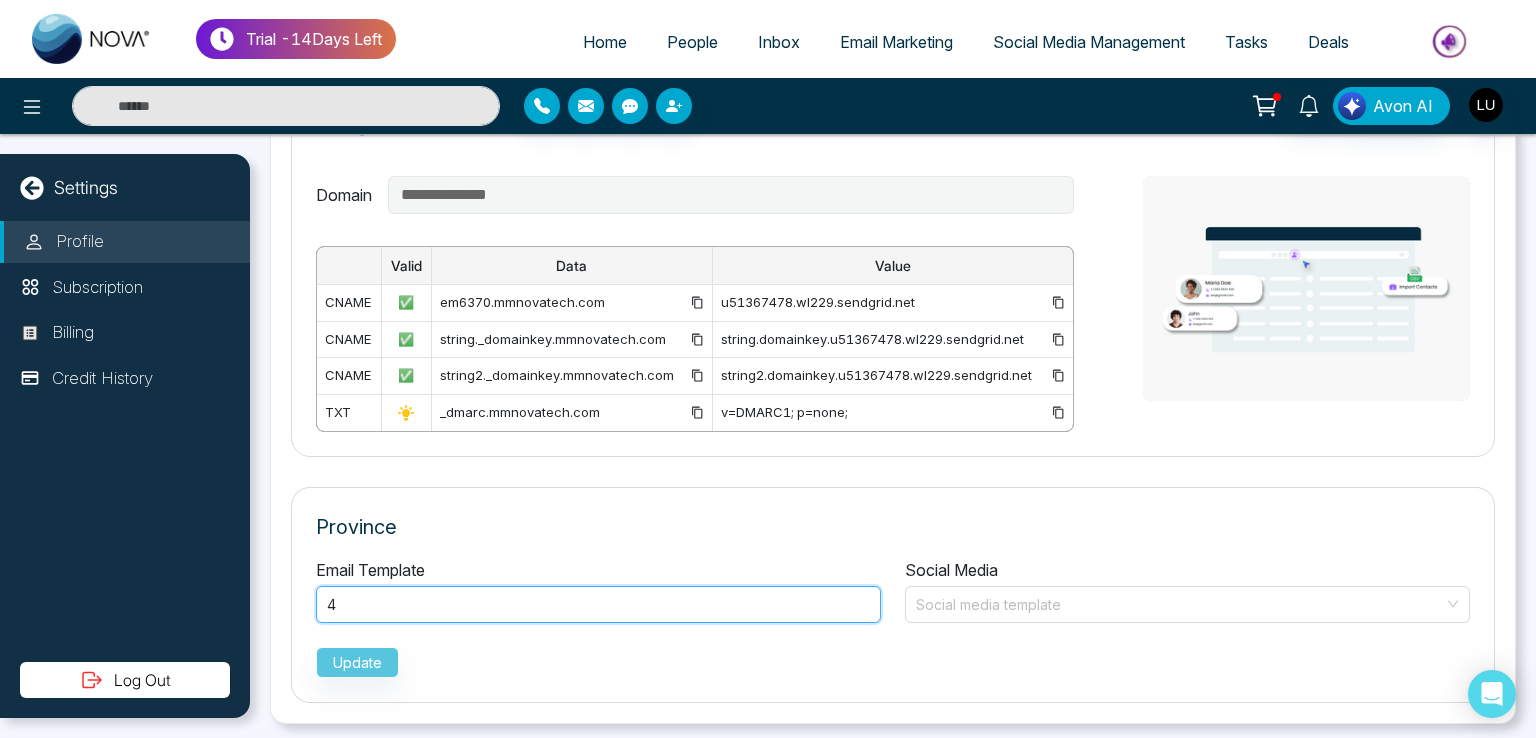 click on "4" at bounding box center (598, 604) 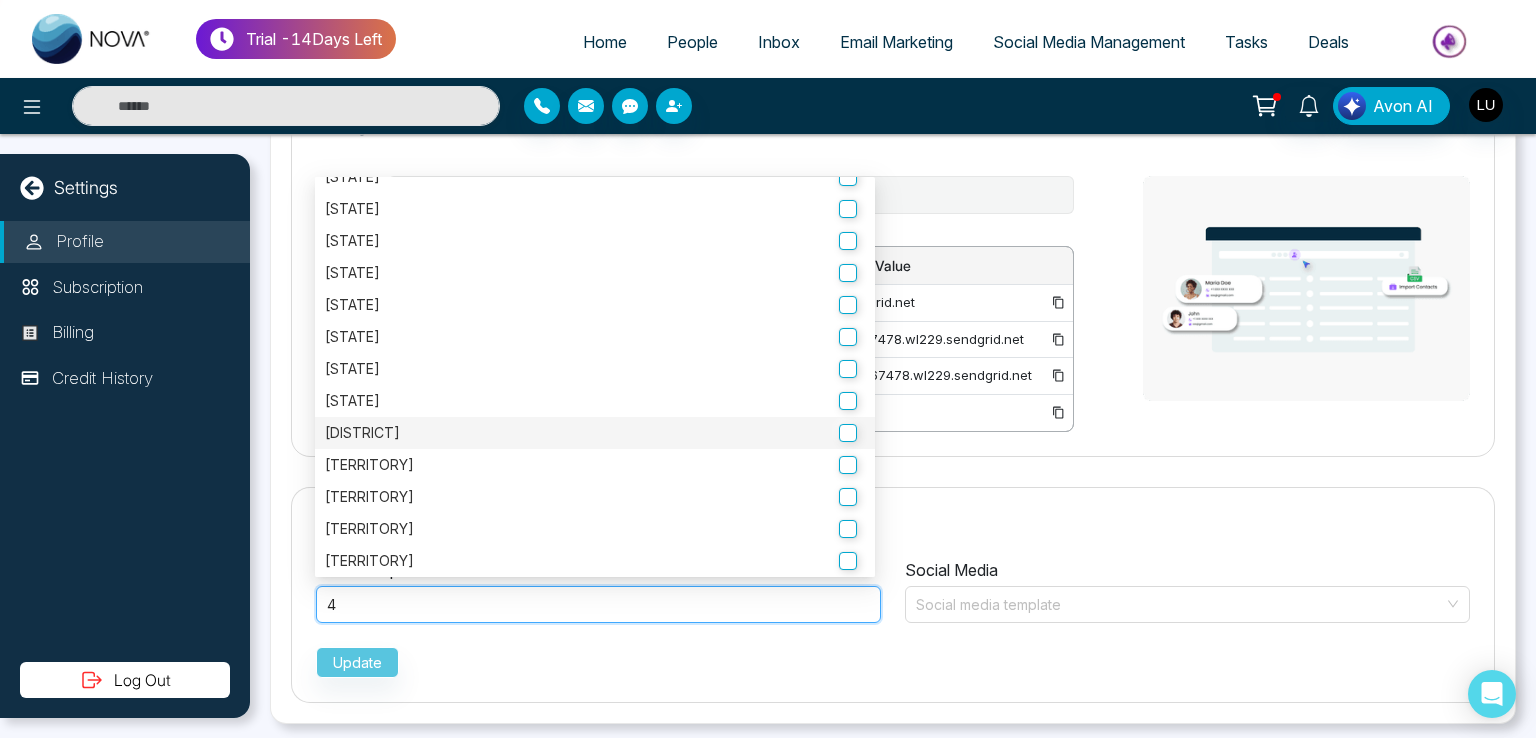 scroll, scrollTop: 1400, scrollLeft: 0, axis: vertical 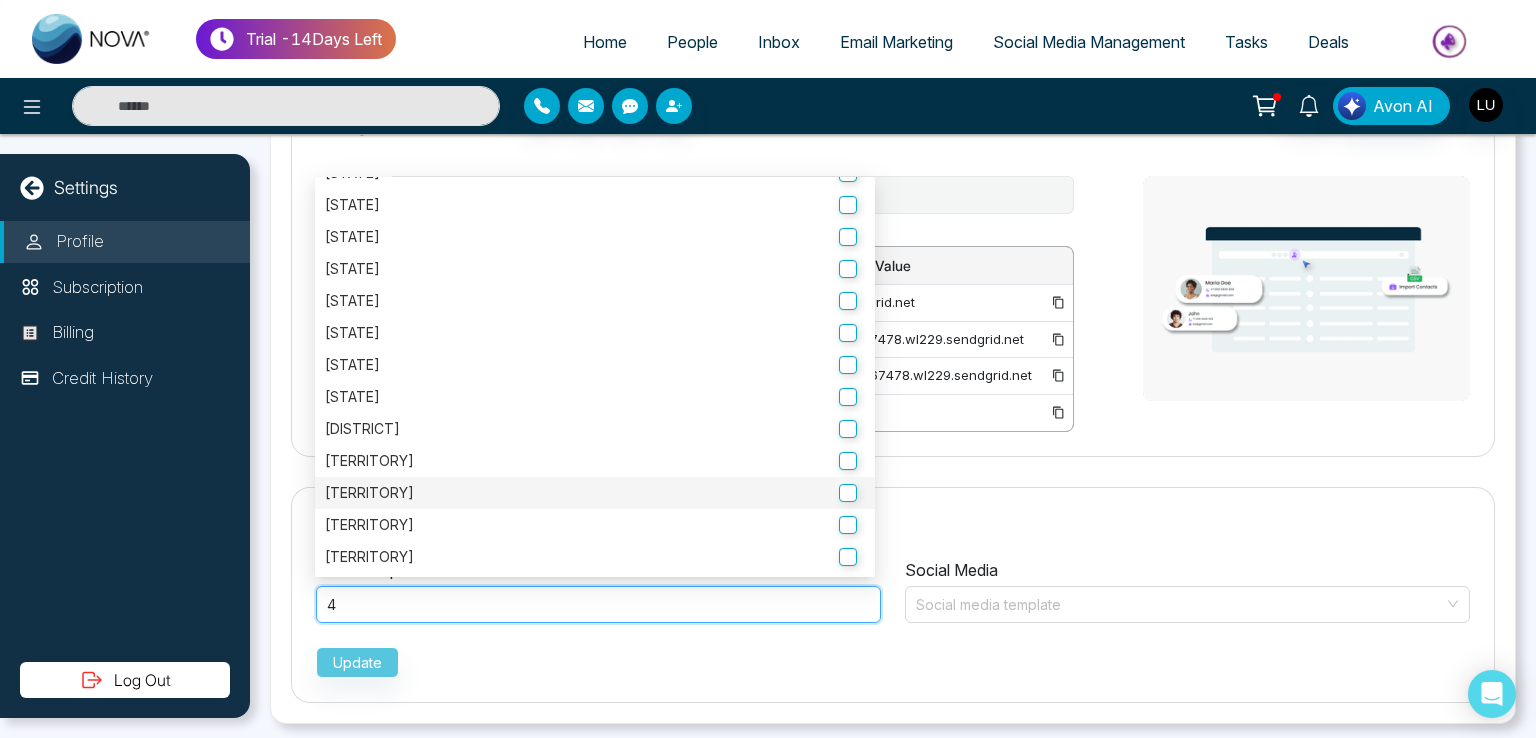 click on "Guam" at bounding box center [595, 493] 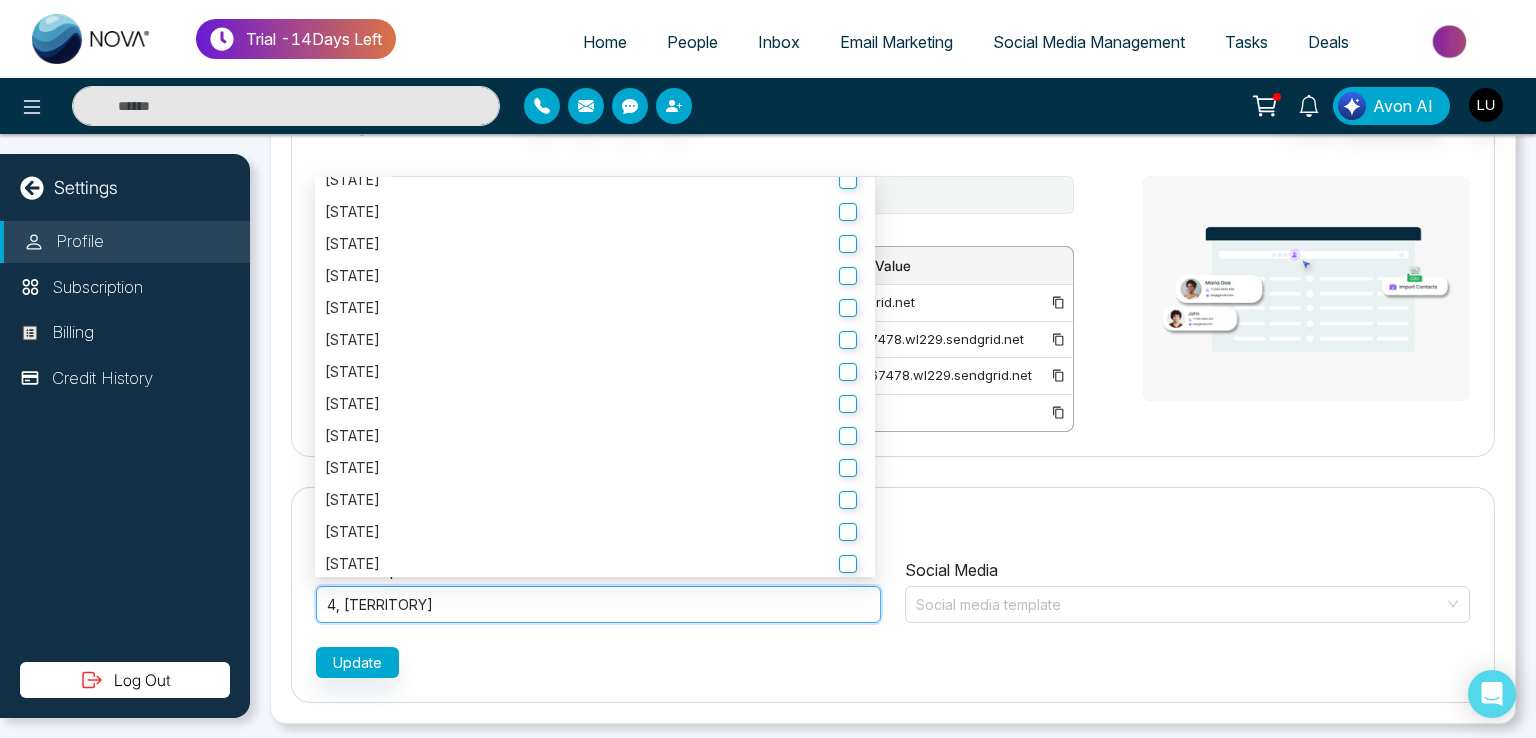 scroll, scrollTop: 0, scrollLeft: 0, axis: both 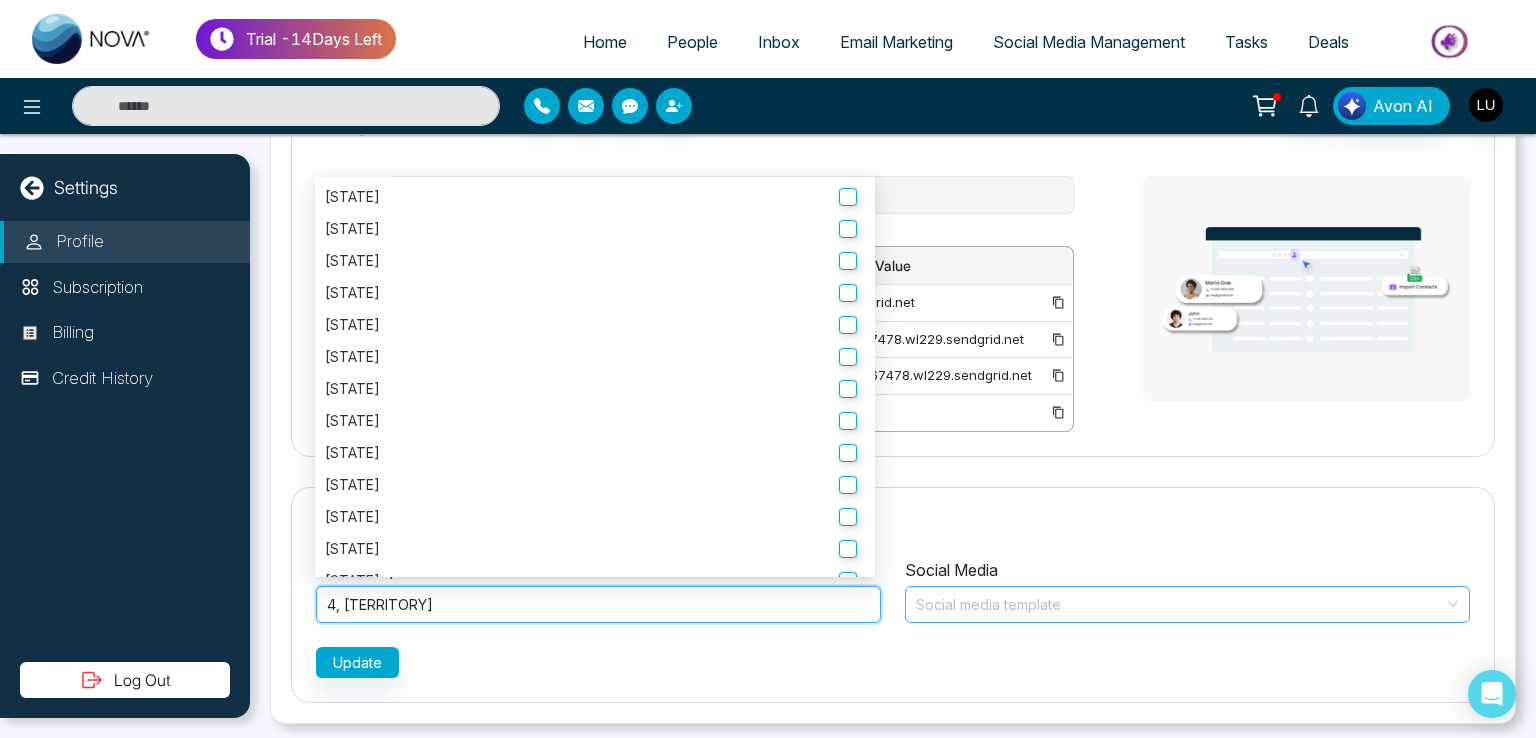 click at bounding box center (1180, 602) 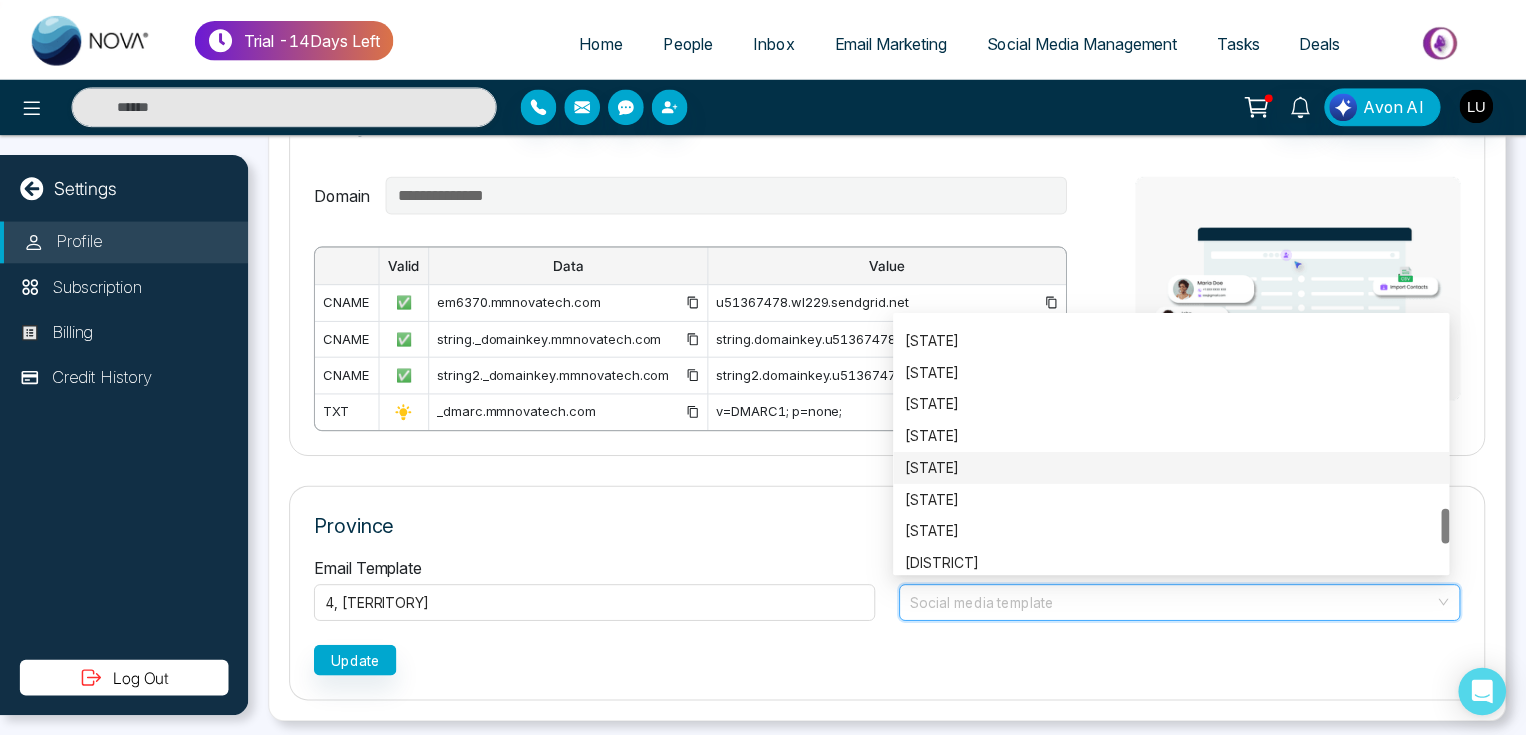 scroll, scrollTop: 1600, scrollLeft: 0, axis: vertical 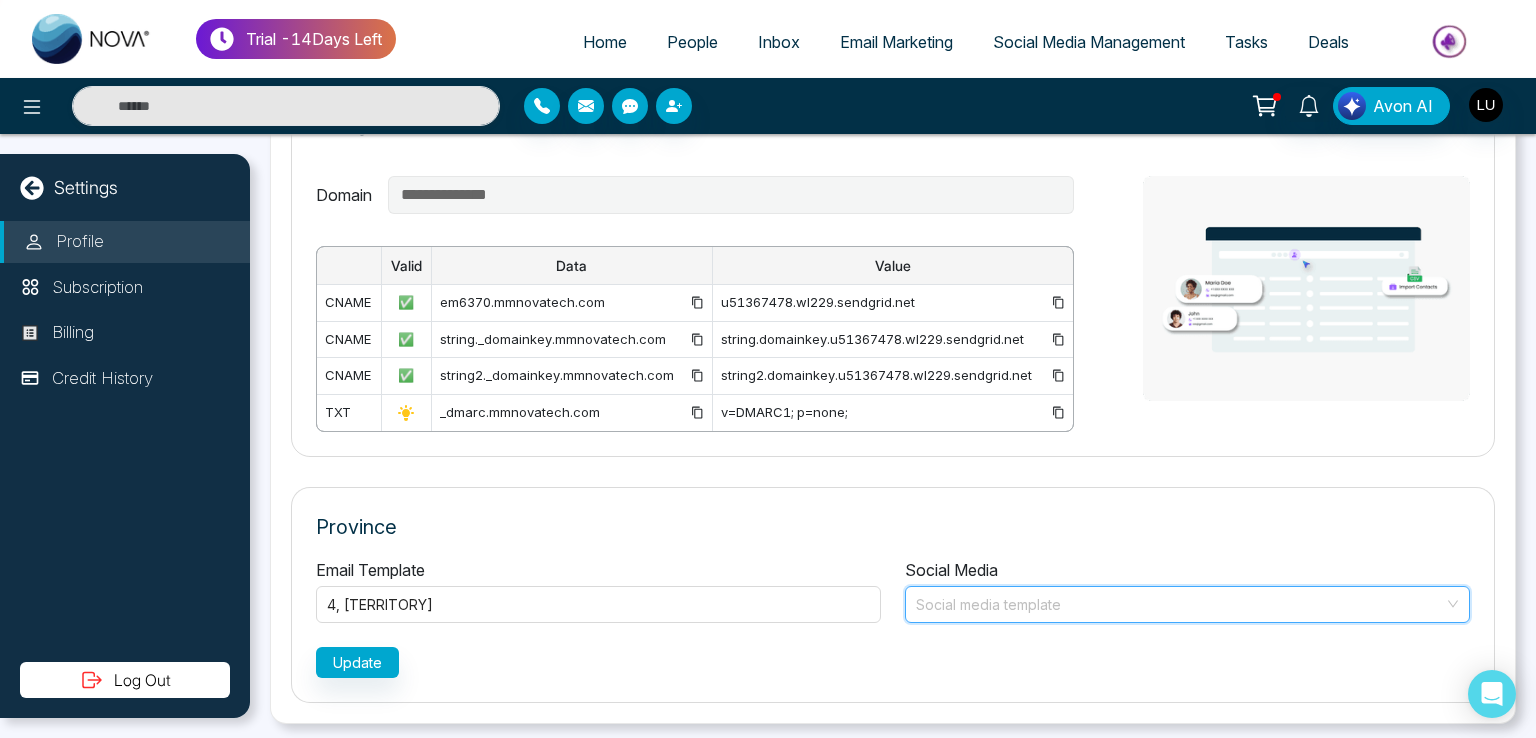 click on "Email Marketing" at bounding box center [896, 42] 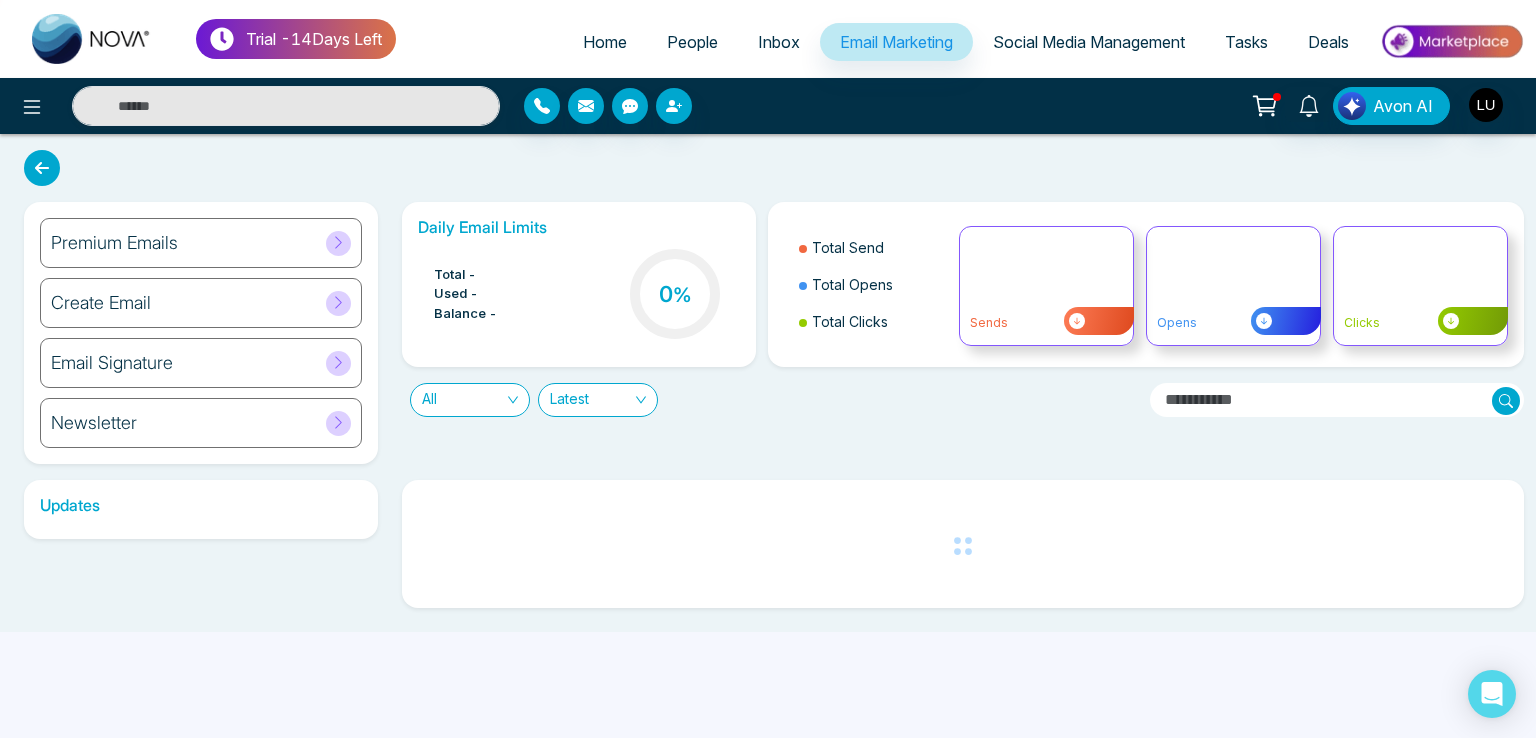 click on "Premium Emails" at bounding box center (201, 243) 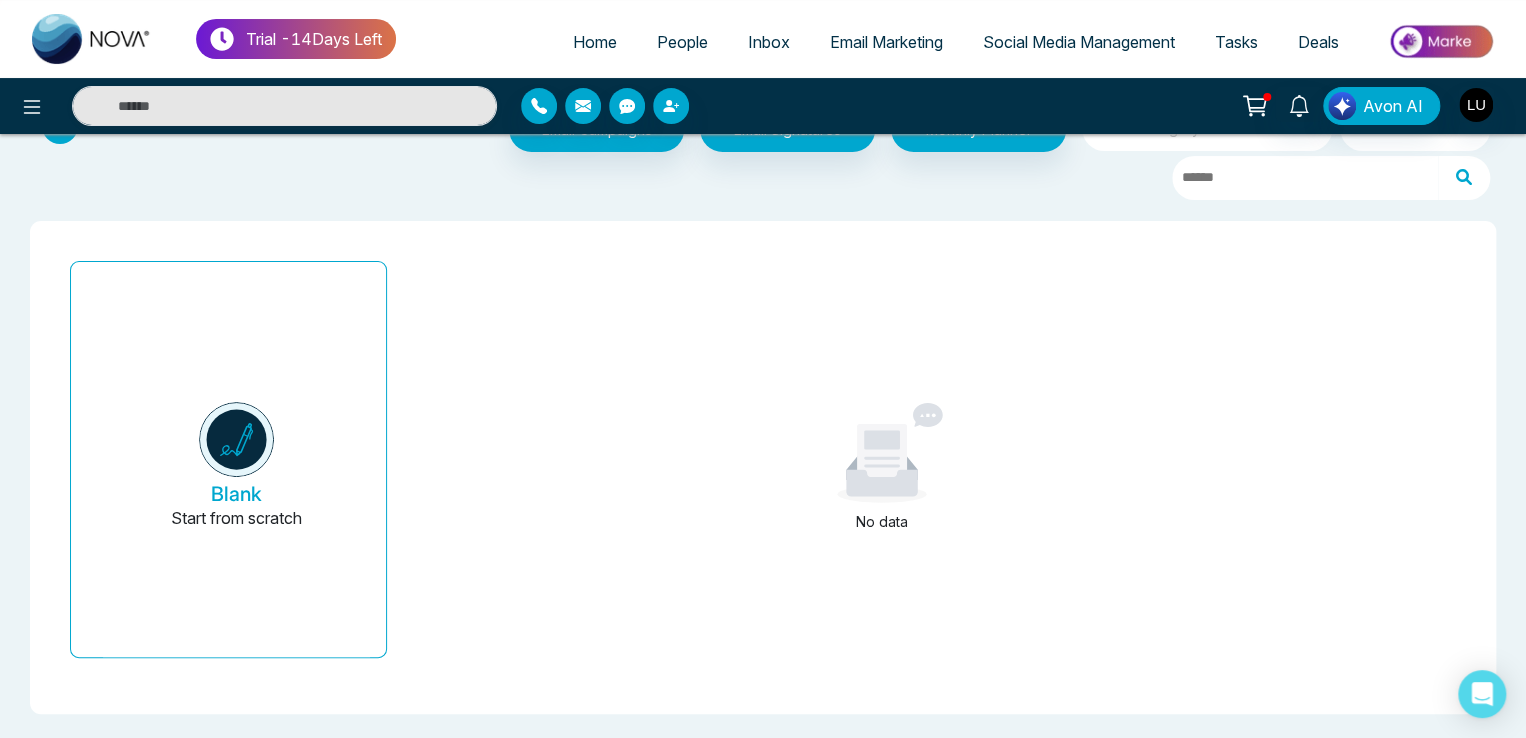 scroll, scrollTop: 0, scrollLeft: 0, axis: both 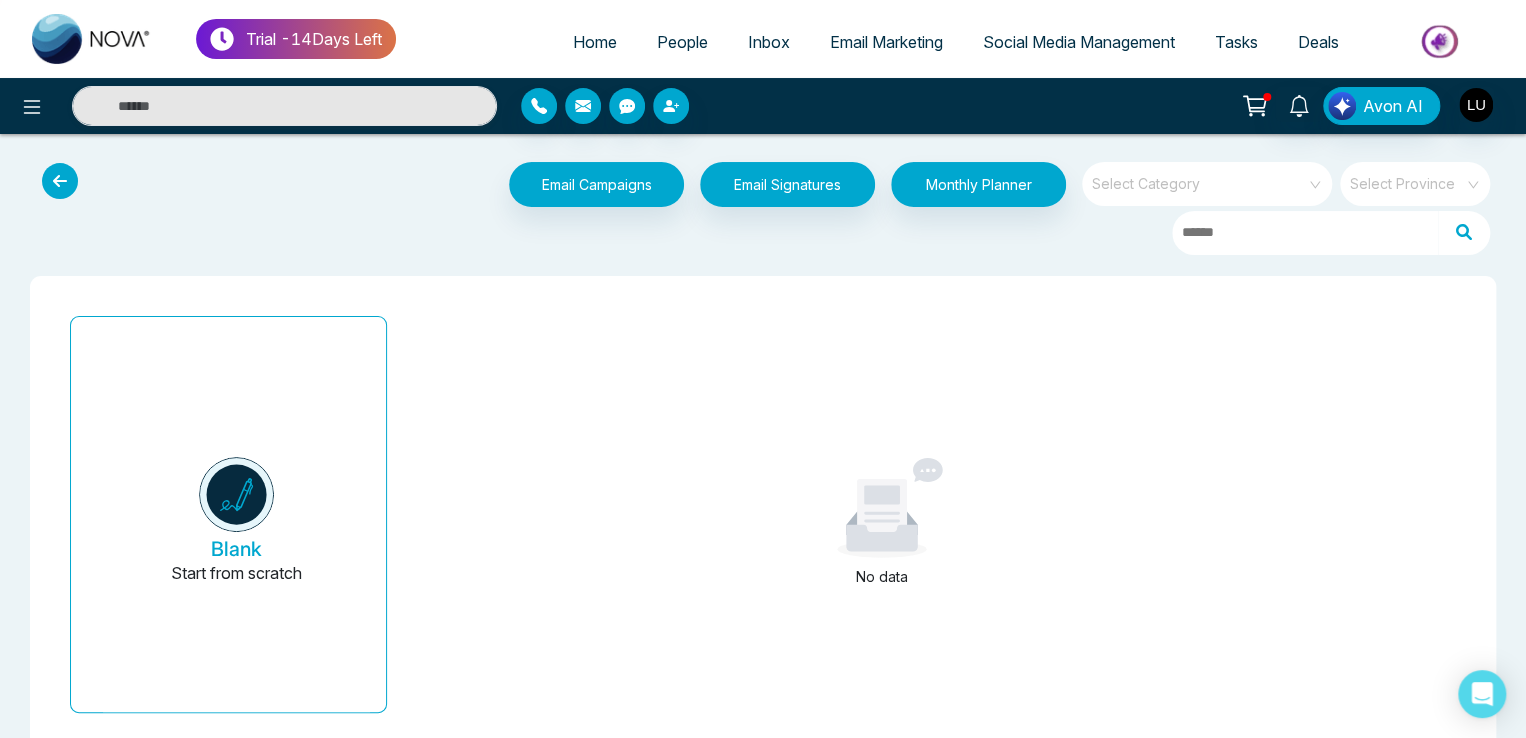 click on "Select Category" at bounding box center [1207, 184] 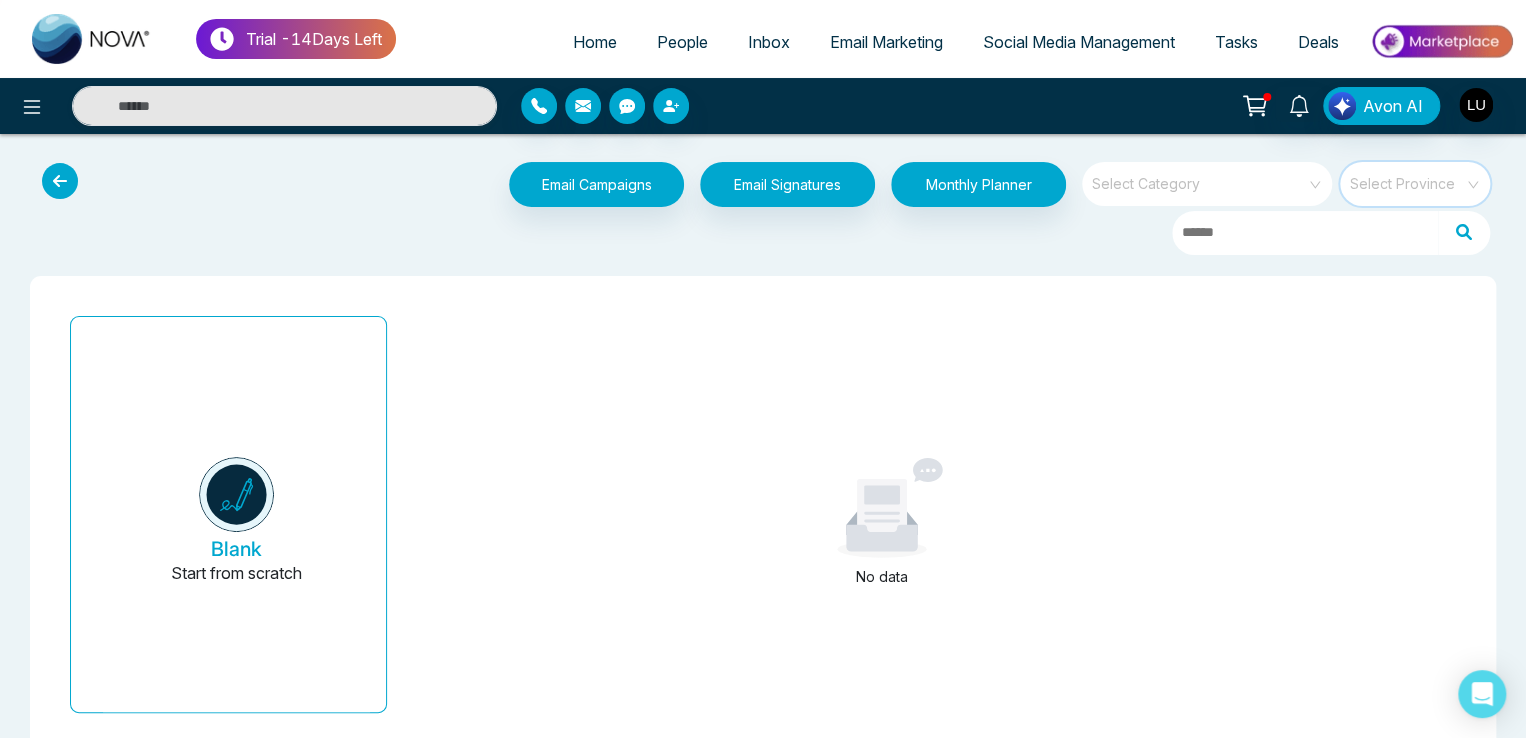 click at bounding box center [1408, 177] 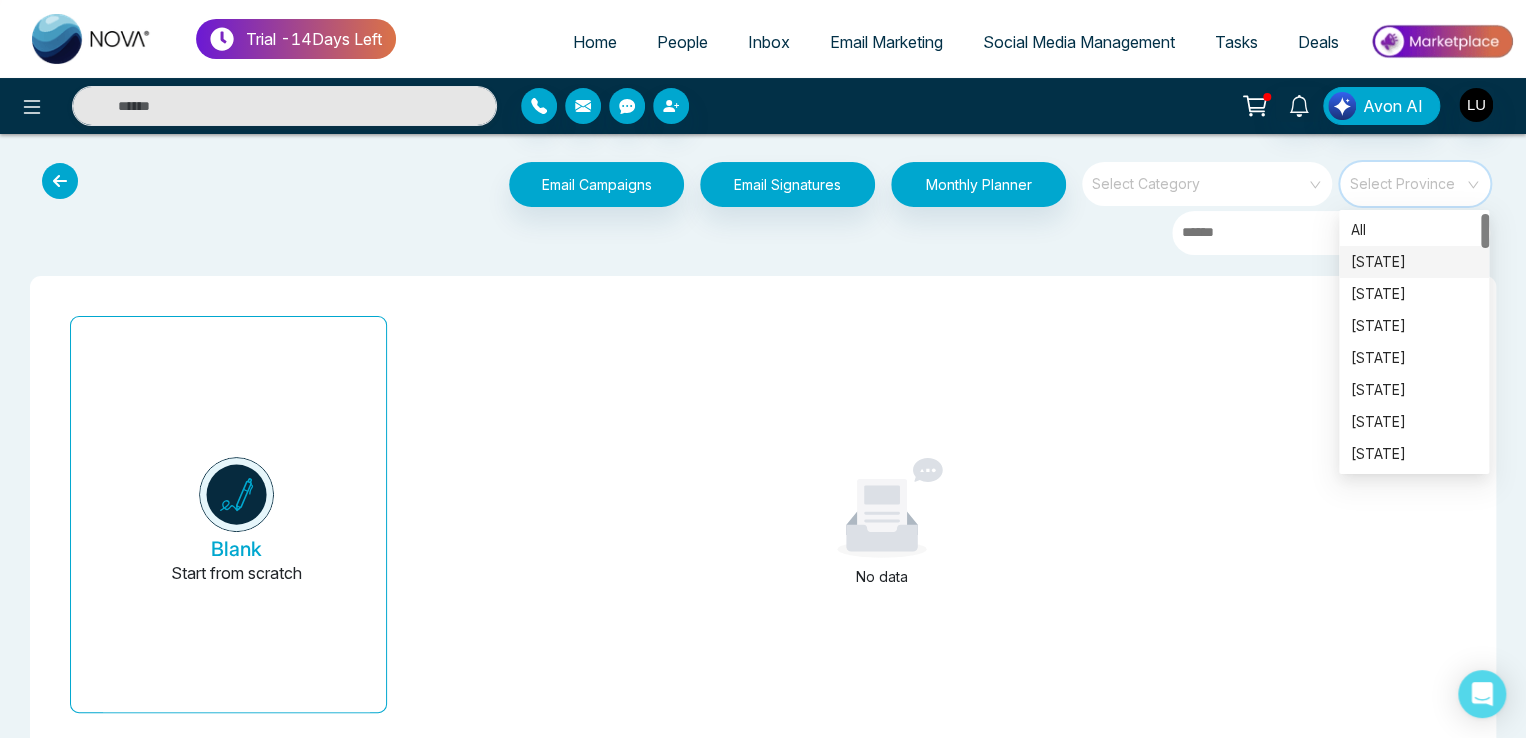 click on "Florida" at bounding box center (1414, 262) 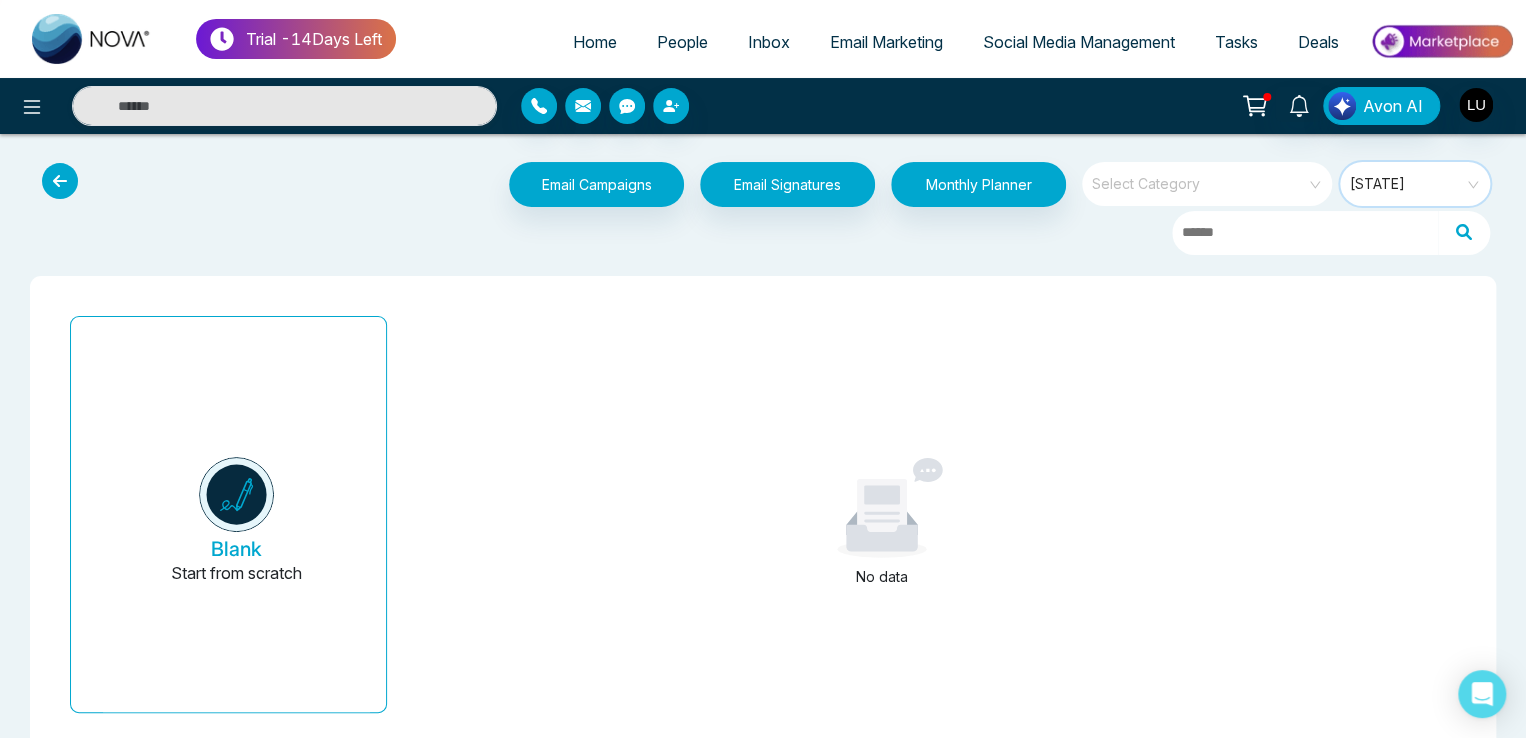 click on "Florida" at bounding box center (1416, 184) 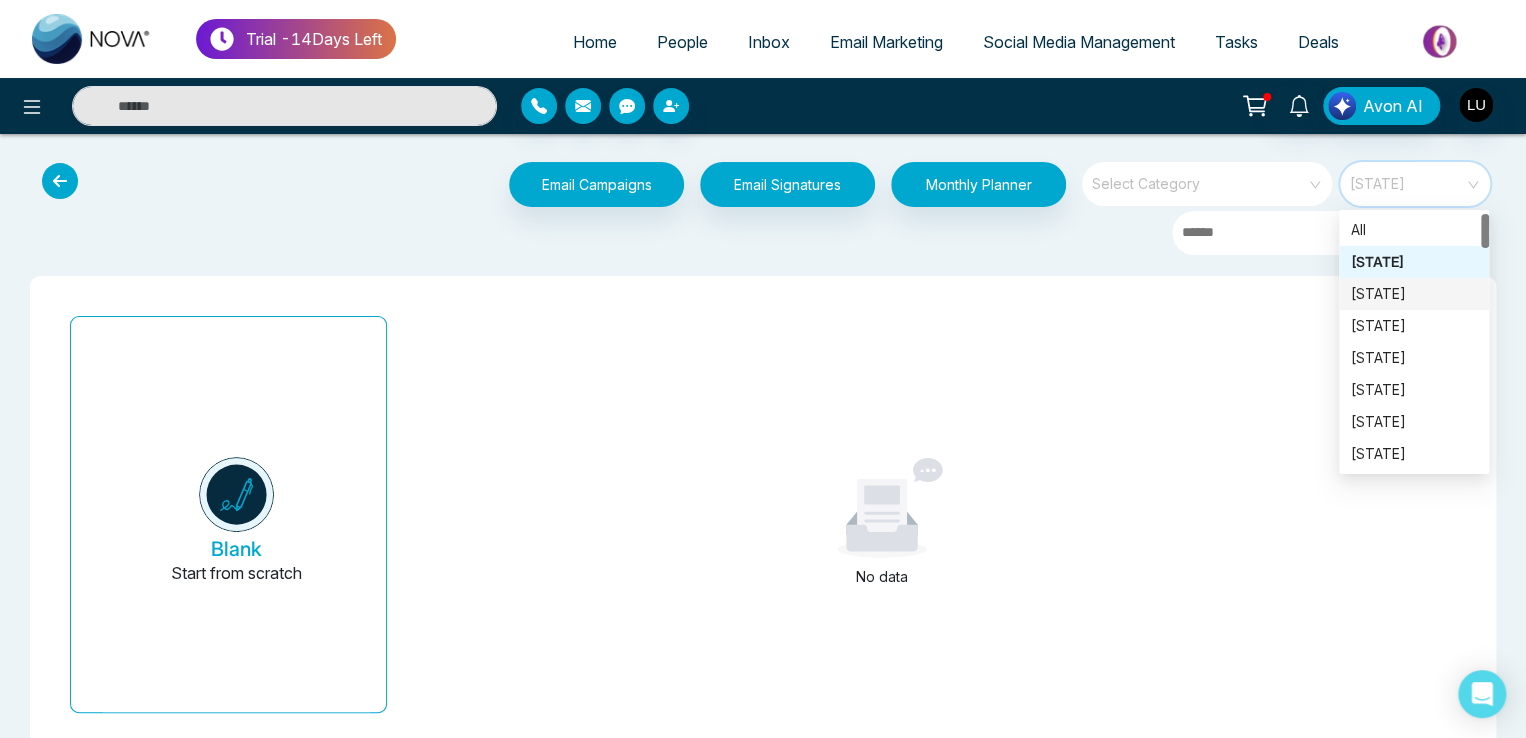 click on "[STATE]" at bounding box center (1414, 294) 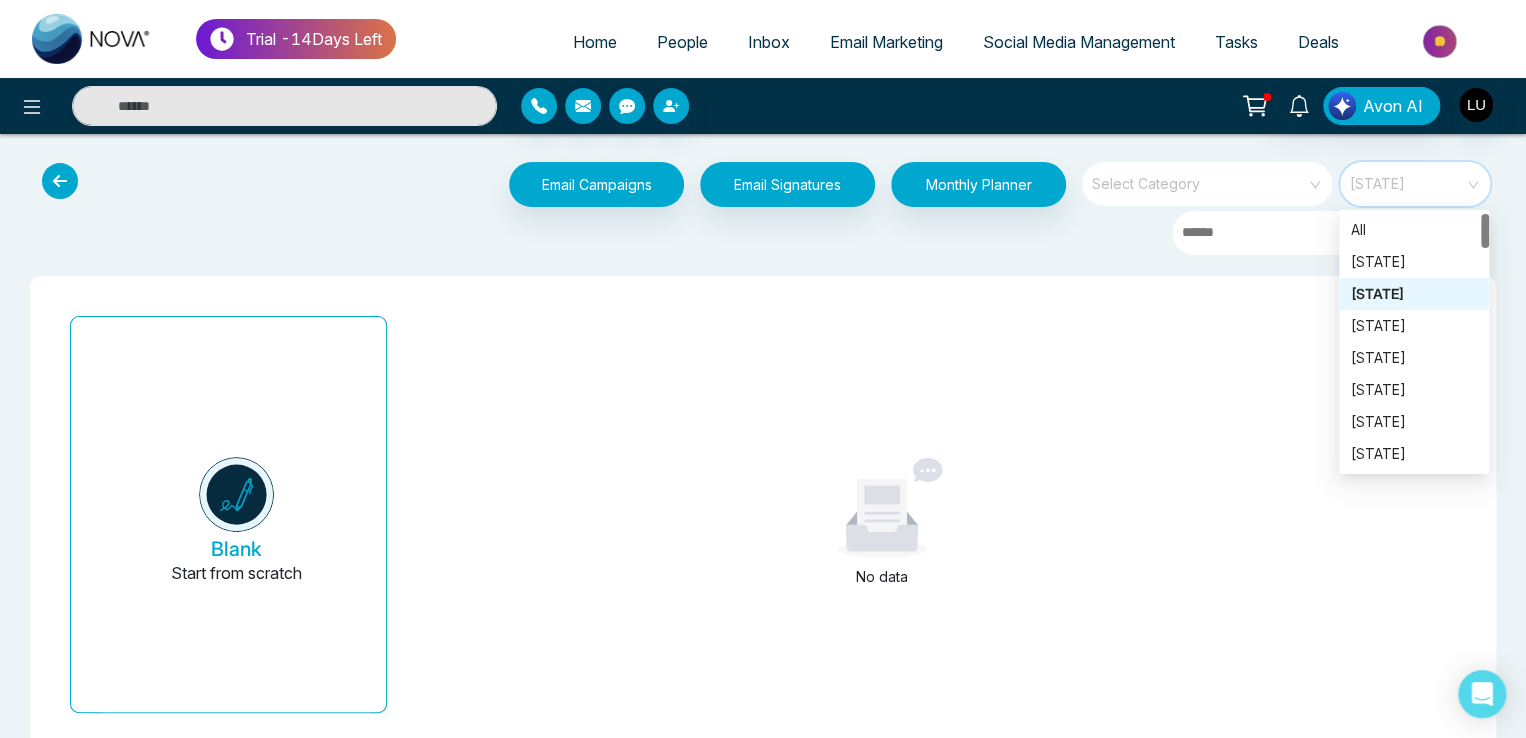 click on "[STATE]" at bounding box center [1416, 184] 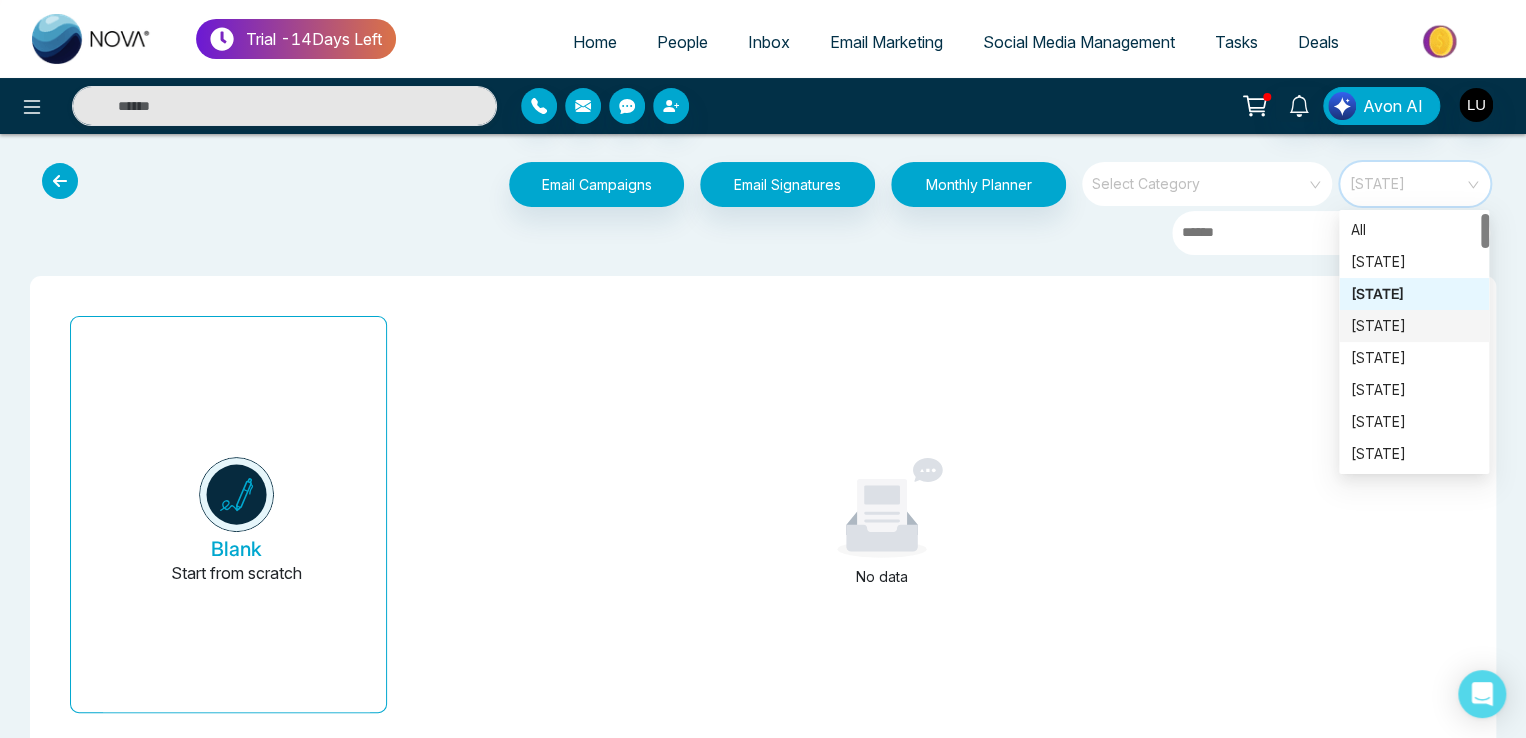 click on "[STATE]" at bounding box center [1414, 358] 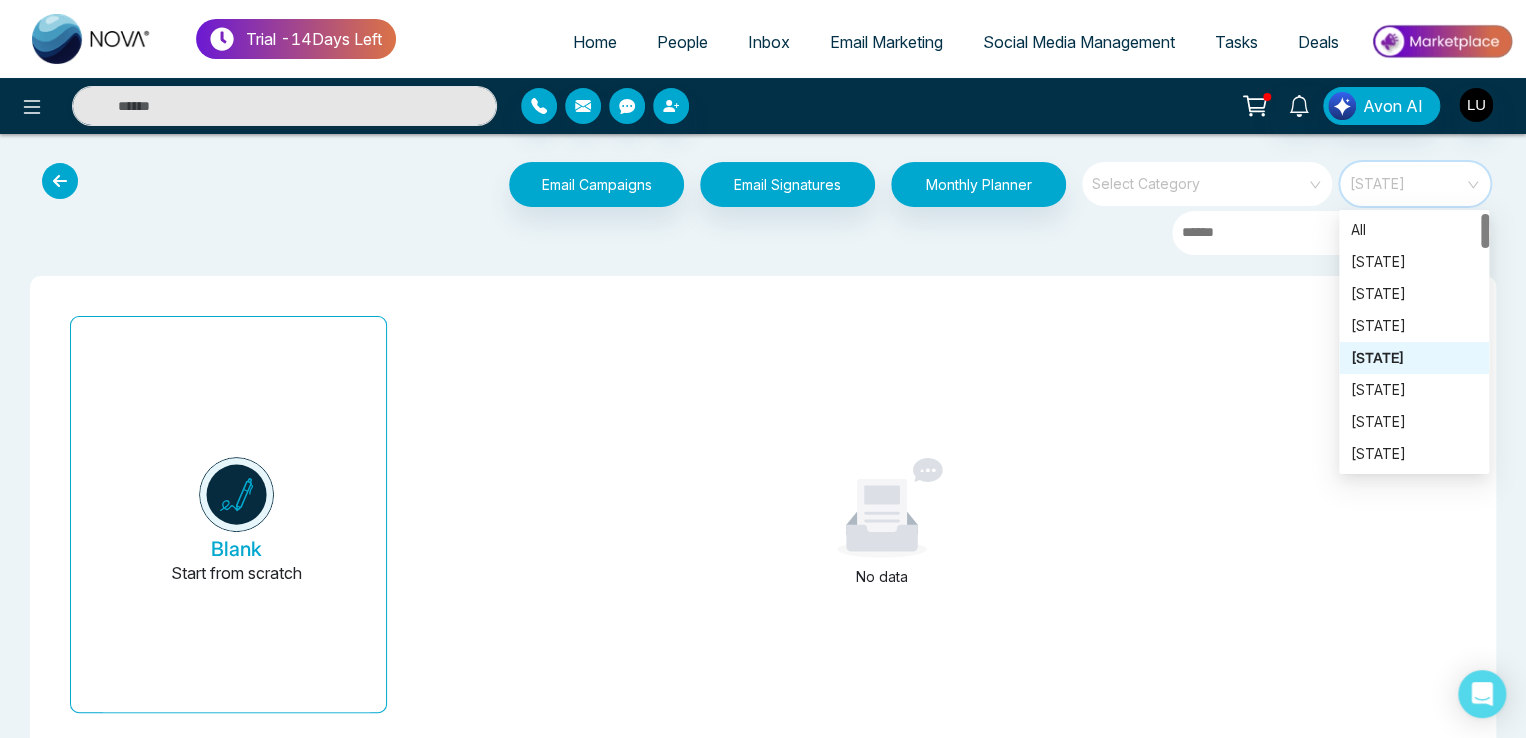 click on "[STATE]" at bounding box center (1416, 184) 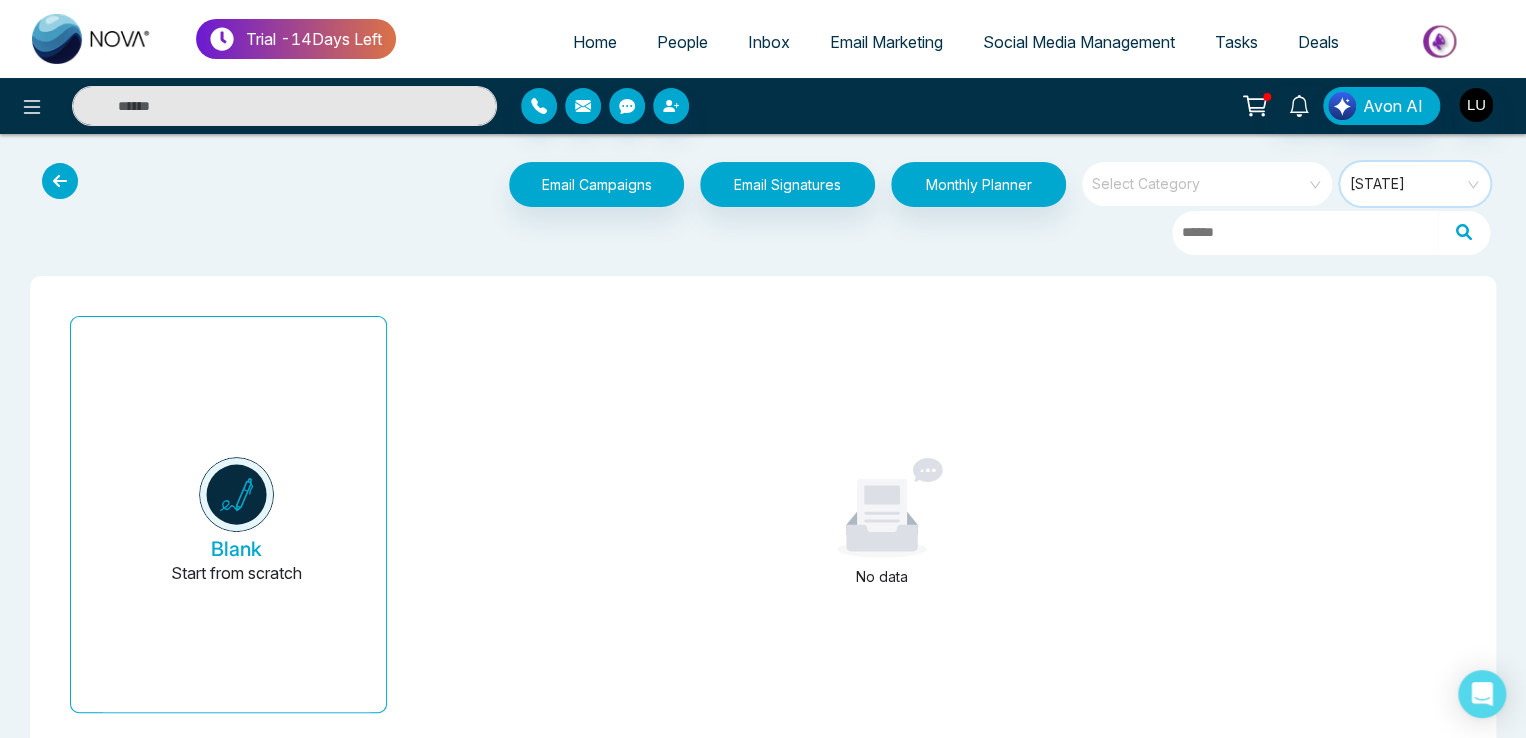 click on "Email Marketing" at bounding box center [886, 42] 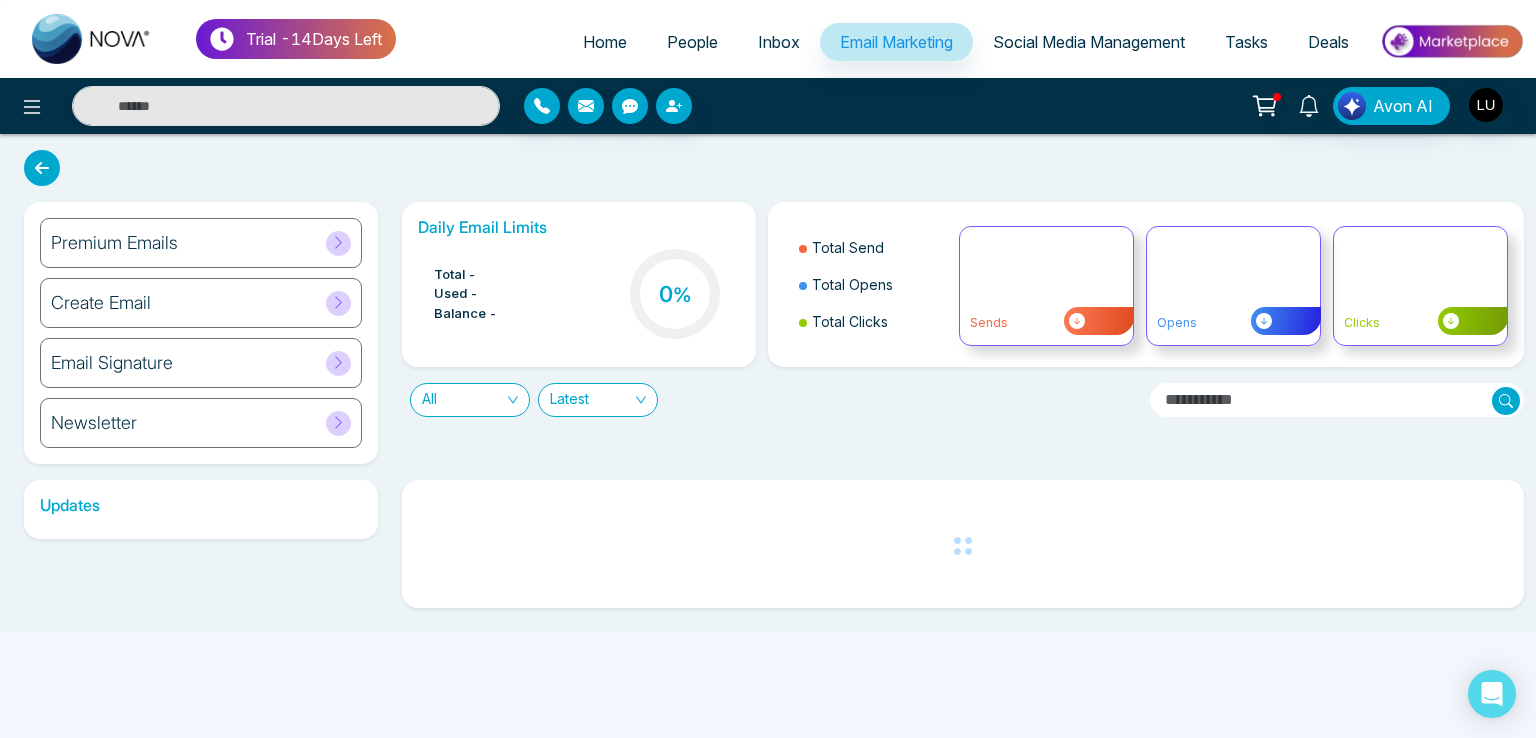 click on "Newsletter" at bounding box center (201, 423) 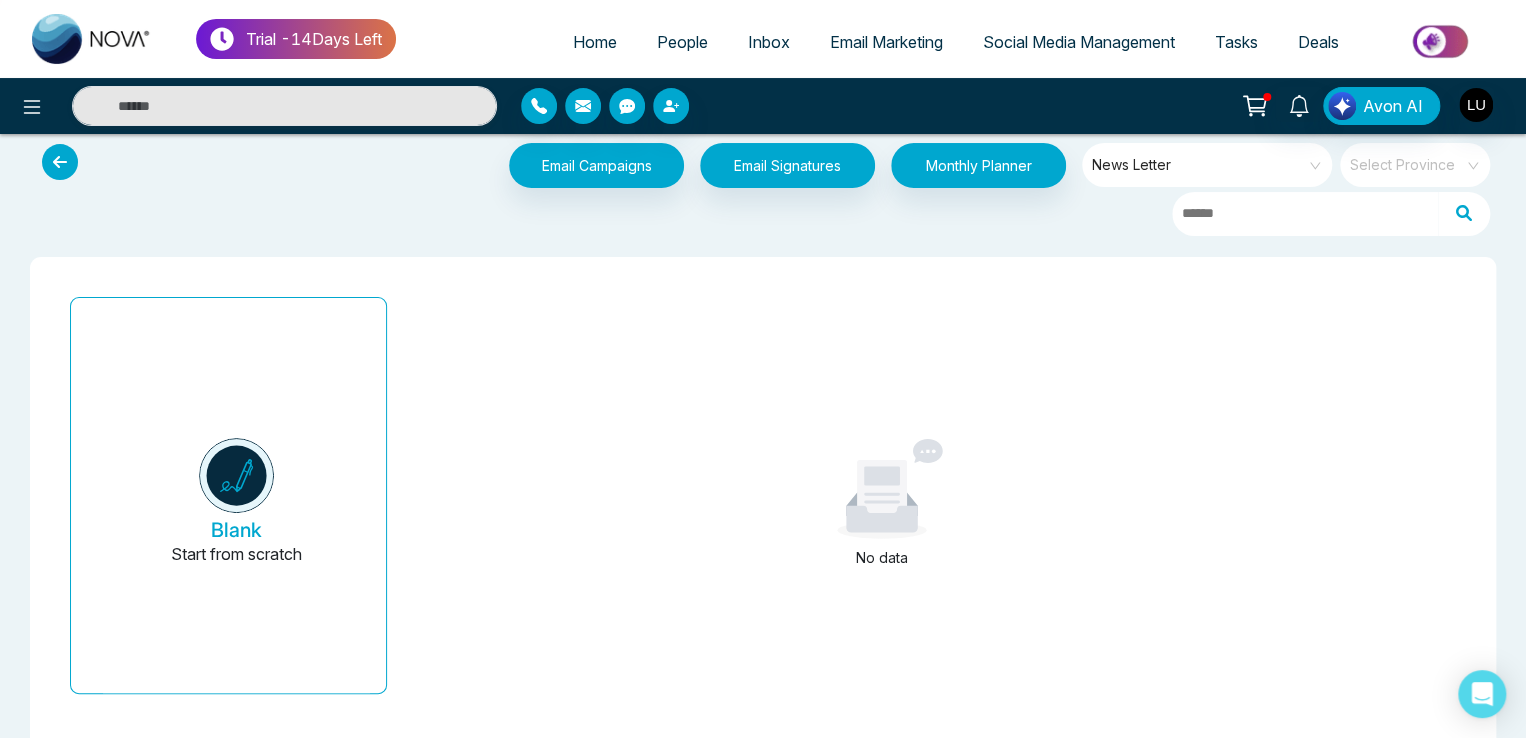 scroll, scrollTop: 0, scrollLeft: 0, axis: both 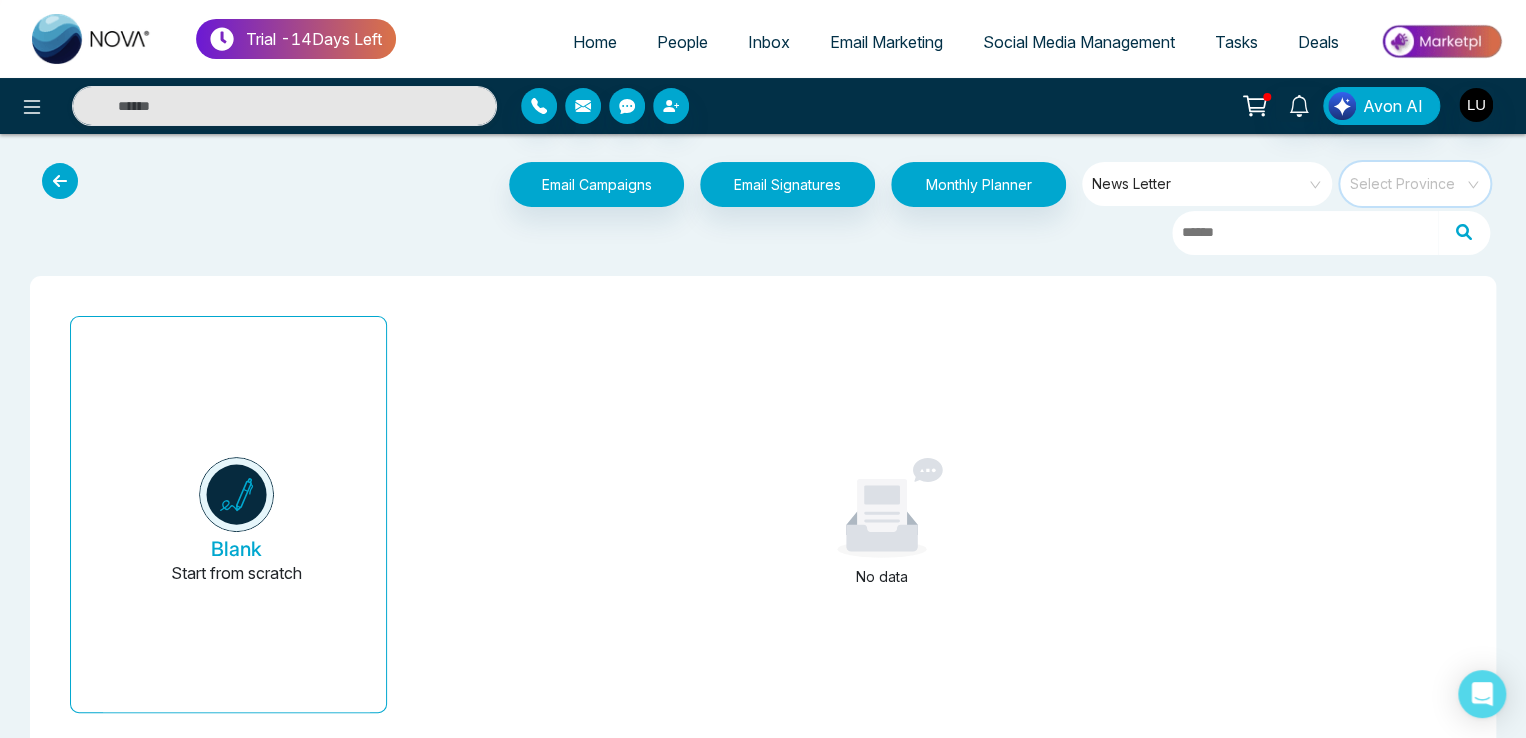 click at bounding box center (1408, 177) 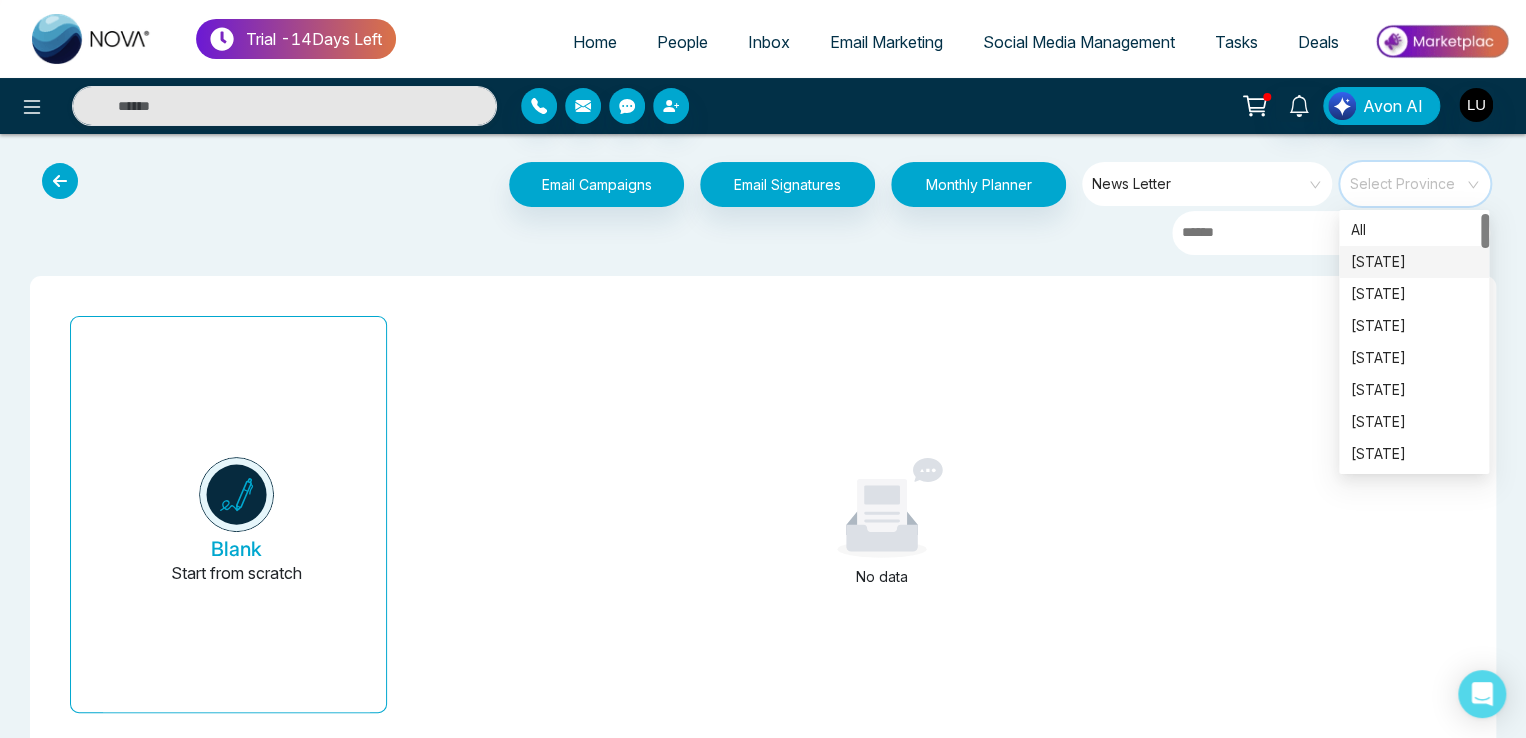 click on "Florida" at bounding box center [1414, 262] 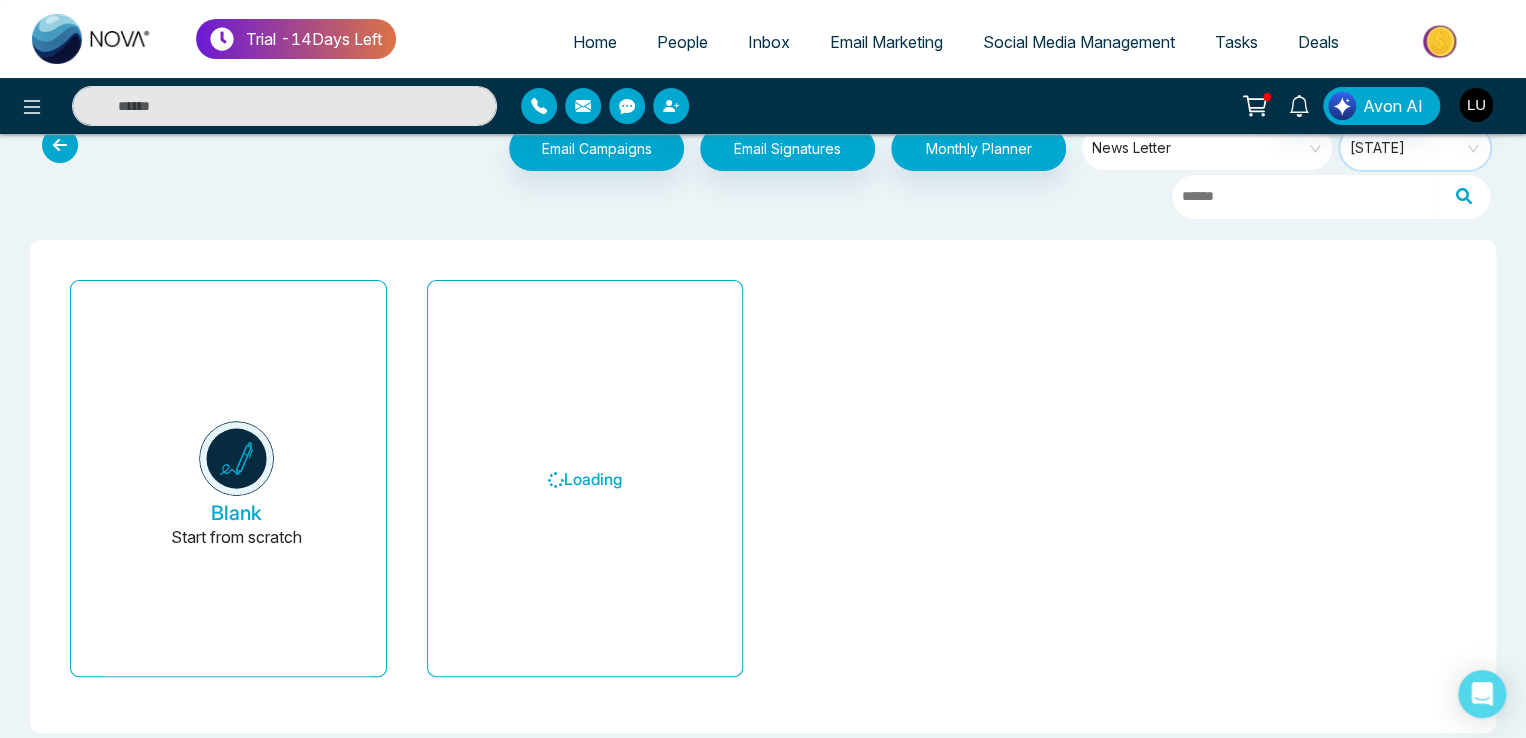 scroll, scrollTop: 55, scrollLeft: 0, axis: vertical 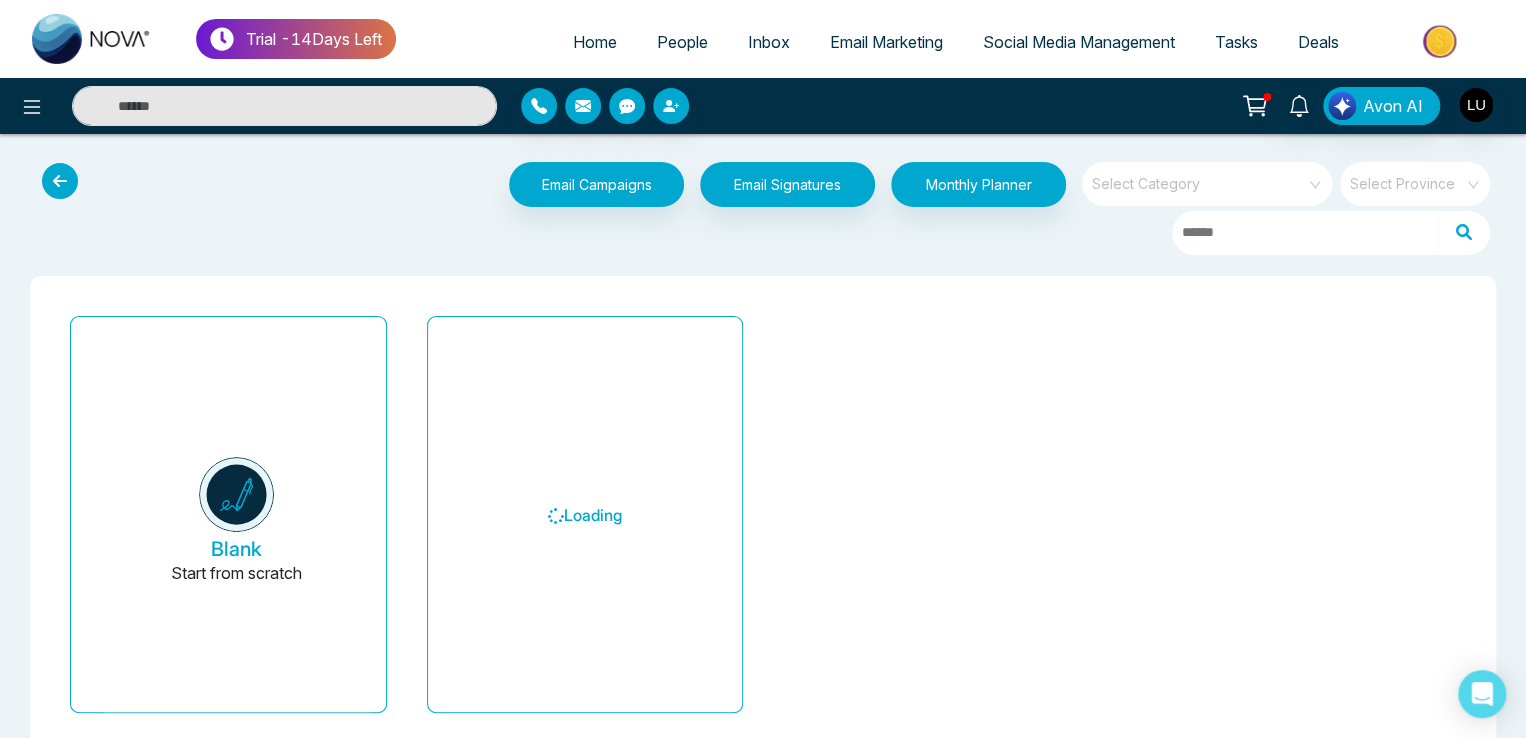 click at bounding box center [1408, 184] 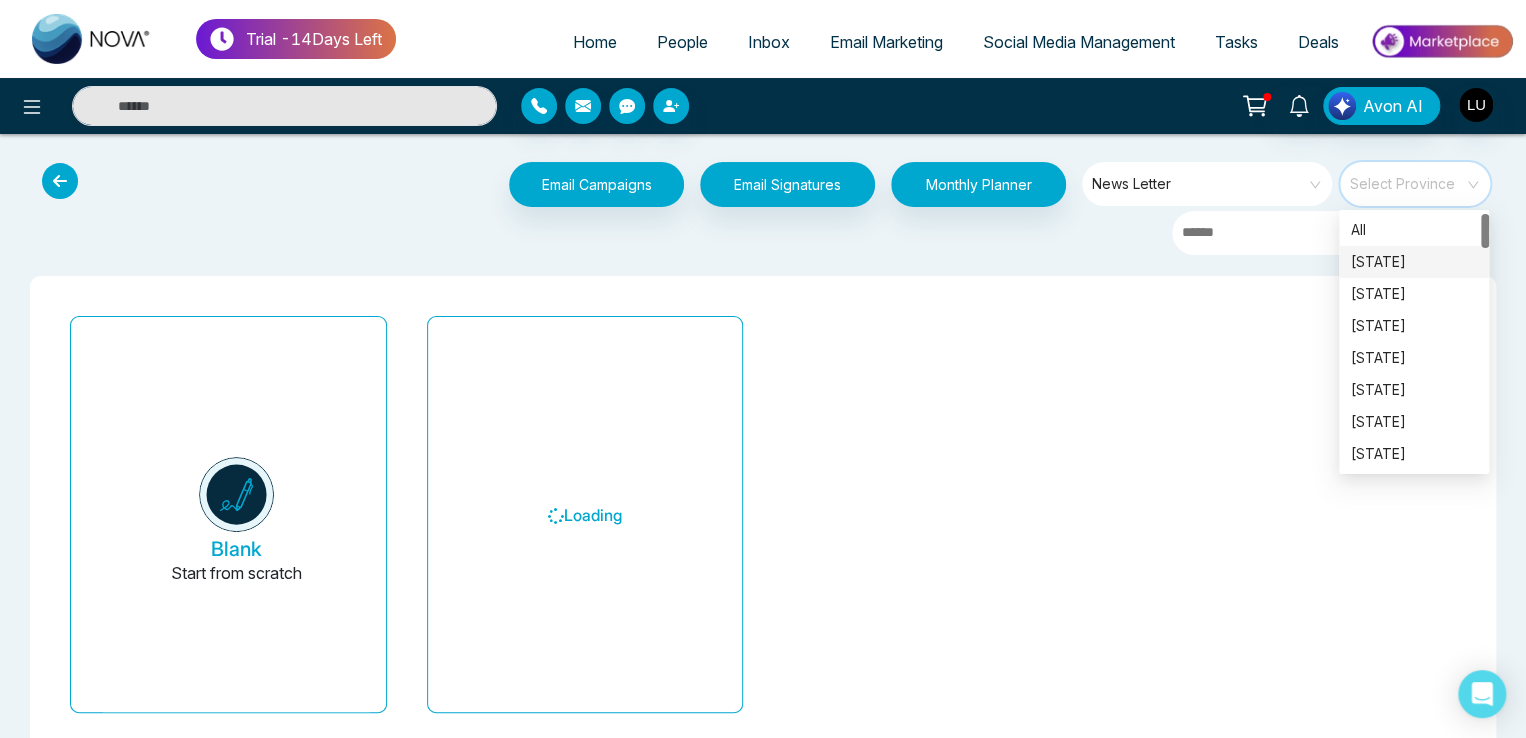 click on "[STATE]" at bounding box center (1414, 262) 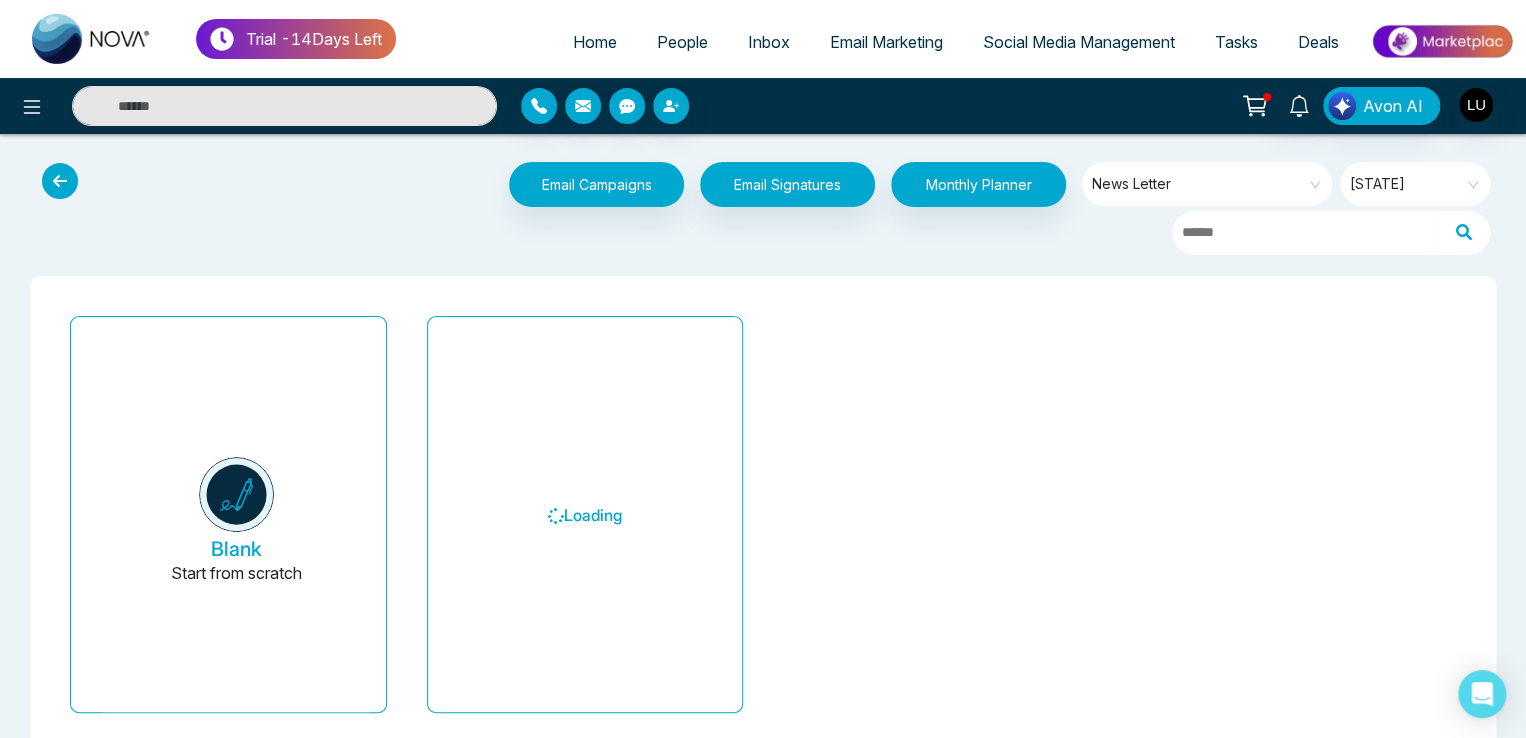 click on "Email Campaigns  Start from scratch?  View my campaigns Email Signatures Monthly Planner News Letter Florida" at bounding box center (824, 209) 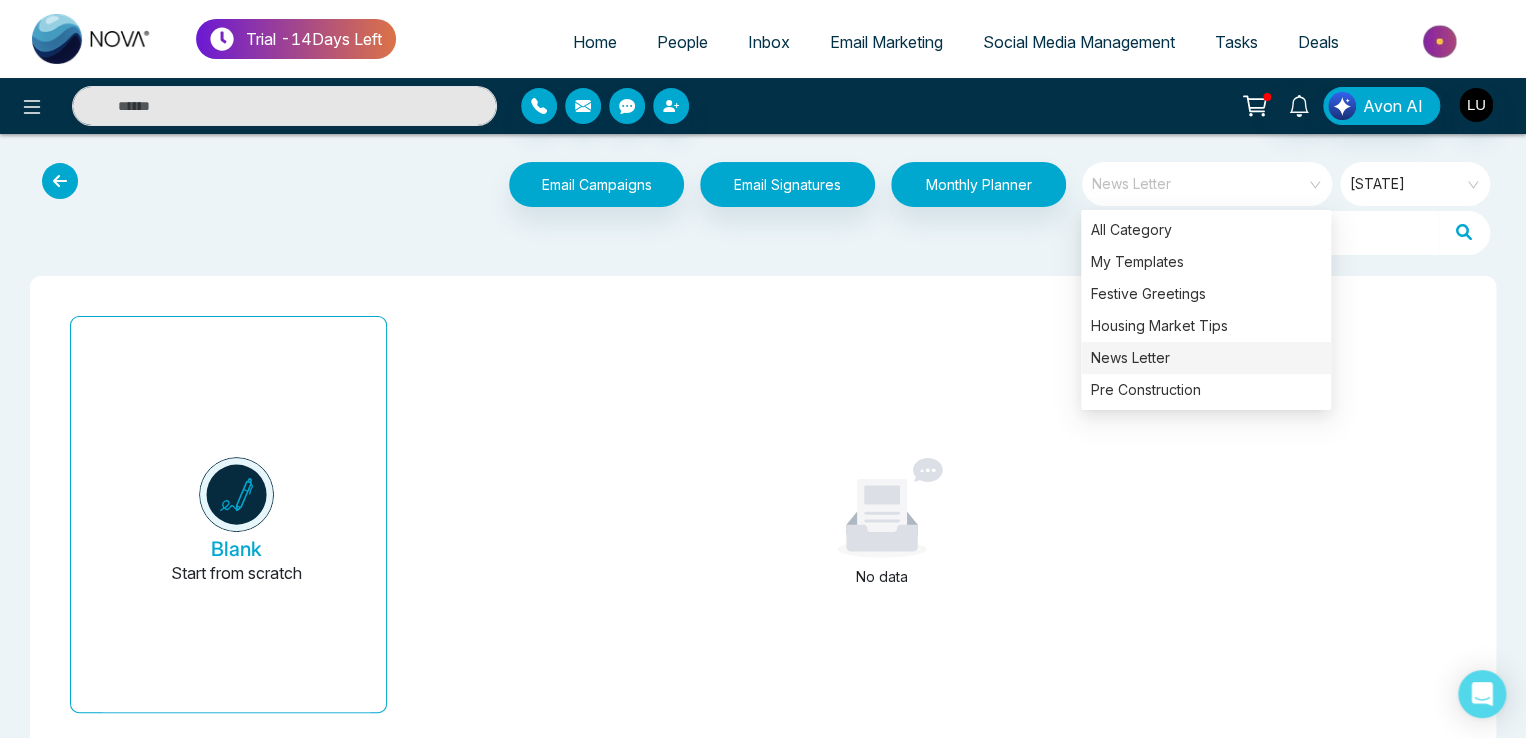 click on "News Letter" at bounding box center [1208, 184] 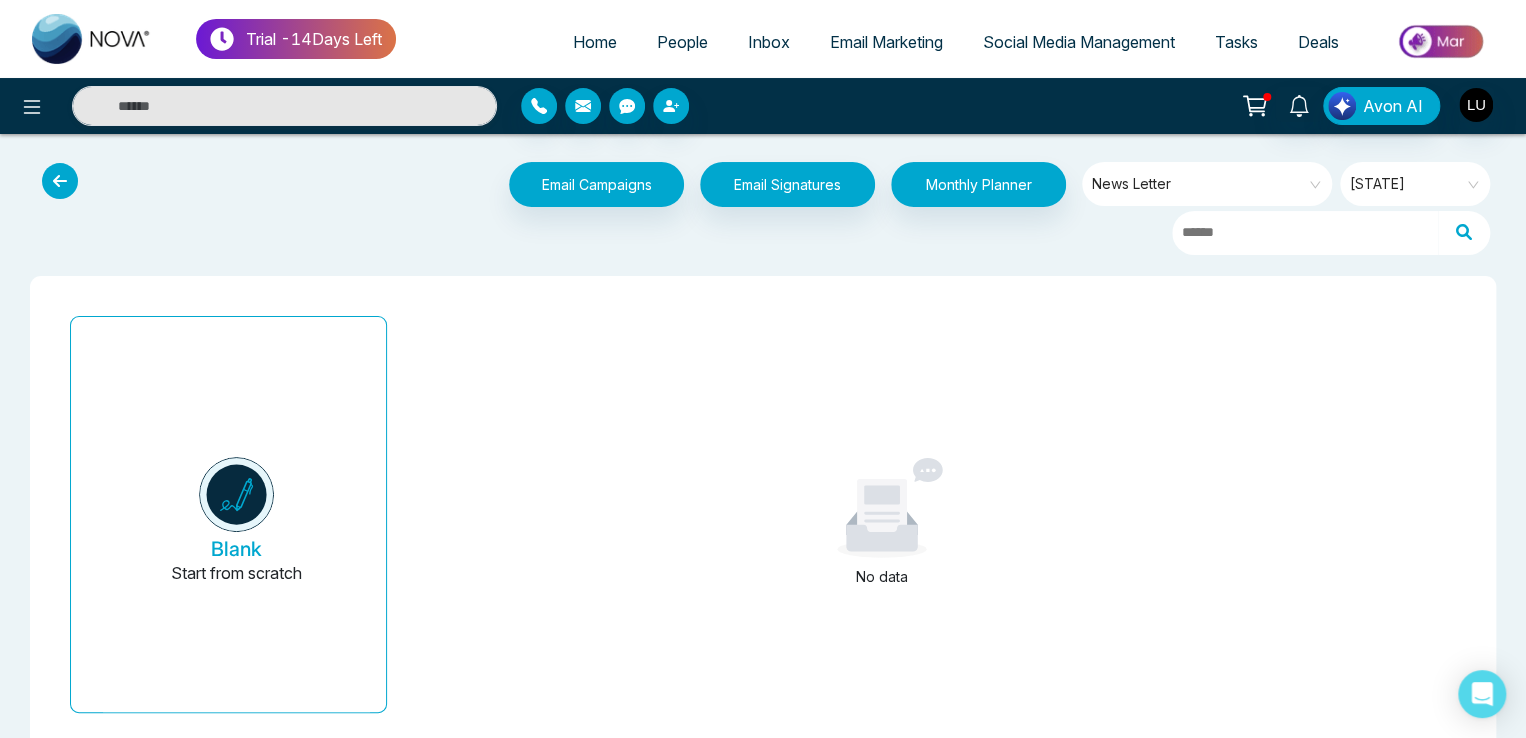 click on "Blank Start from scratch No data" at bounding box center [763, 522] 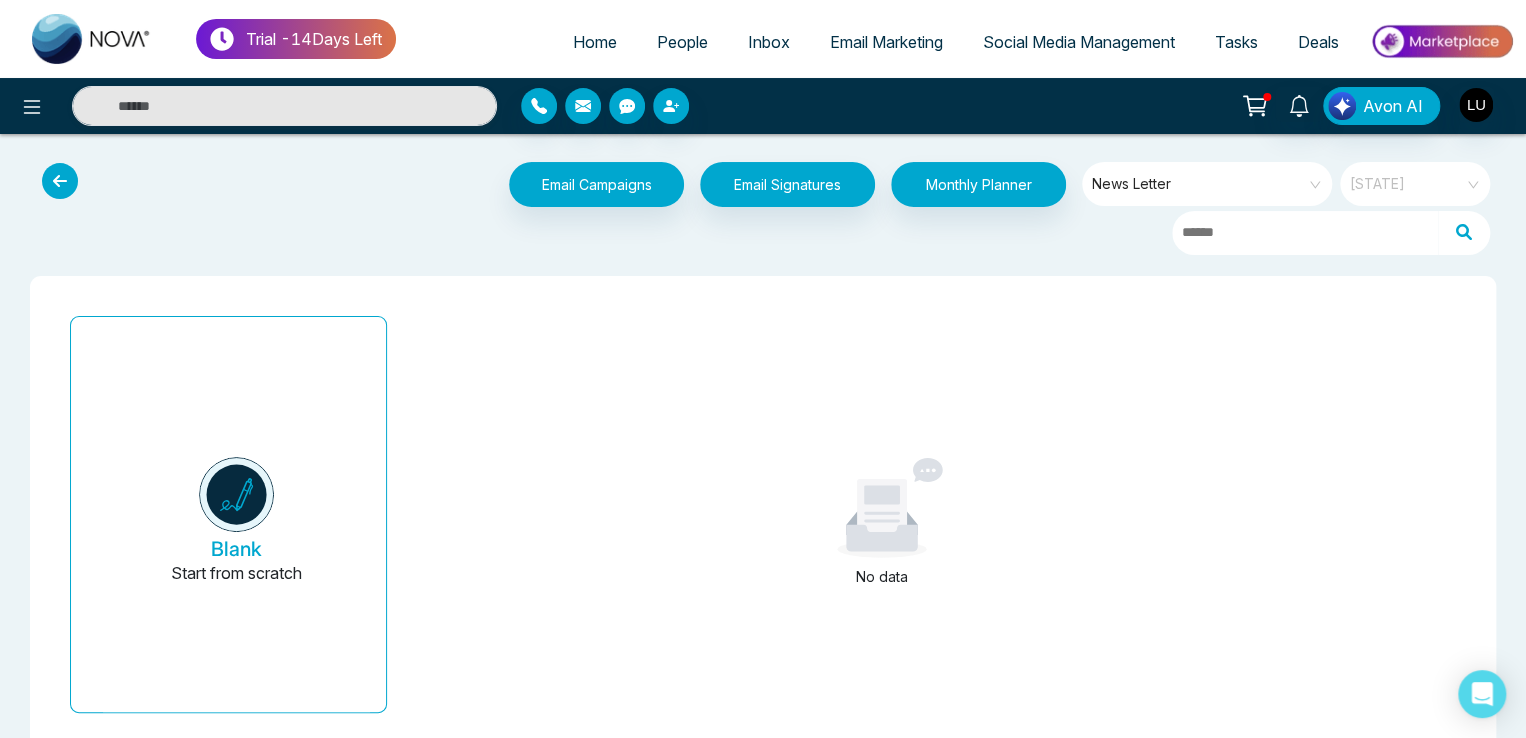 click on "Florida" at bounding box center [1416, 184] 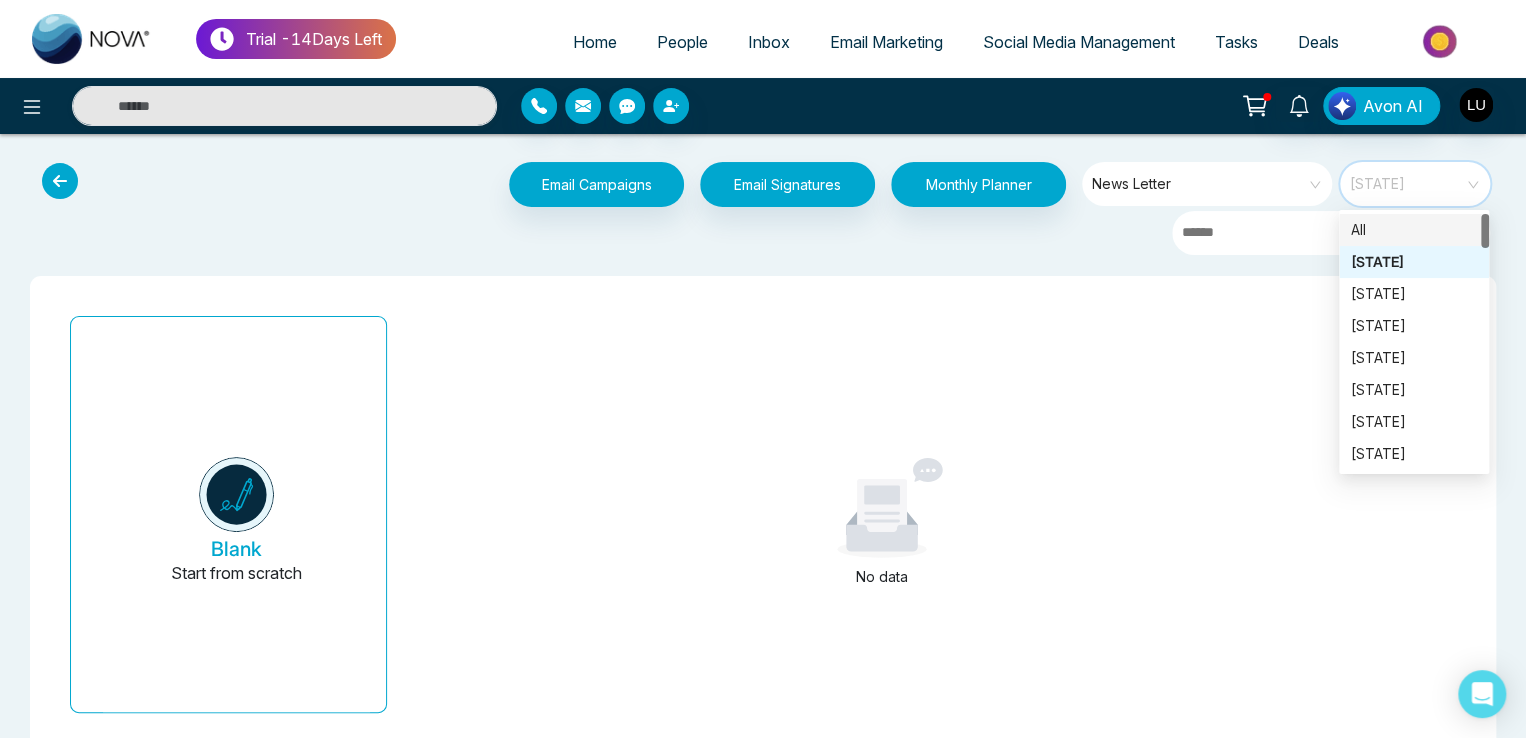 click on "No data" at bounding box center (882, 522) 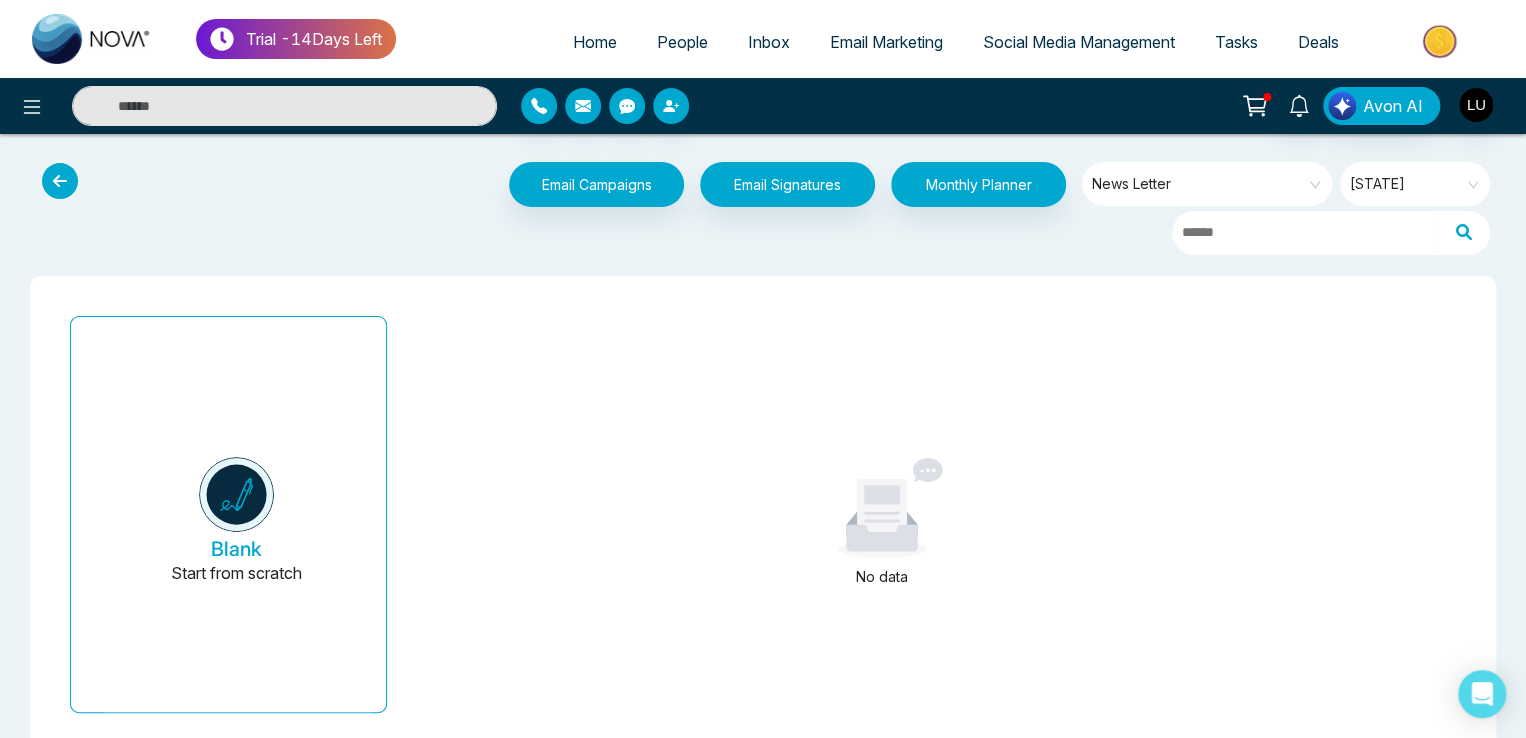 click on "News Letter" at bounding box center (1208, 184) 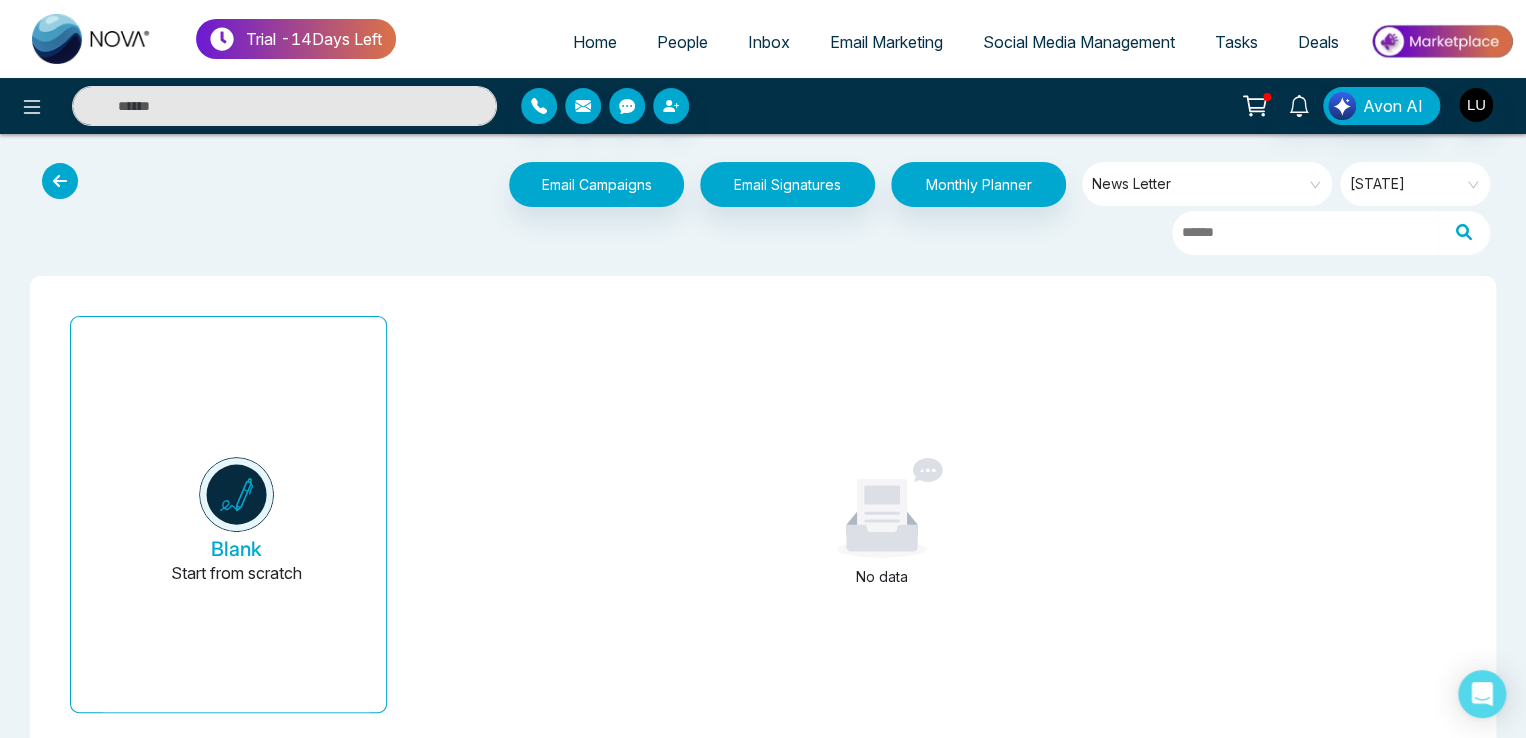 click on "Email Campaigns  Start from scratch?  View my campaigns Email Signatures Monthly Planner News Letter Florida Blank Start from scratch No data" at bounding box center (763, 463) 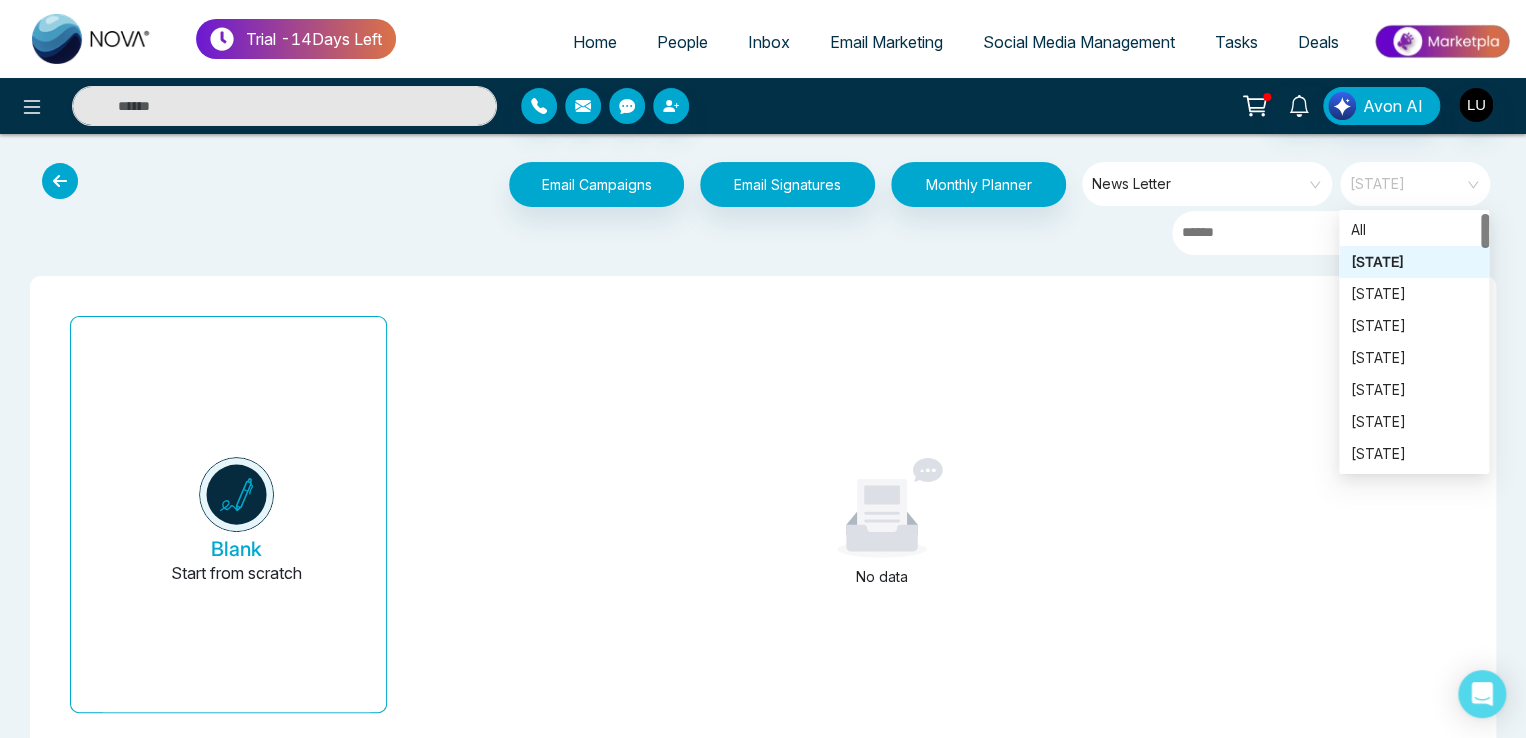 click on "Florida" at bounding box center (1416, 184) 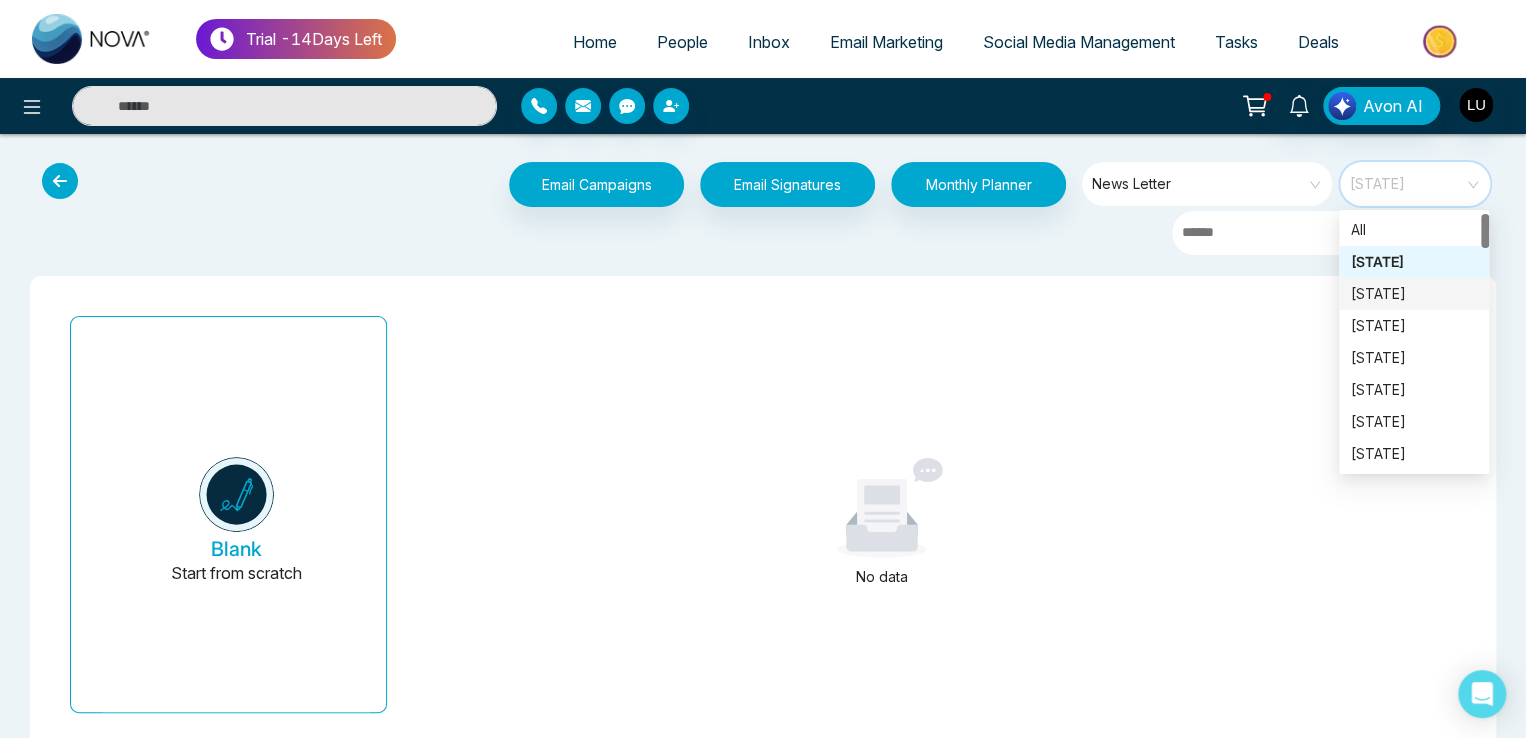 click on "Email Campaigns  Start from scratch?  View my campaigns Email Signatures Monthly Planner News Letter Florida" at bounding box center [763, 209] 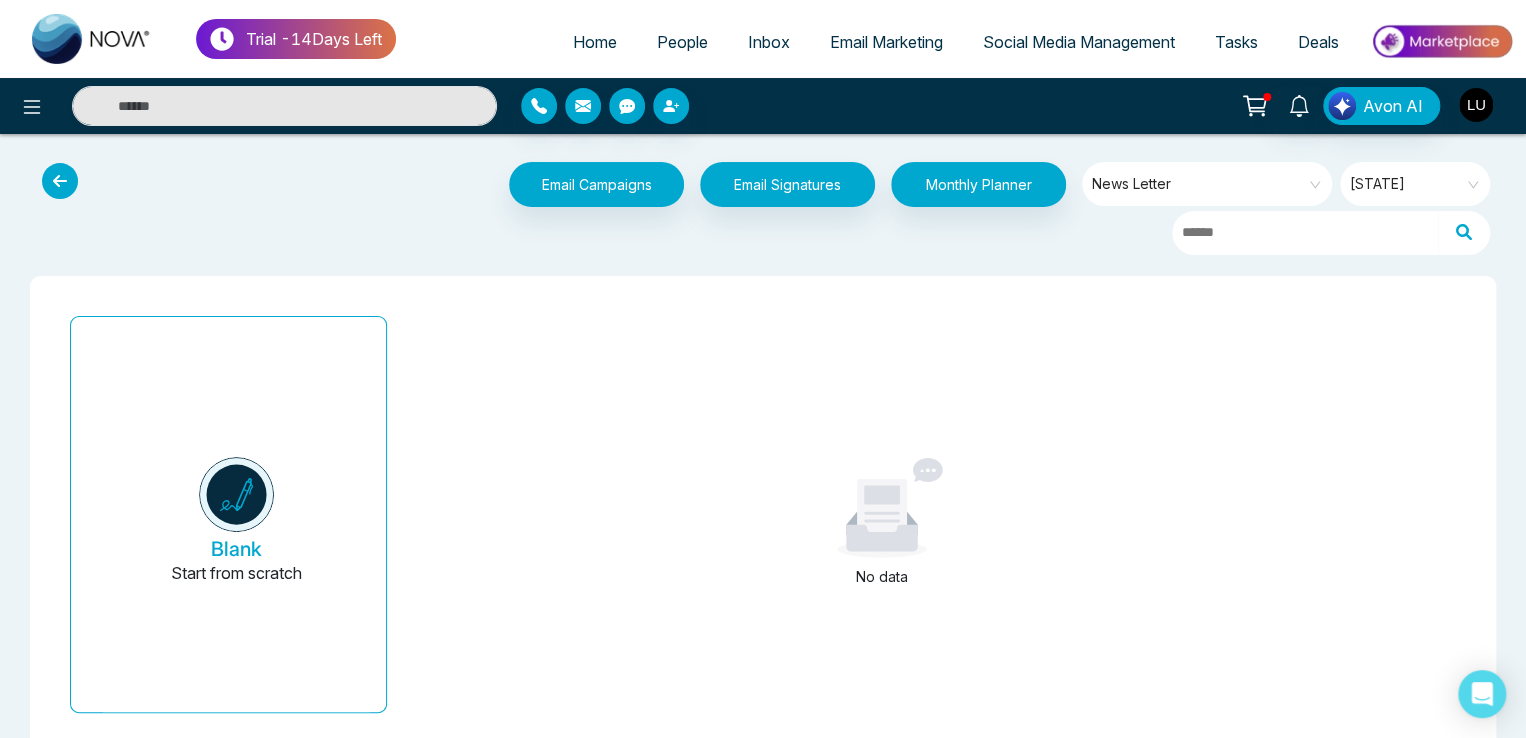 click at bounding box center [1476, 105] 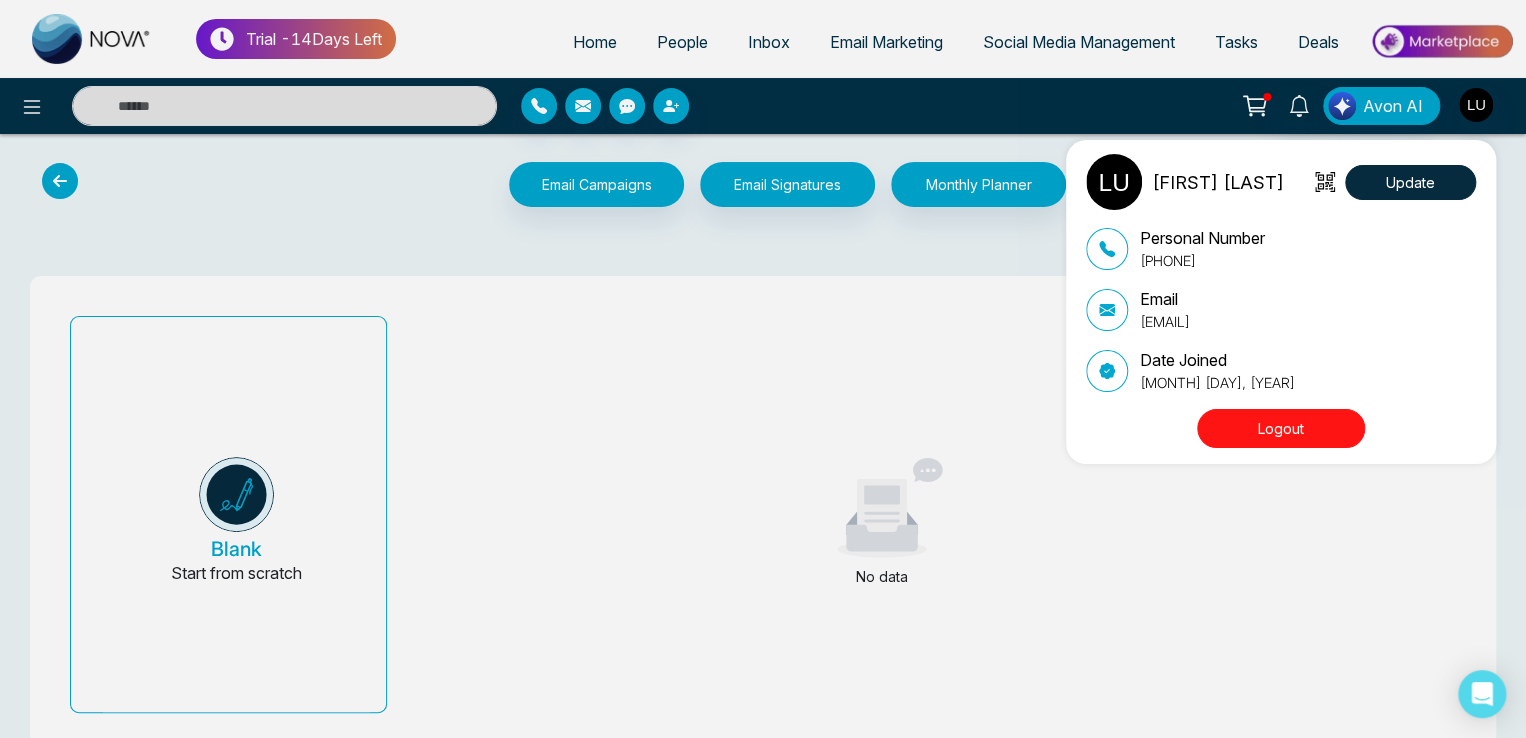 click on "[FIRST] [COUNTRY] Update Personal Number [PHONE] Email [EMAIL] Date Joined [DATE] Logout" at bounding box center (763, 369) 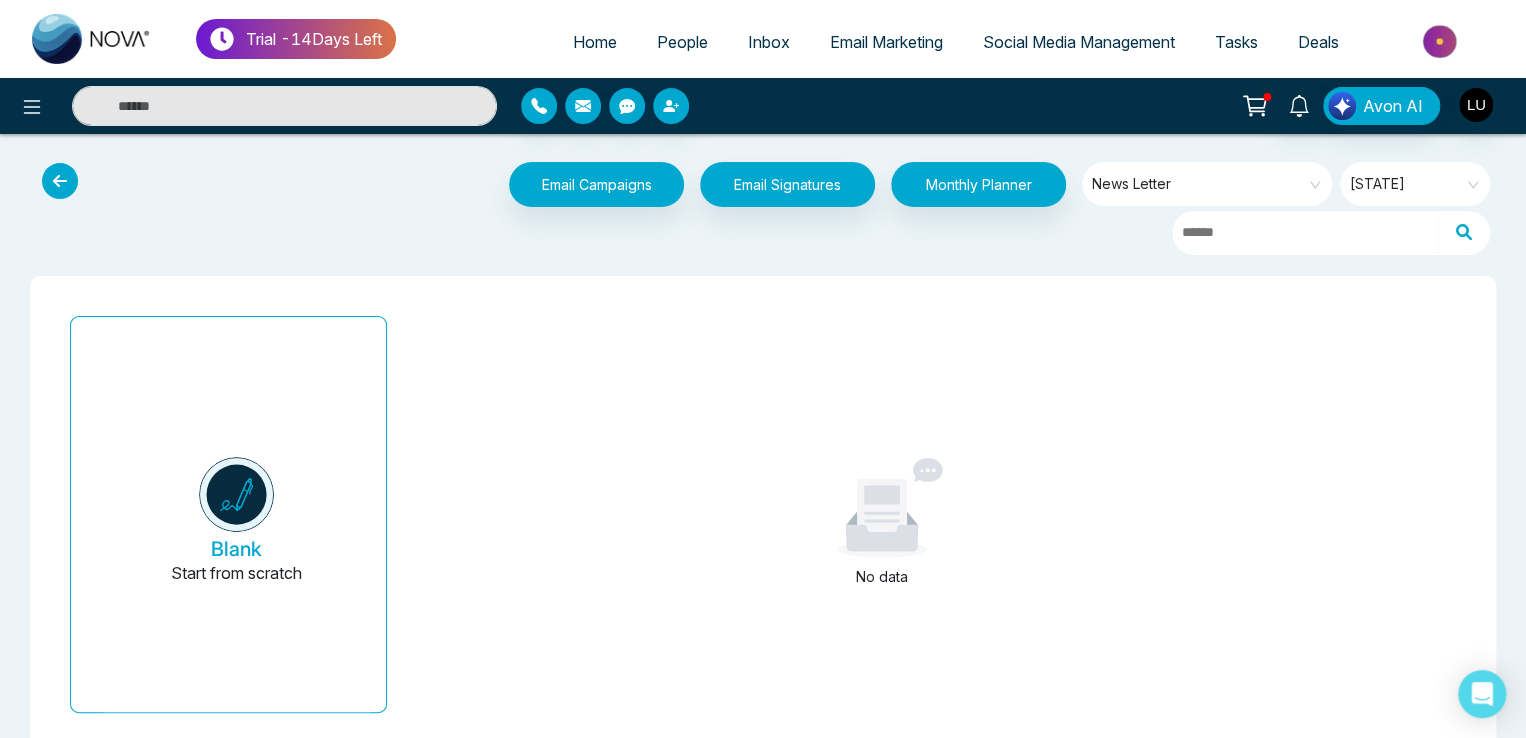 click 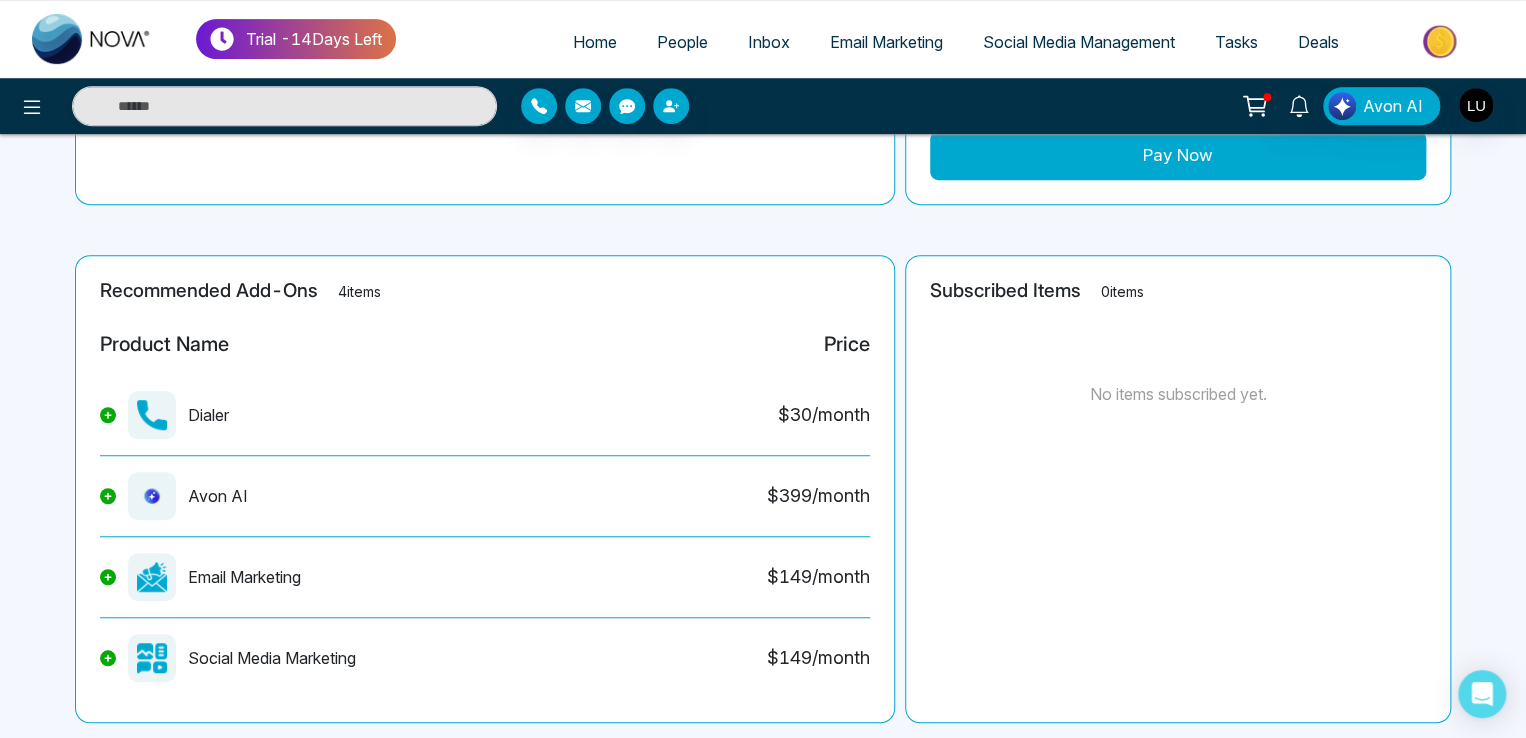 scroll, scrollTop: 472, scrollLeft: 0, axis: vertical 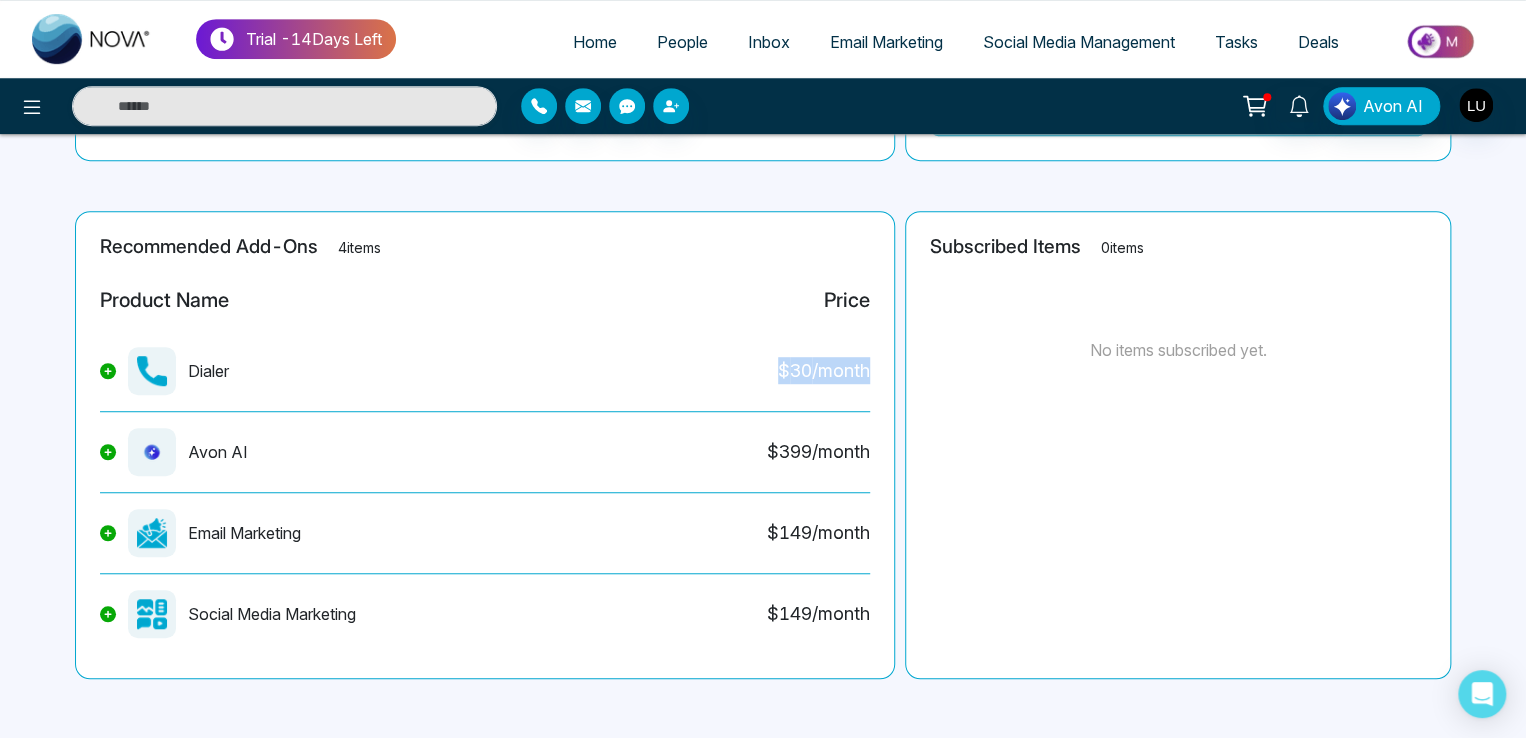 drag, startPoint x: 768, startPoint y: 371, endPoint x: 876, endPoint y: 369, distance: 108.01852 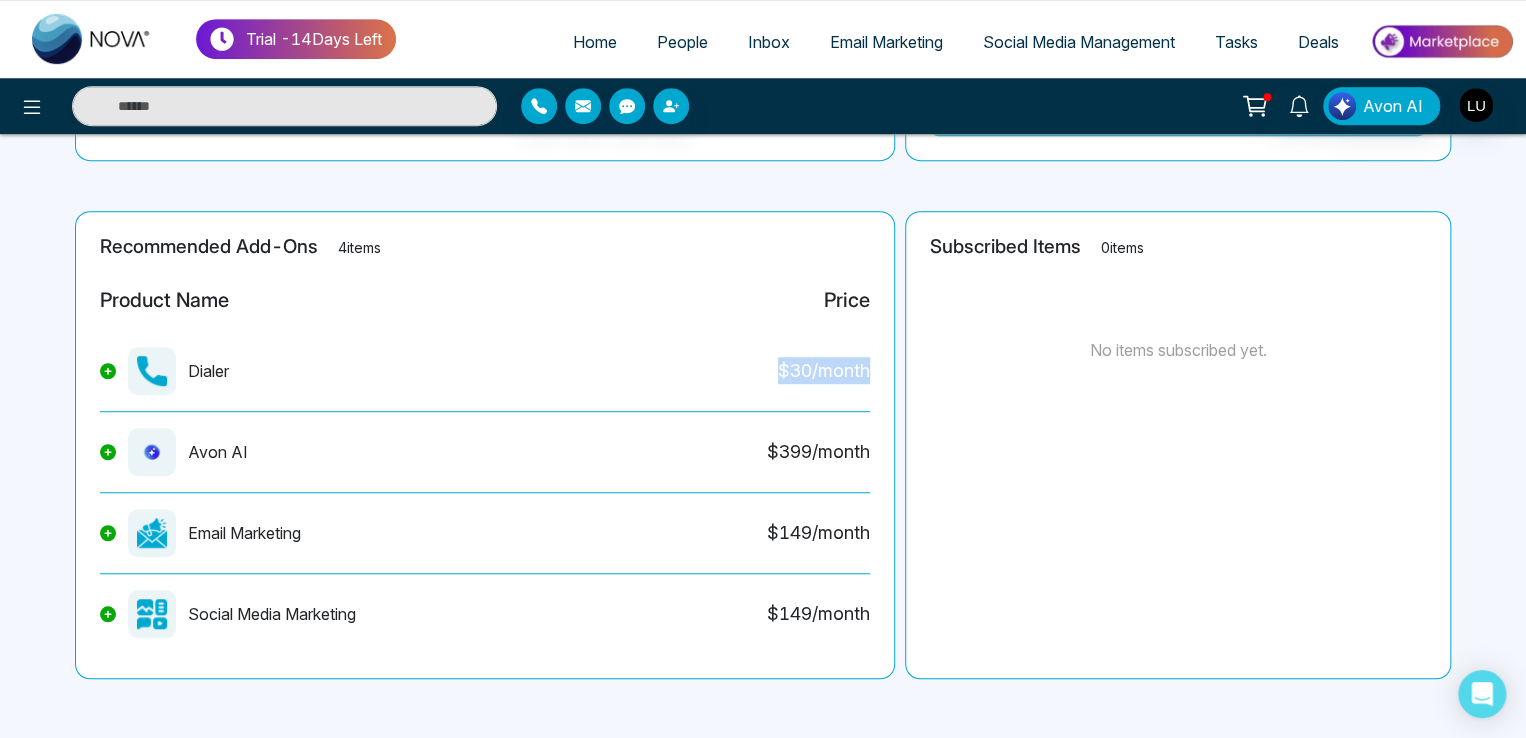 click on "Recommended Add-Ons 4  items Product Name Price Dialer $ 30 /month Avon AI $ 399 /month Email Marketing $ 149 /month Social Media Marketing $ 149 /month" at bounding box center (485, 445) 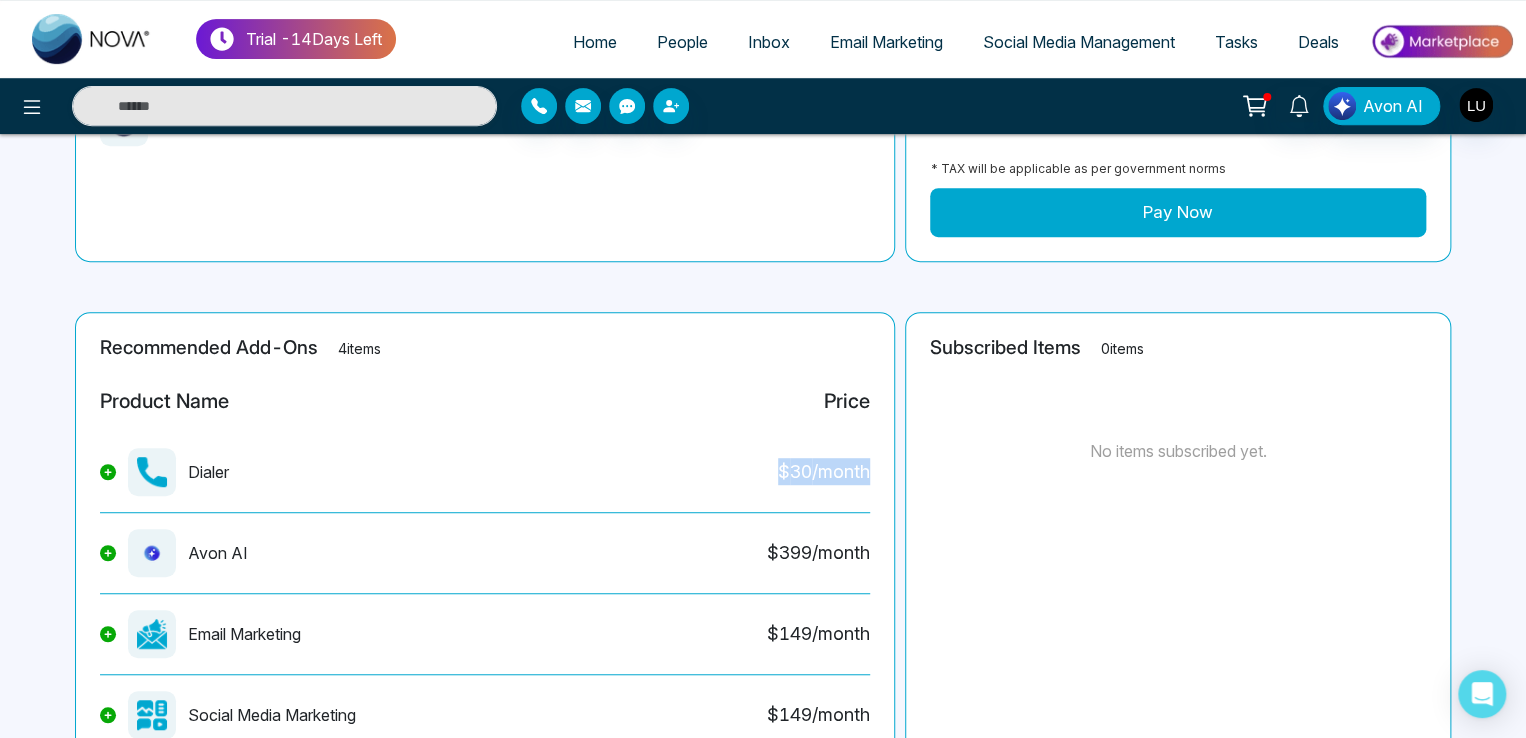 scroll, scrollTop: 172, scrollLeft: 0, axis: vertical 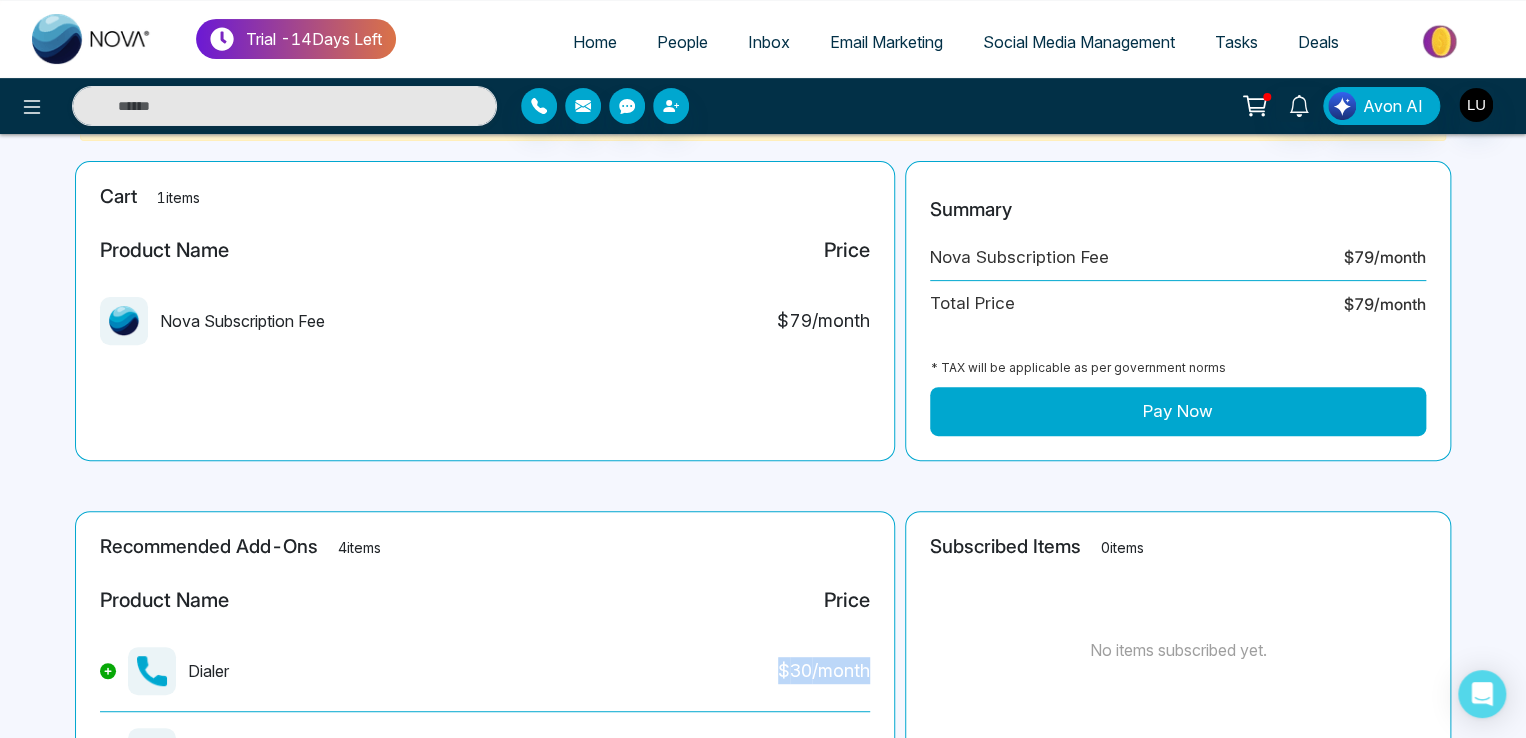 click at bounding box center (1441, 41) 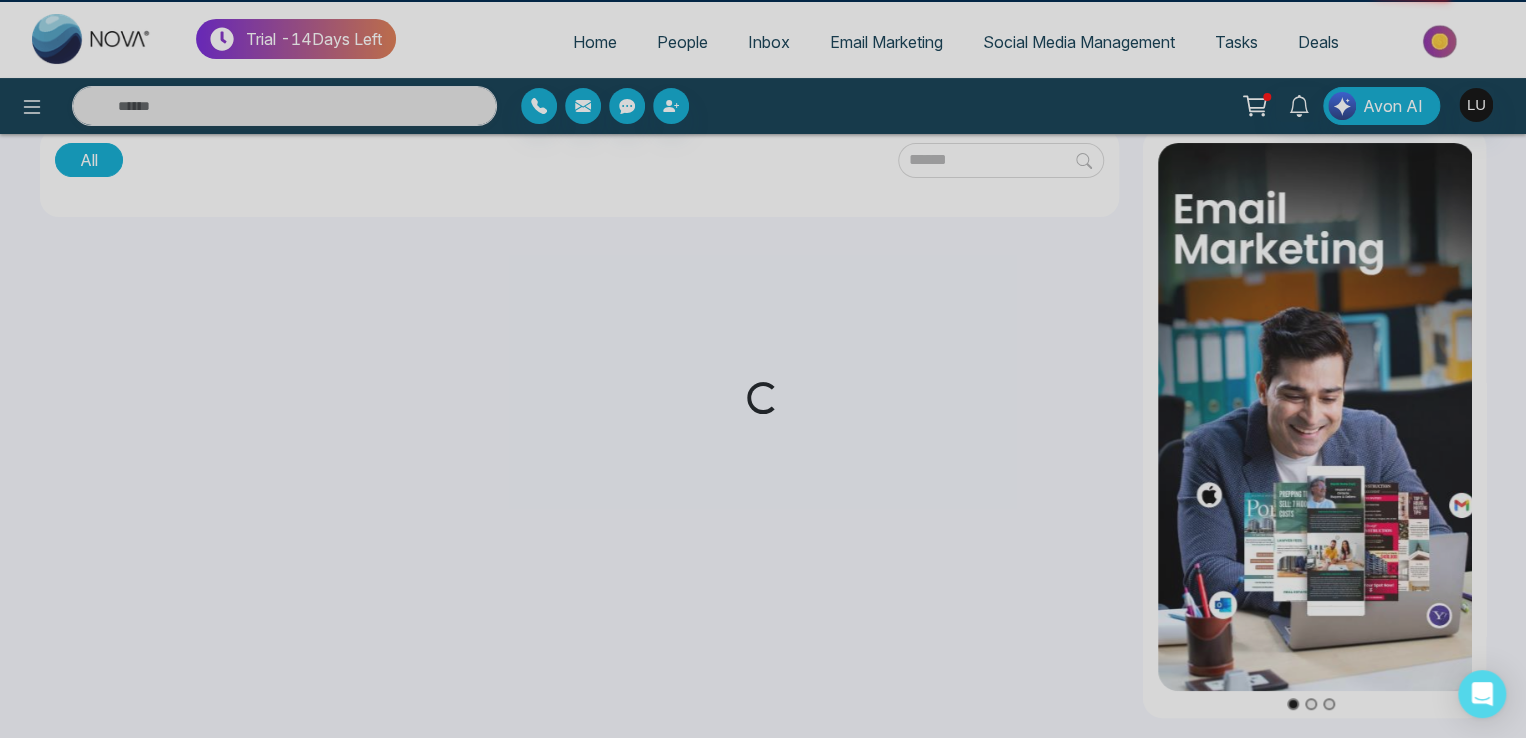 scroll, scrollTop: 0, scrollLeft: 0, axis: both 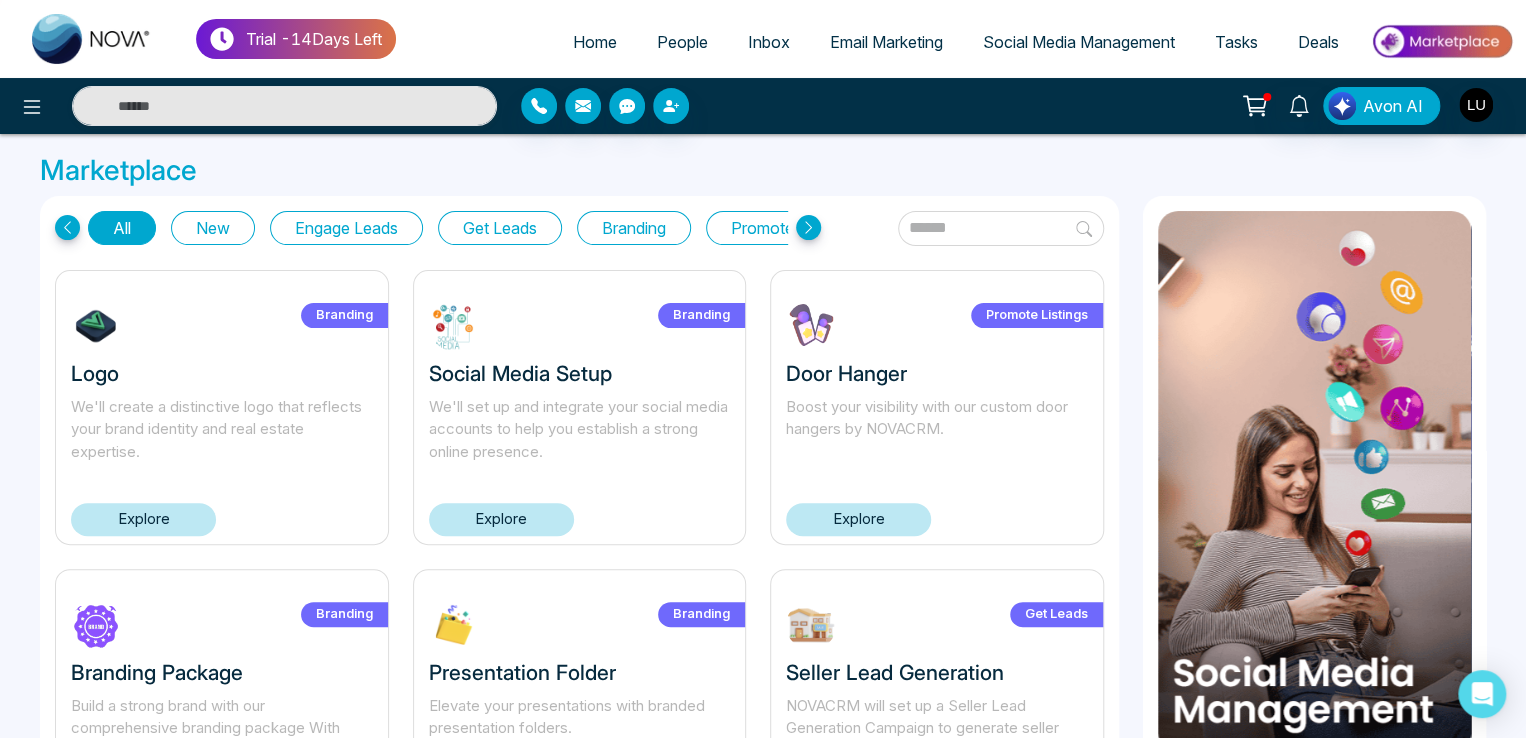 click on "We'll set up and integrate your social media accounts to help you establish a strong online presence." at bounding box center [580, 430] 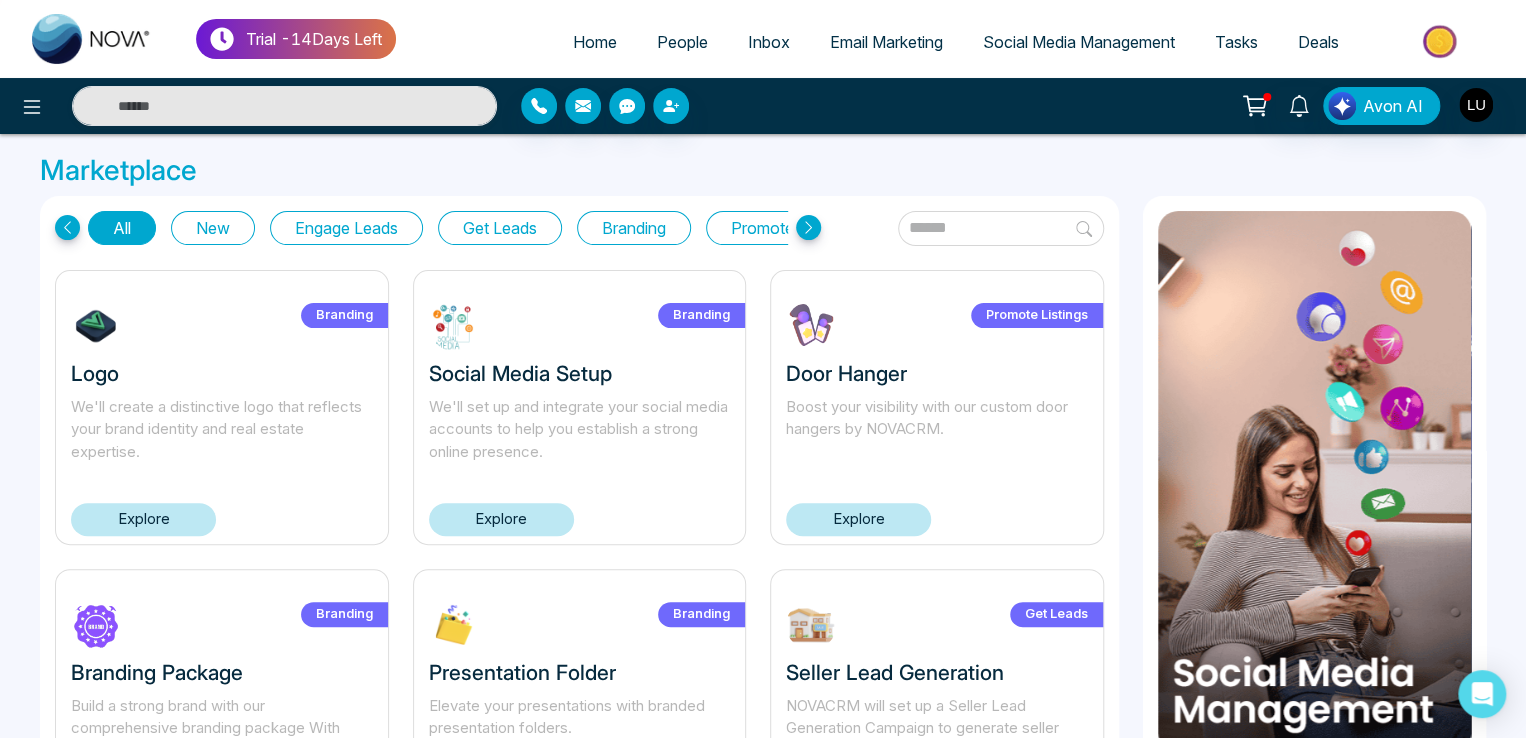 click on "Explore" at bounding box center [501, 519] 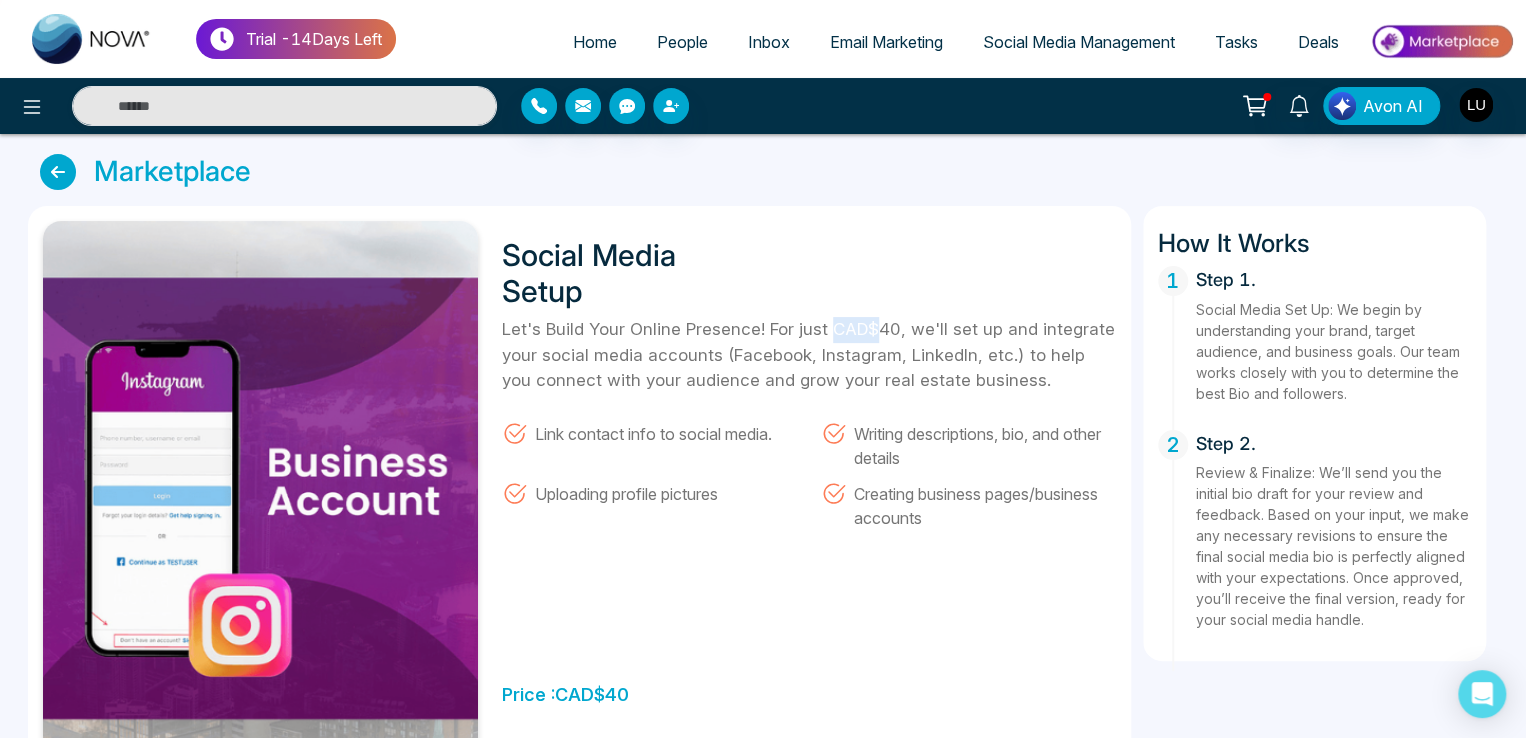 drag, startPoint x: 832, startPoint y: 330, endPoint x: 883, endPoint y: 321, distance: 51.78803 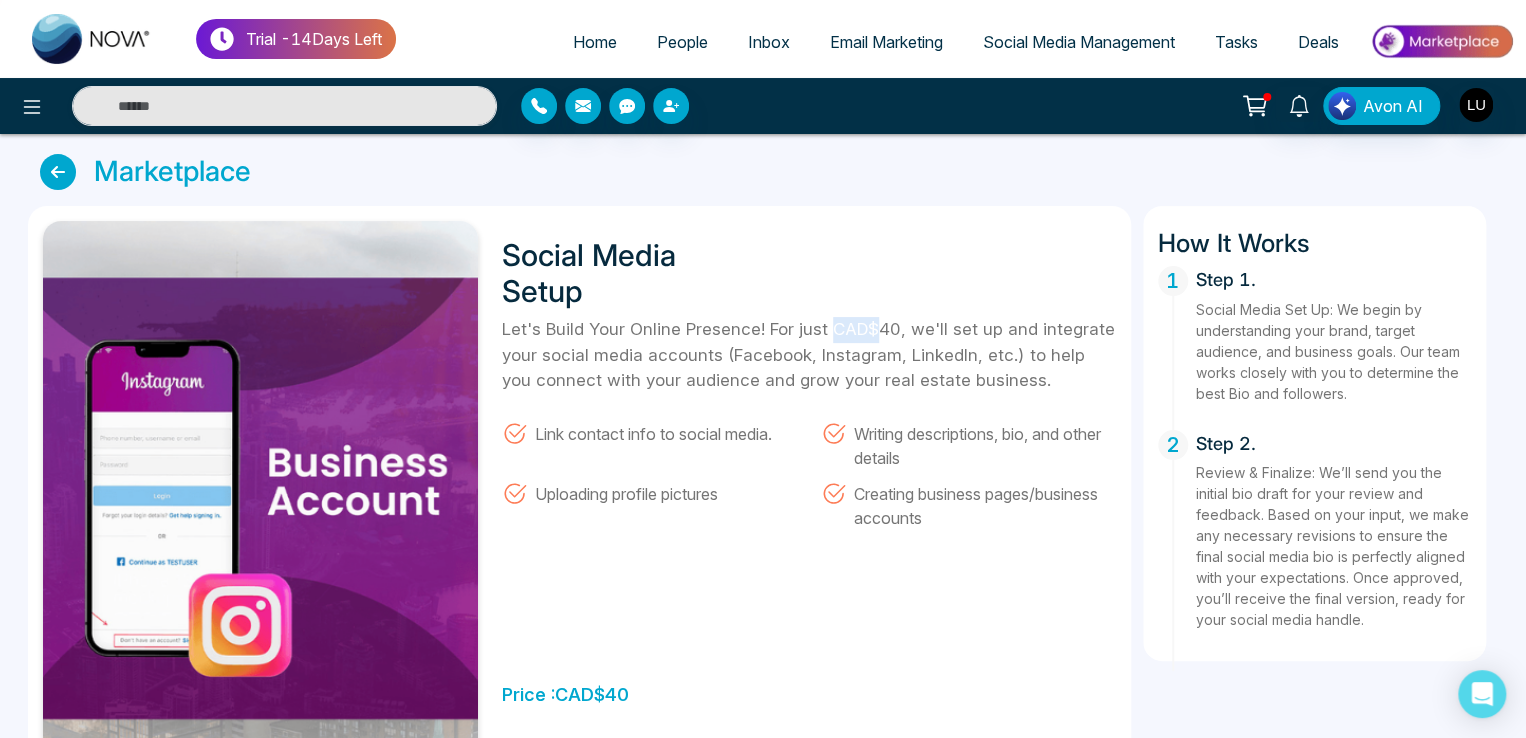 click on "Let's Build Your Online Presence!
For just CAD$40, we'll set up and integrate your social media accounts (Facebook, Instagram, LinkedIn, etc.) to help you connect with your audience and grow your real estate business." at bounding box center [809, 355] 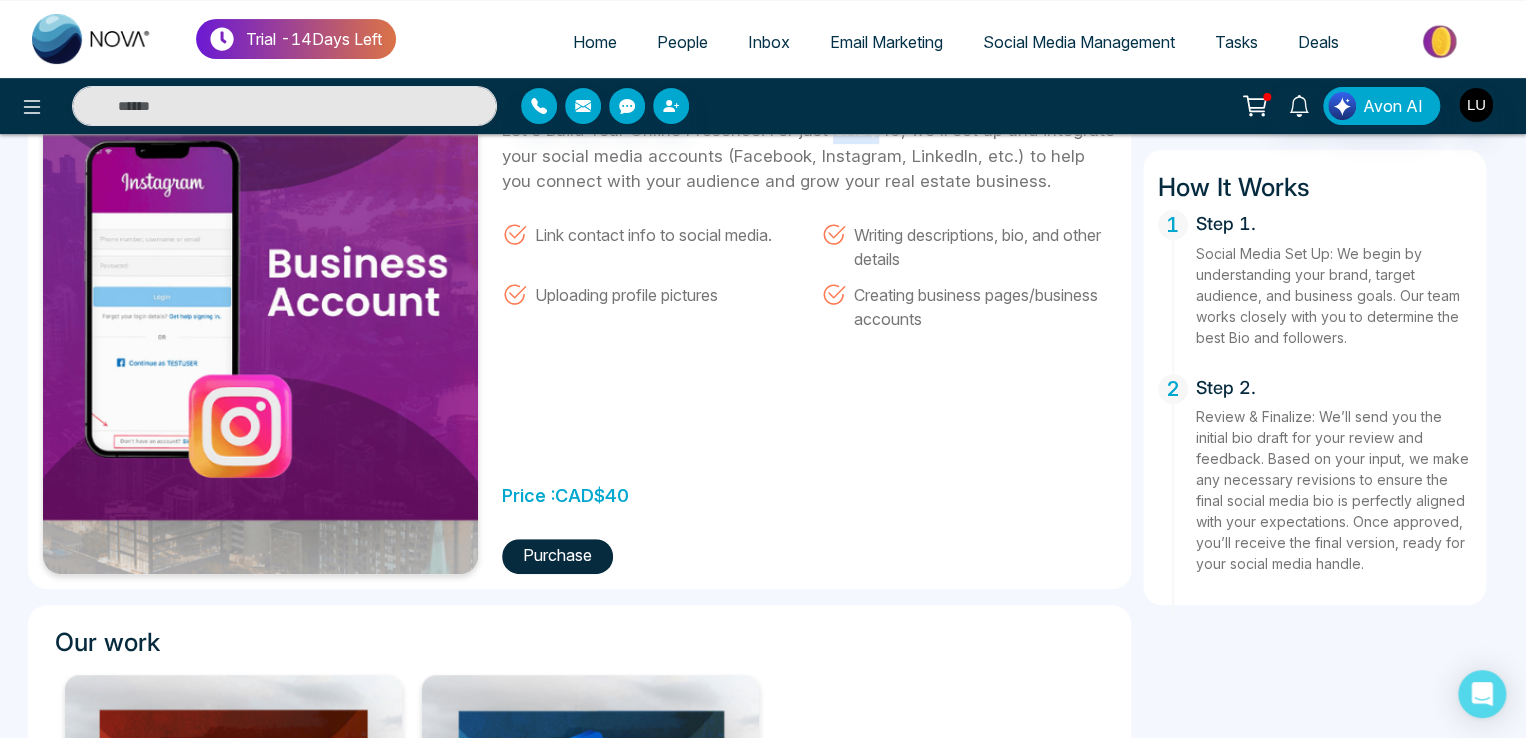 scroll, scrollTop: 200, scrollLeft: 0, axis: vertical 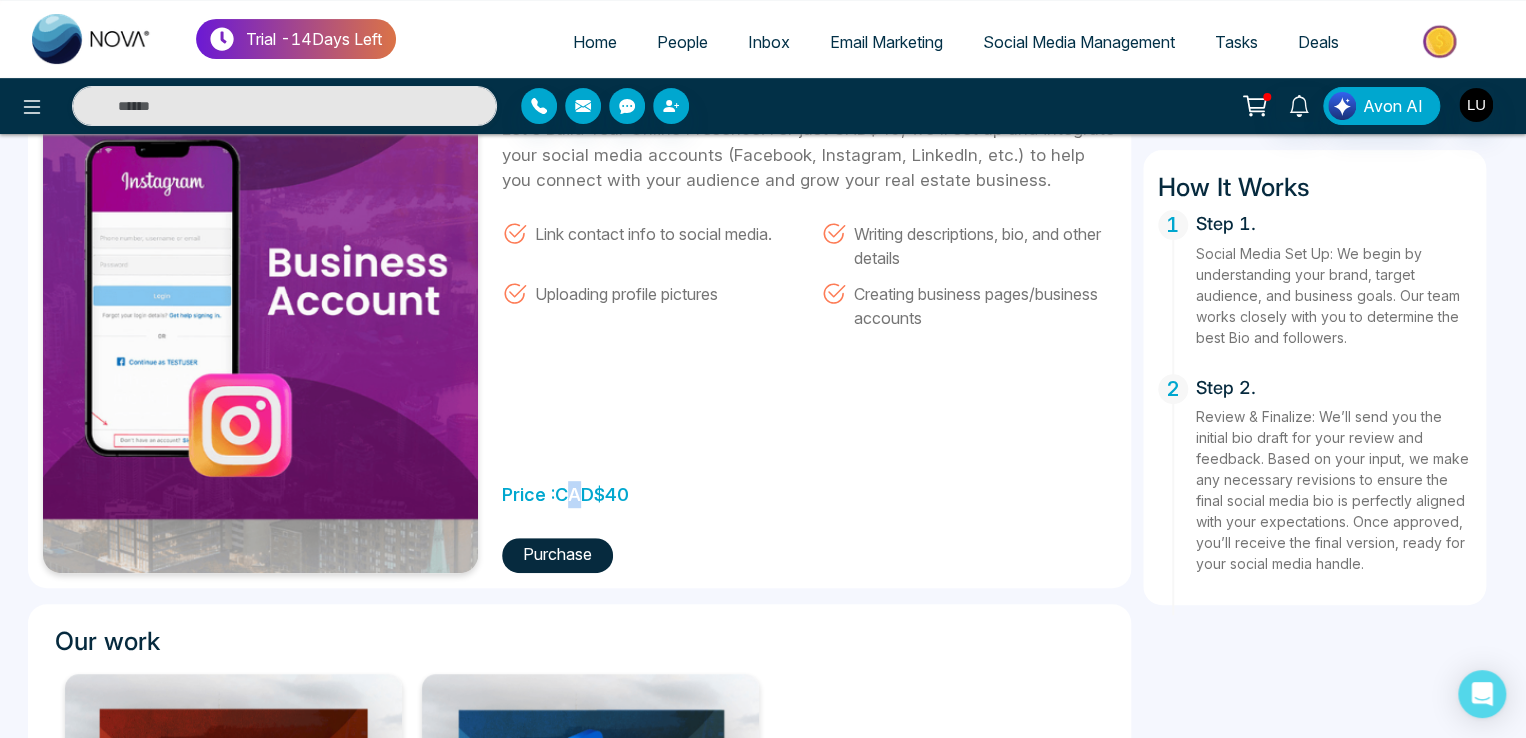 drag, startPoint x: 568, startPoint y: 495, endPoint x: 589, endPoint y: 493, distance: 21.095022 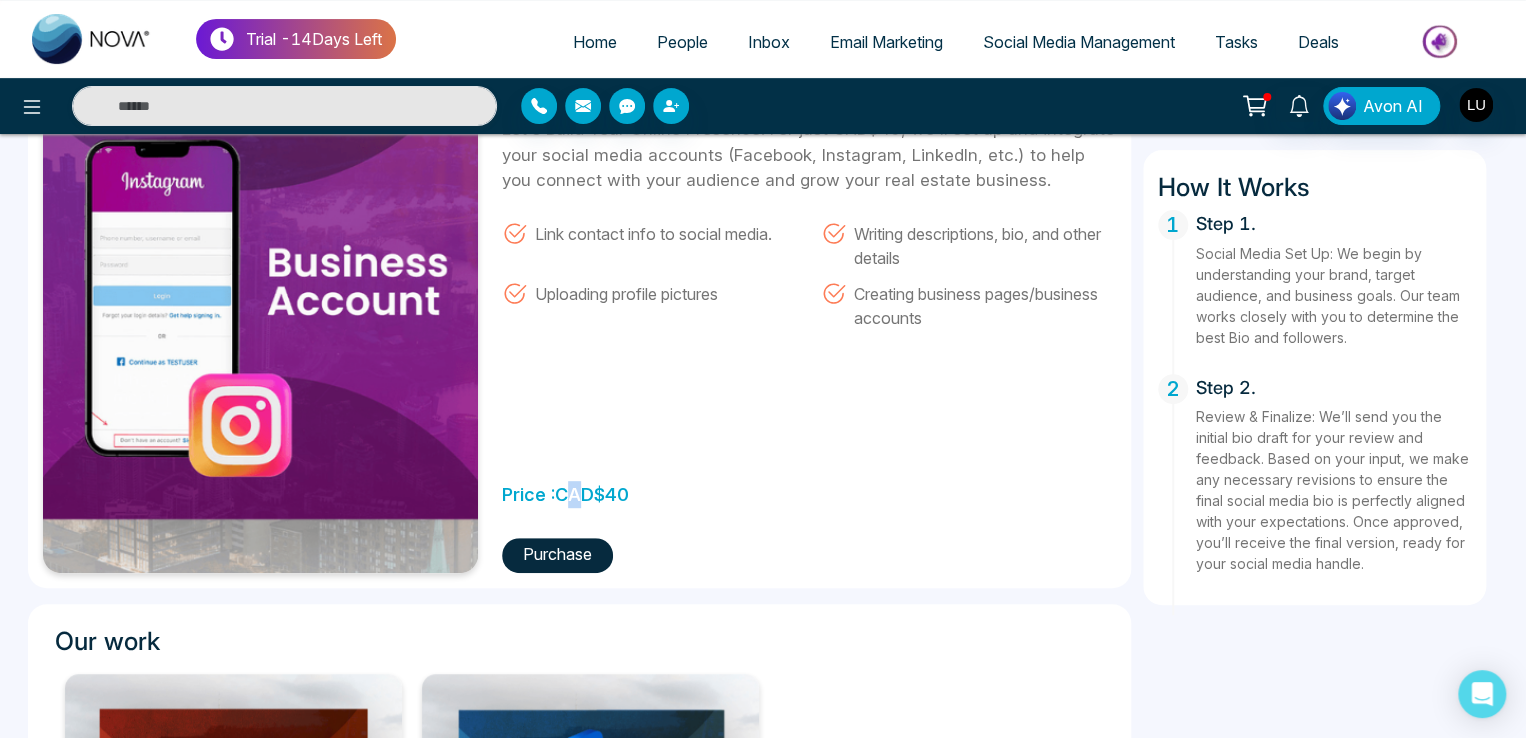 click on "Price :  CAD  $ 40" at bounding box center (565, 489) 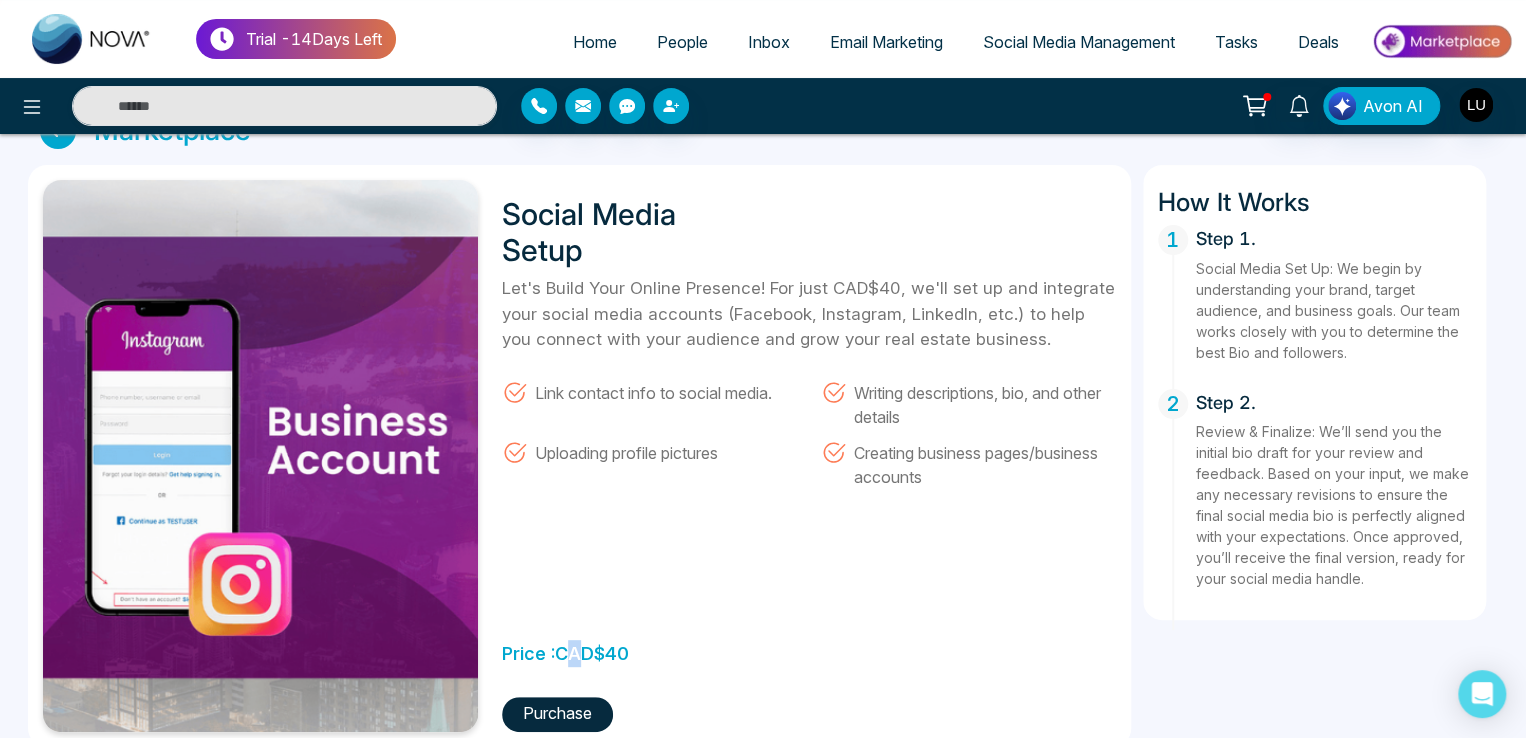scroll, scrollTop: 0, scrollLeft: 0, axis: both 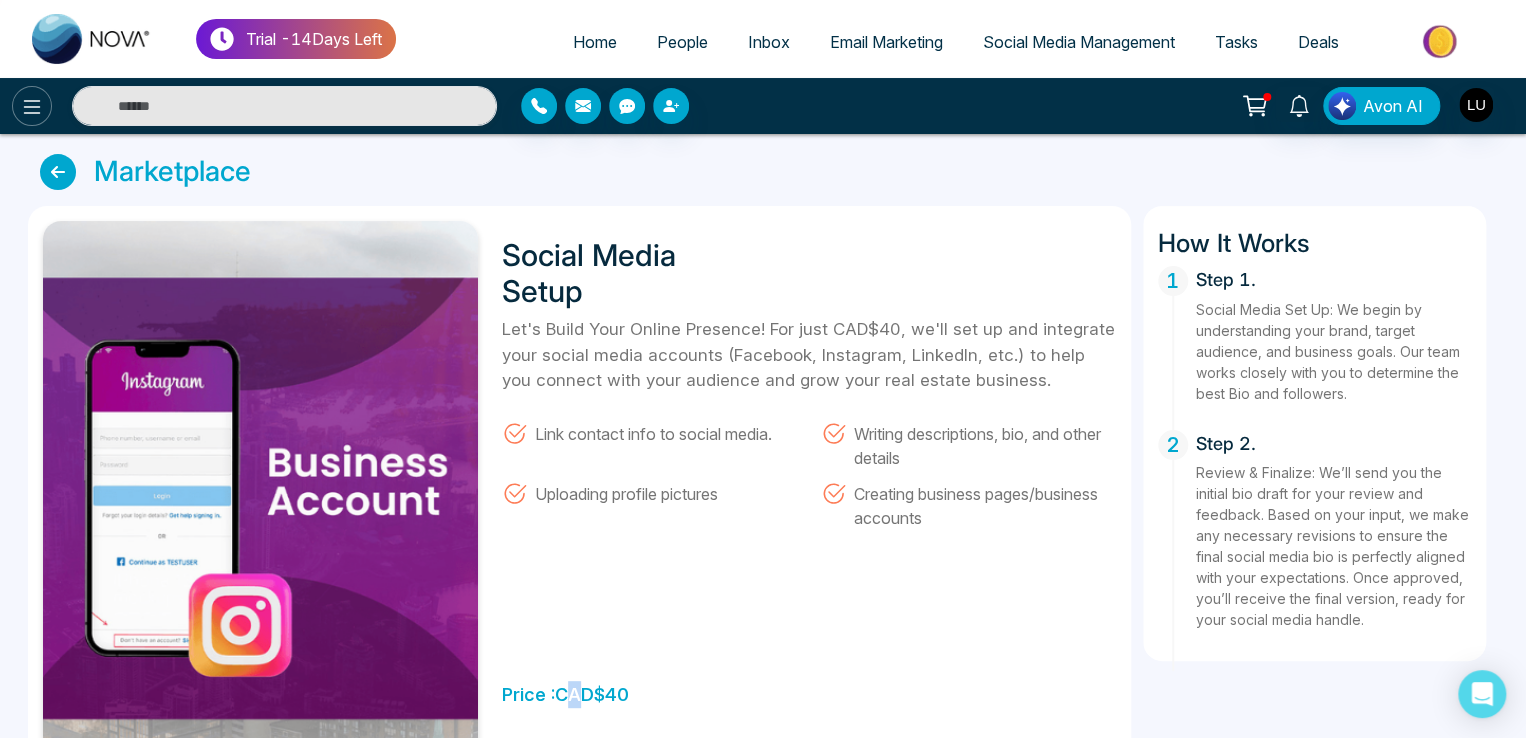 click 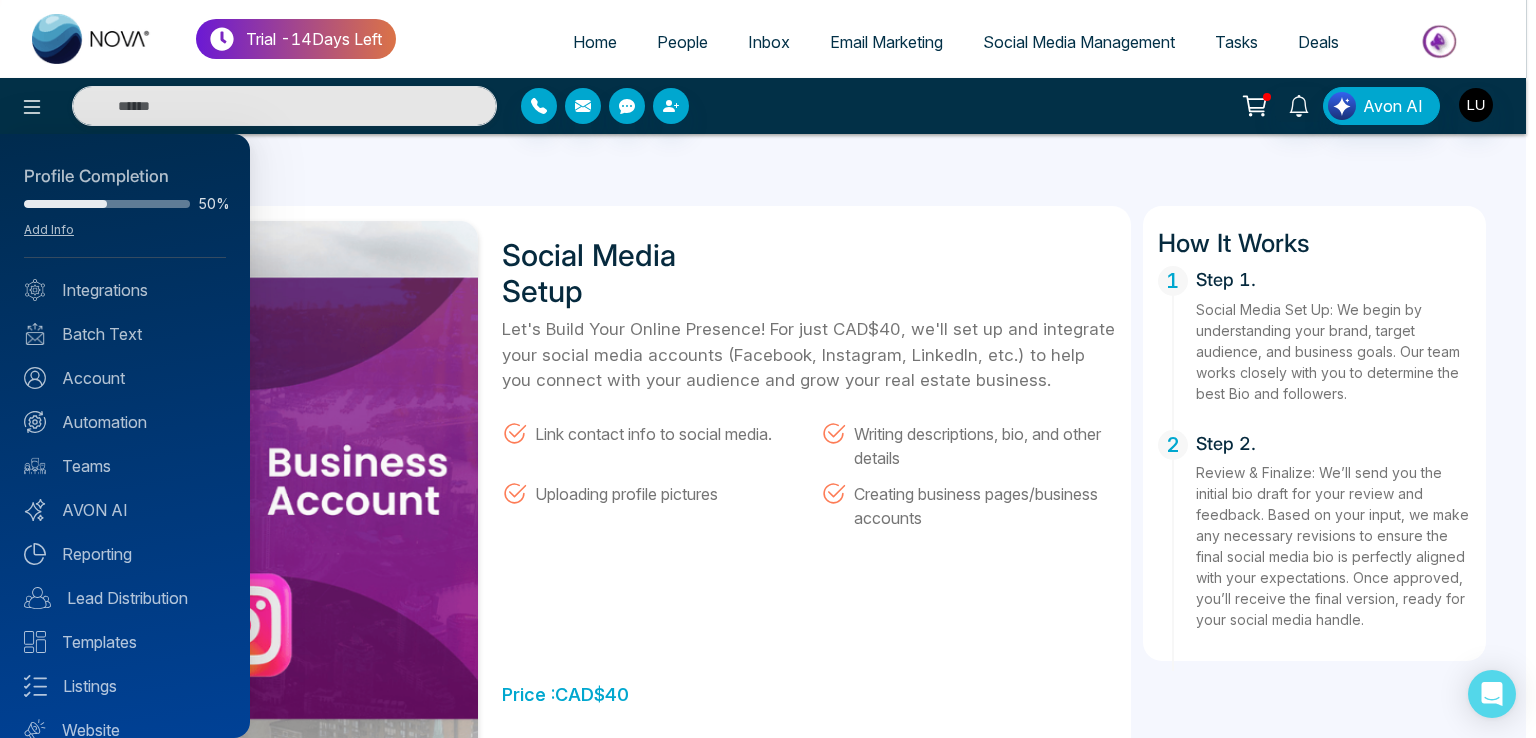 click at bounding box center [768, 369] 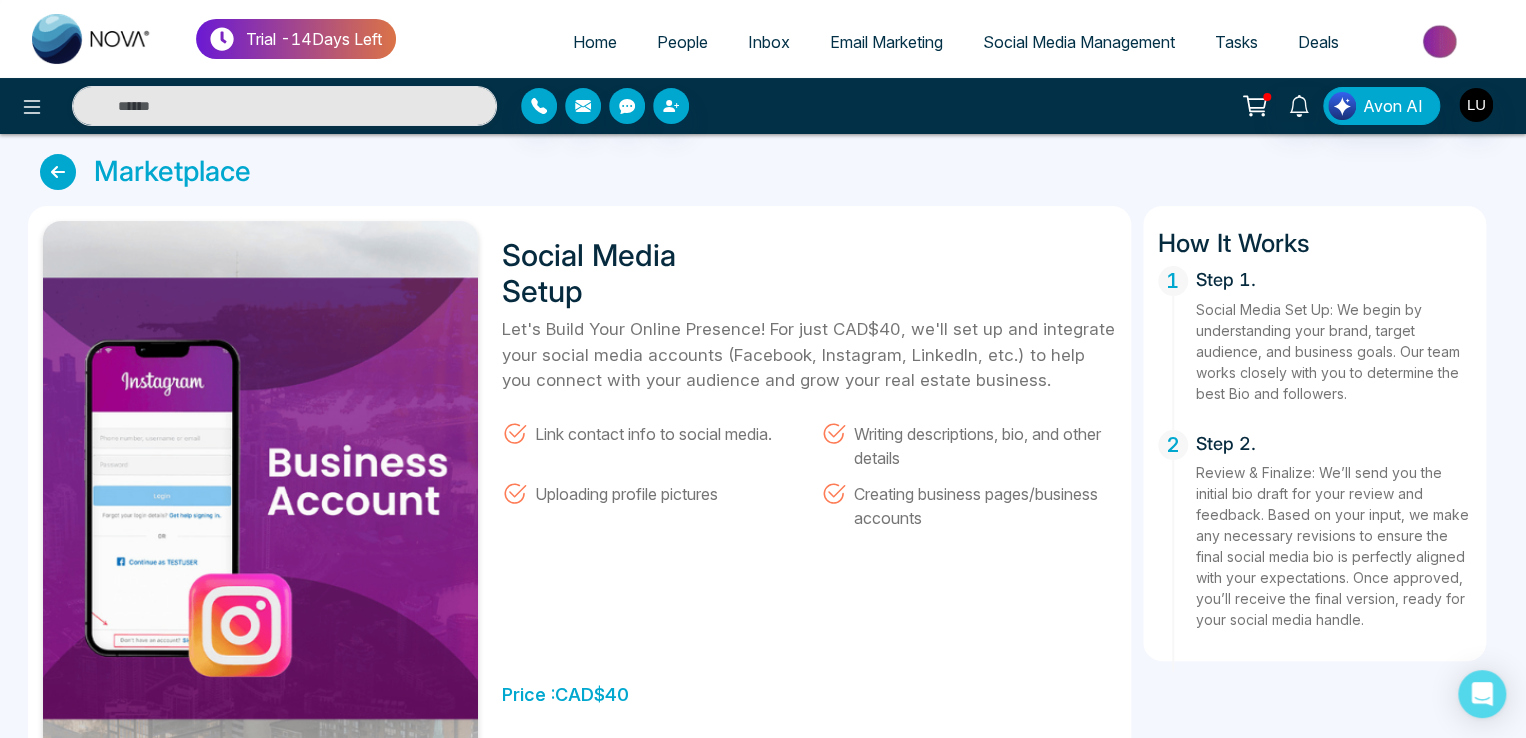 click 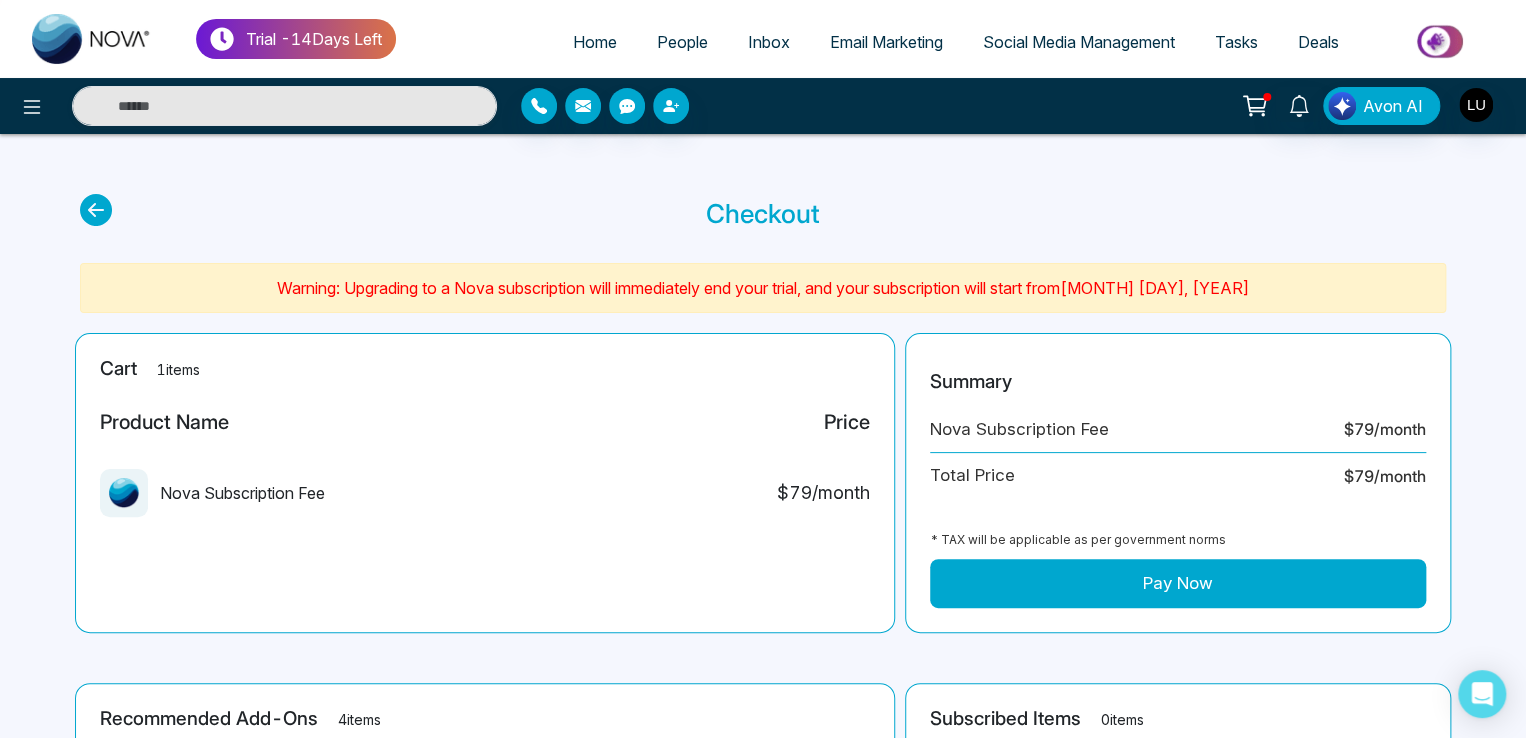 click on "Pay Now" at bounding box center [1178, 584] 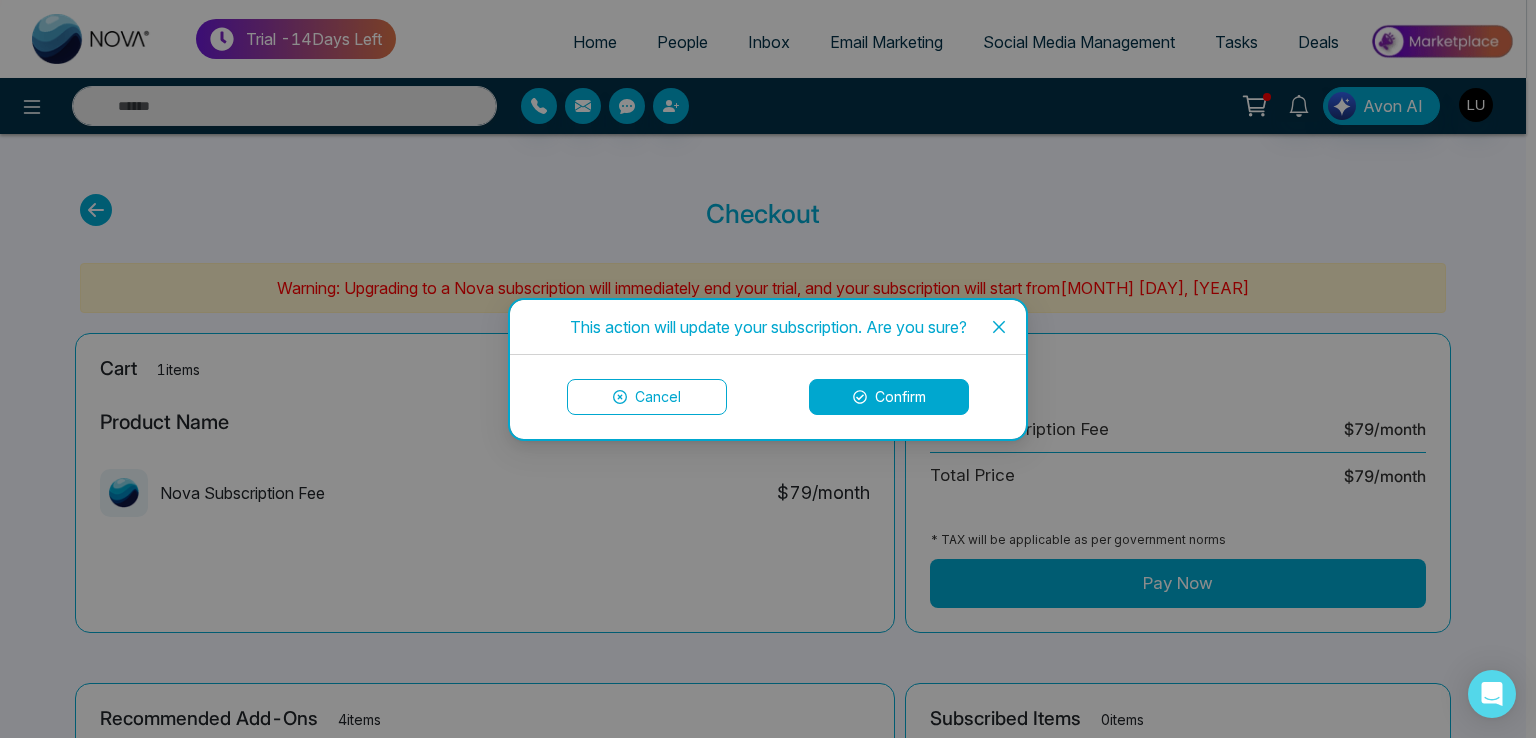 click on "Confirm" at bounding box center (889, 397) 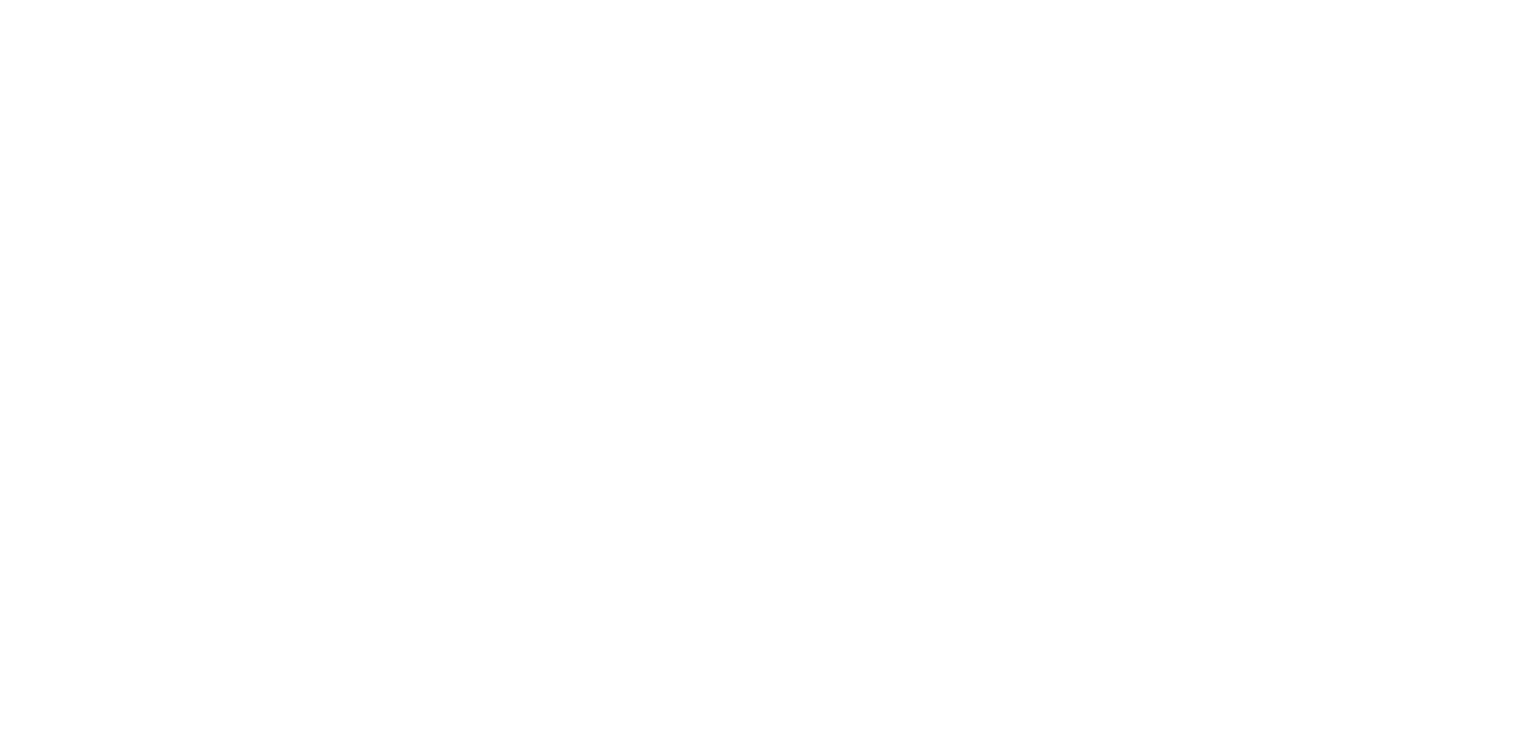 scroll, scrollTop: 0, scrollLeft: 0, axis: both 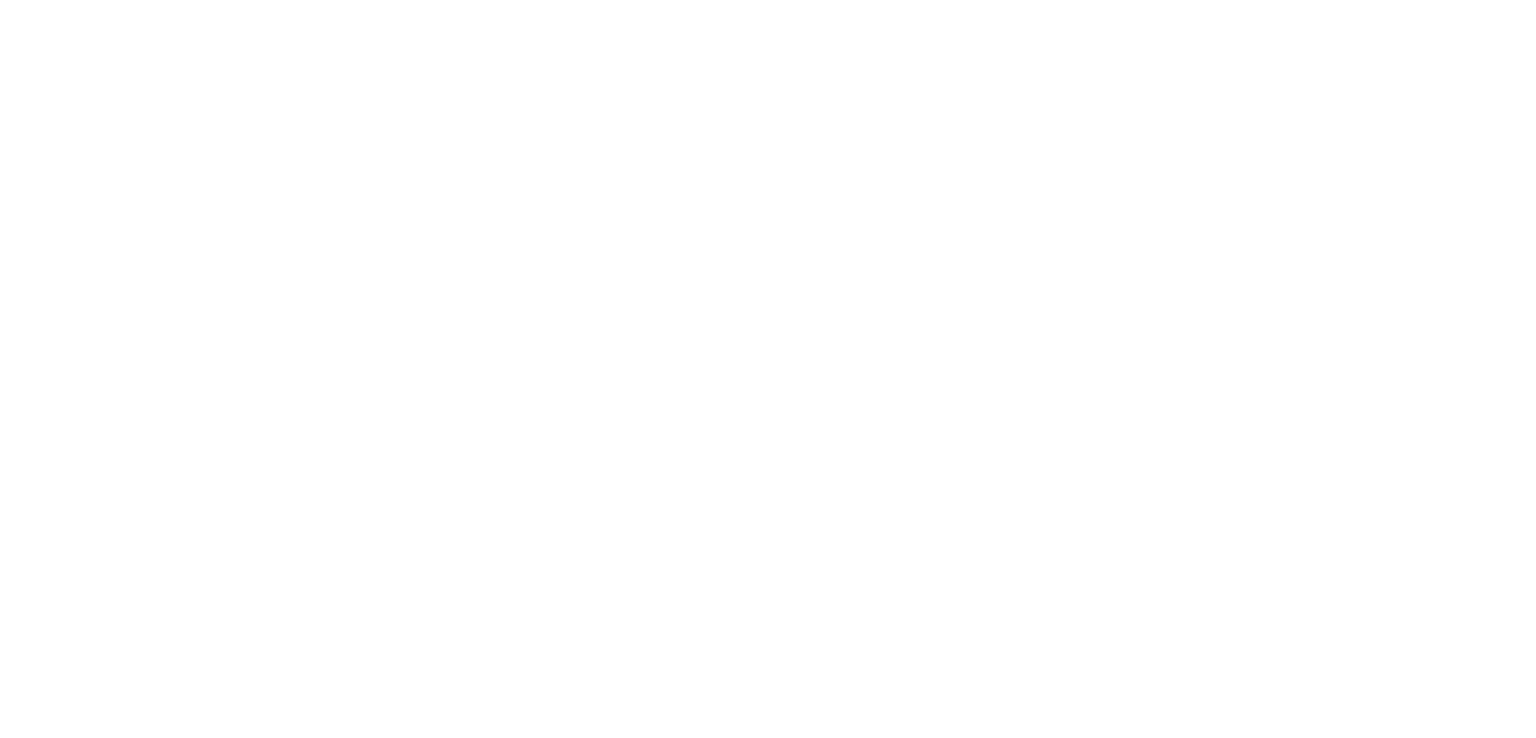 select on "*" 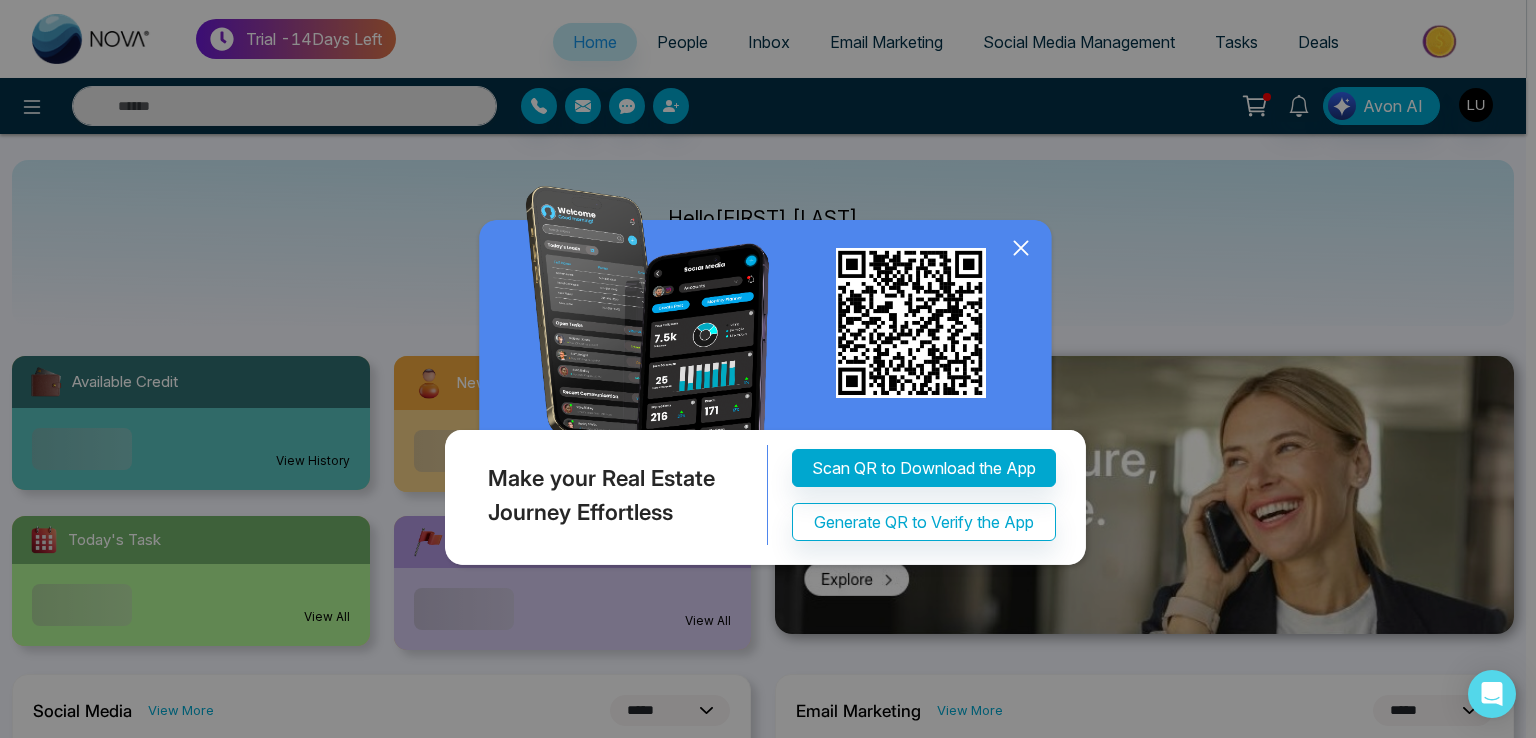 click on "Make your Real Estate  Journey Effortless Scan QR to Download the App Generate QR to Verify the App" at bounding box center (768, 369) 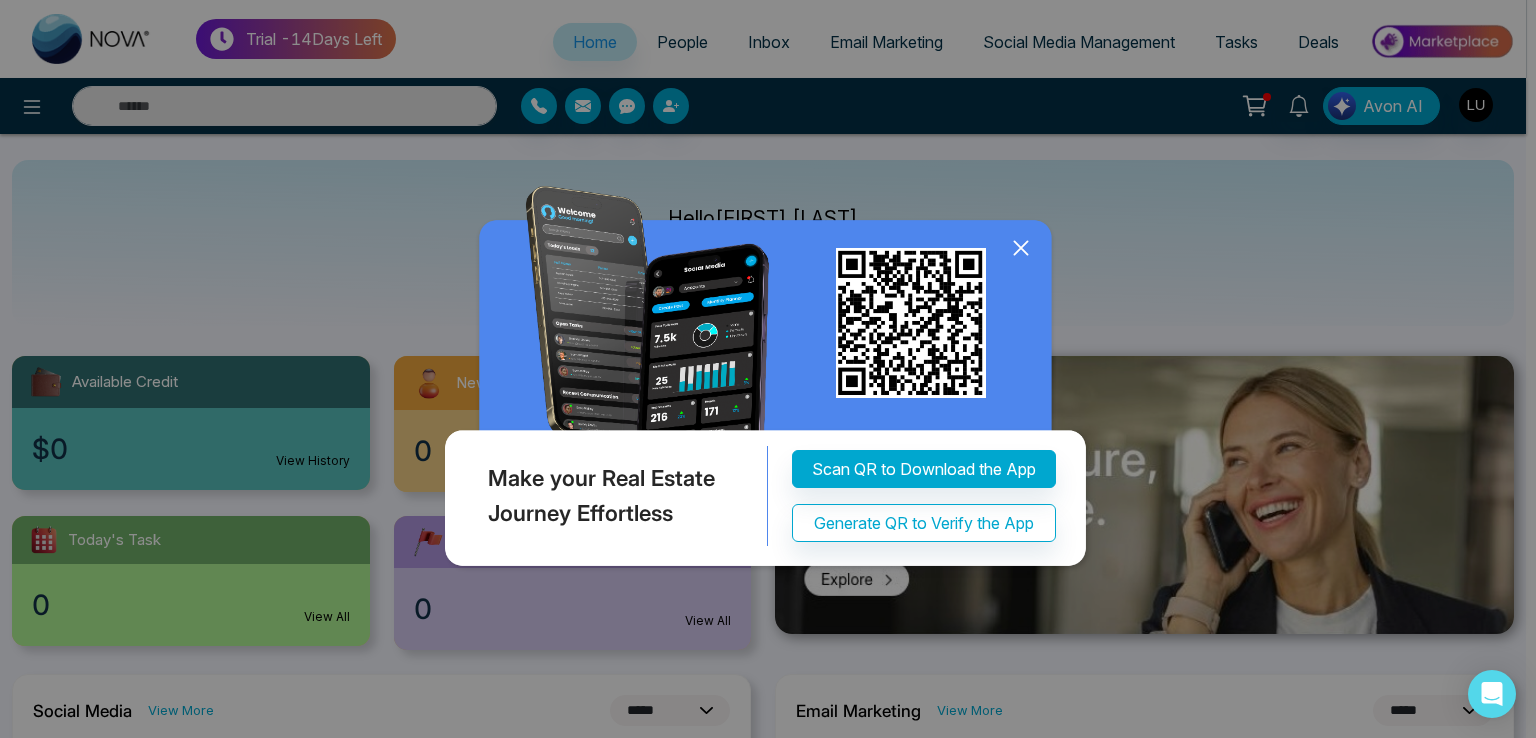 click 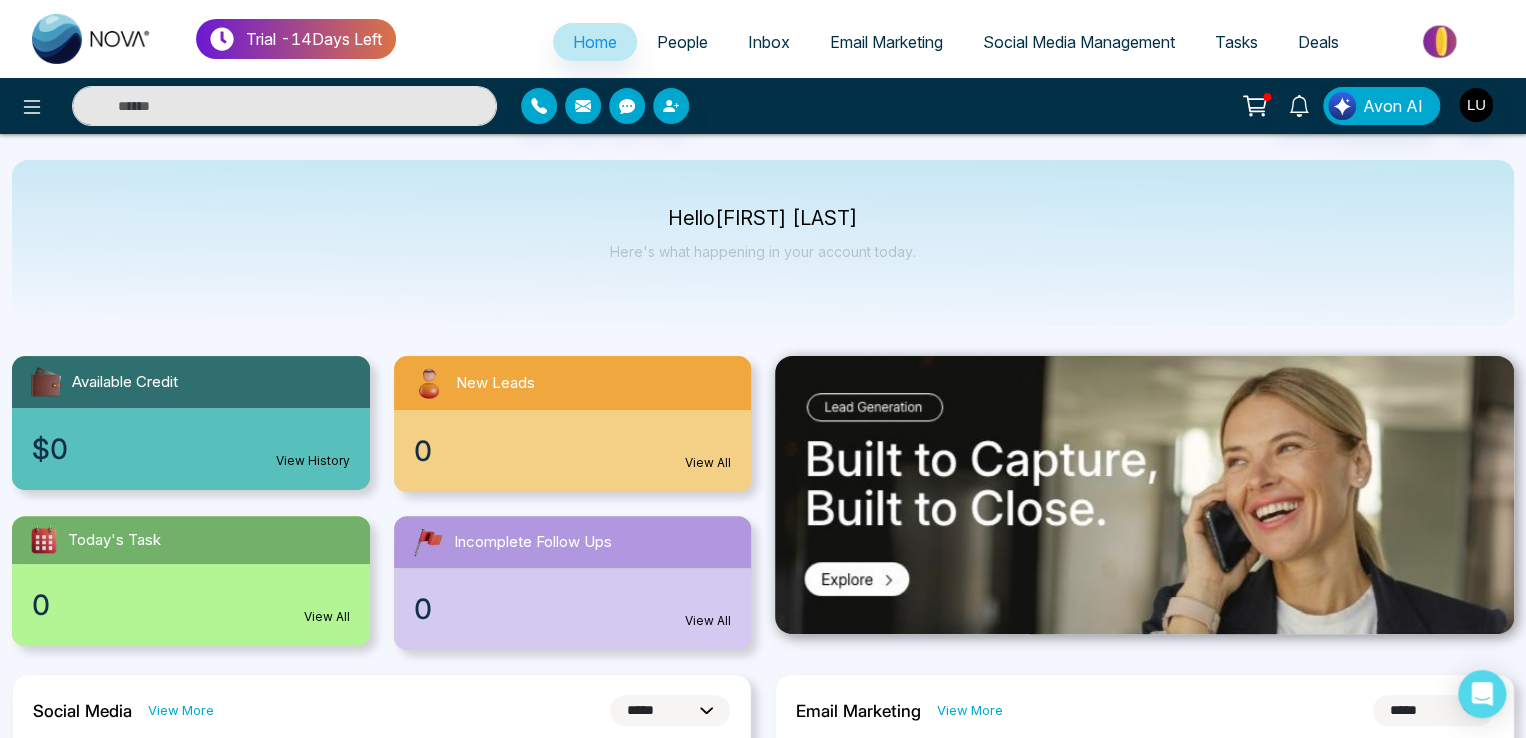 click at bounding box center (1441, 41) 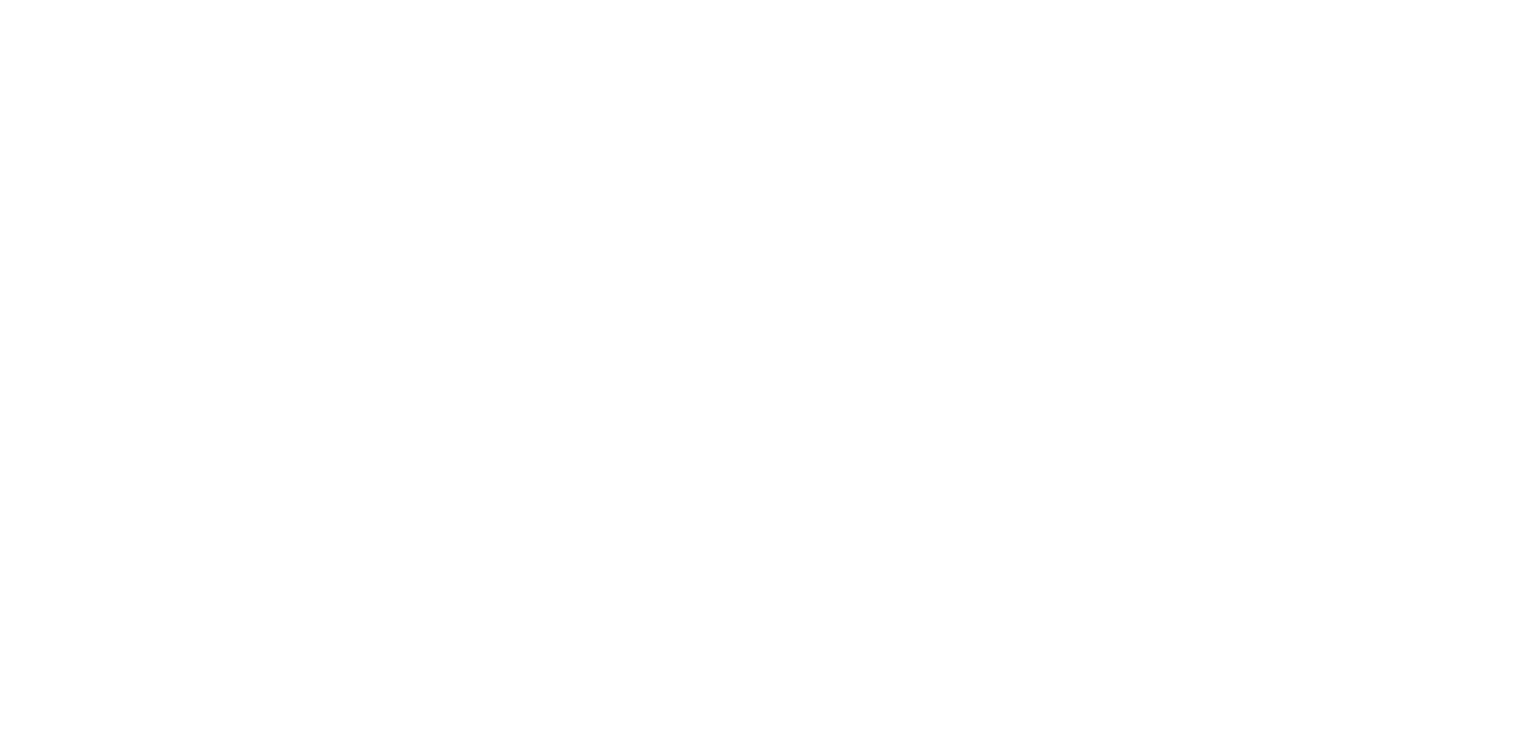 scroll, scrollTop: 0, scrollLeft: 0, axis: both 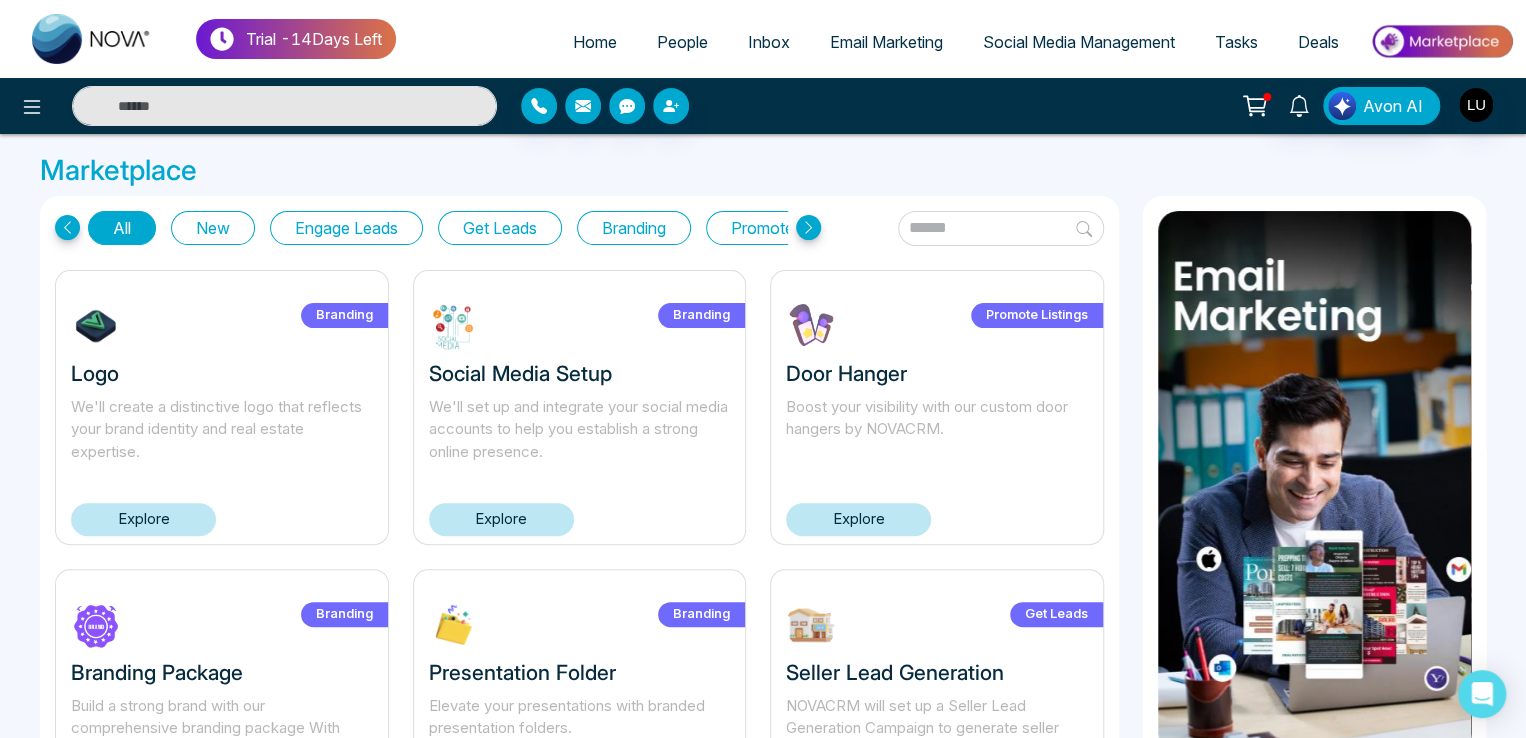 click on "Explore" at bounding box center [501, 519] 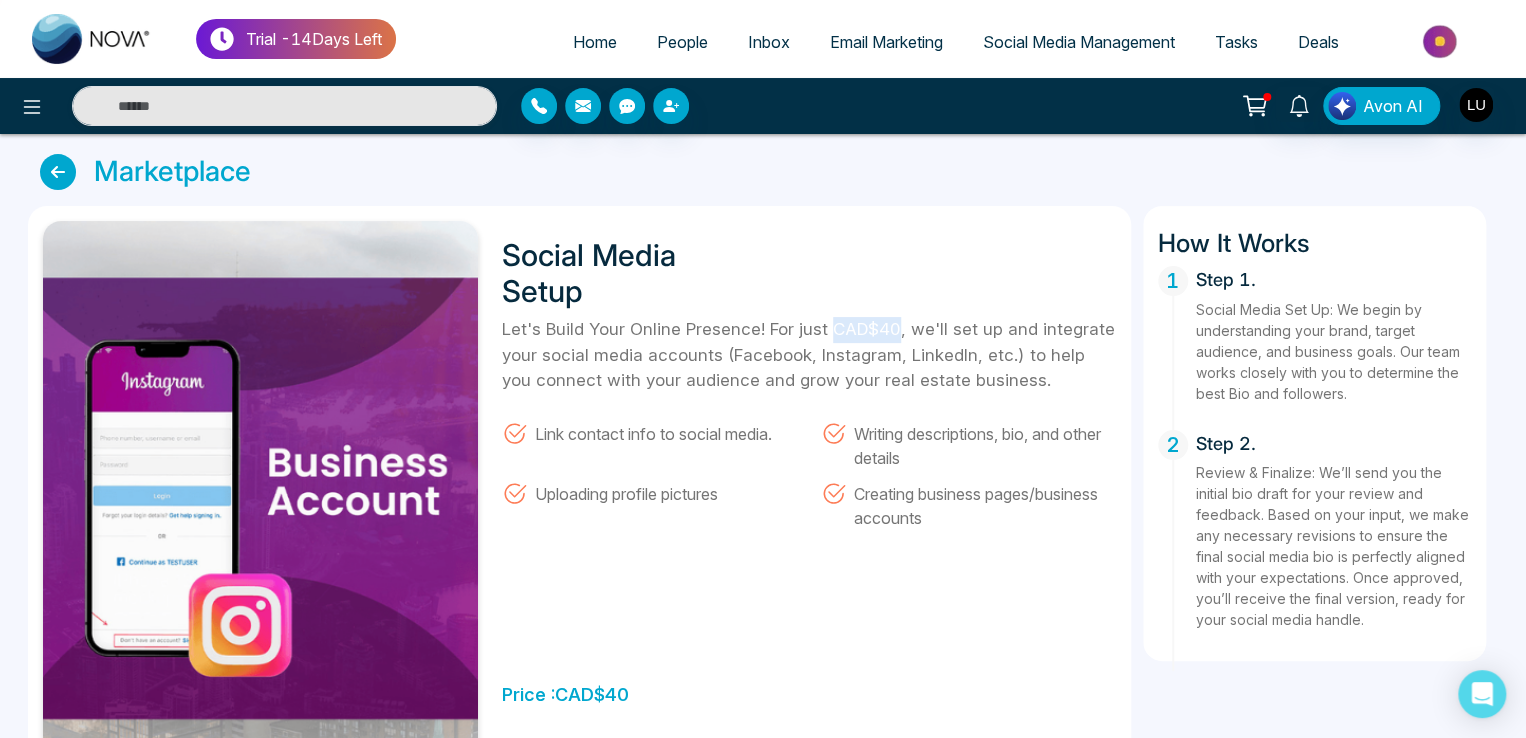 drag, startPoint x: 835, startPoint y: 325, endPoint x: 898, endPoint y: 329, distance: 63.126858 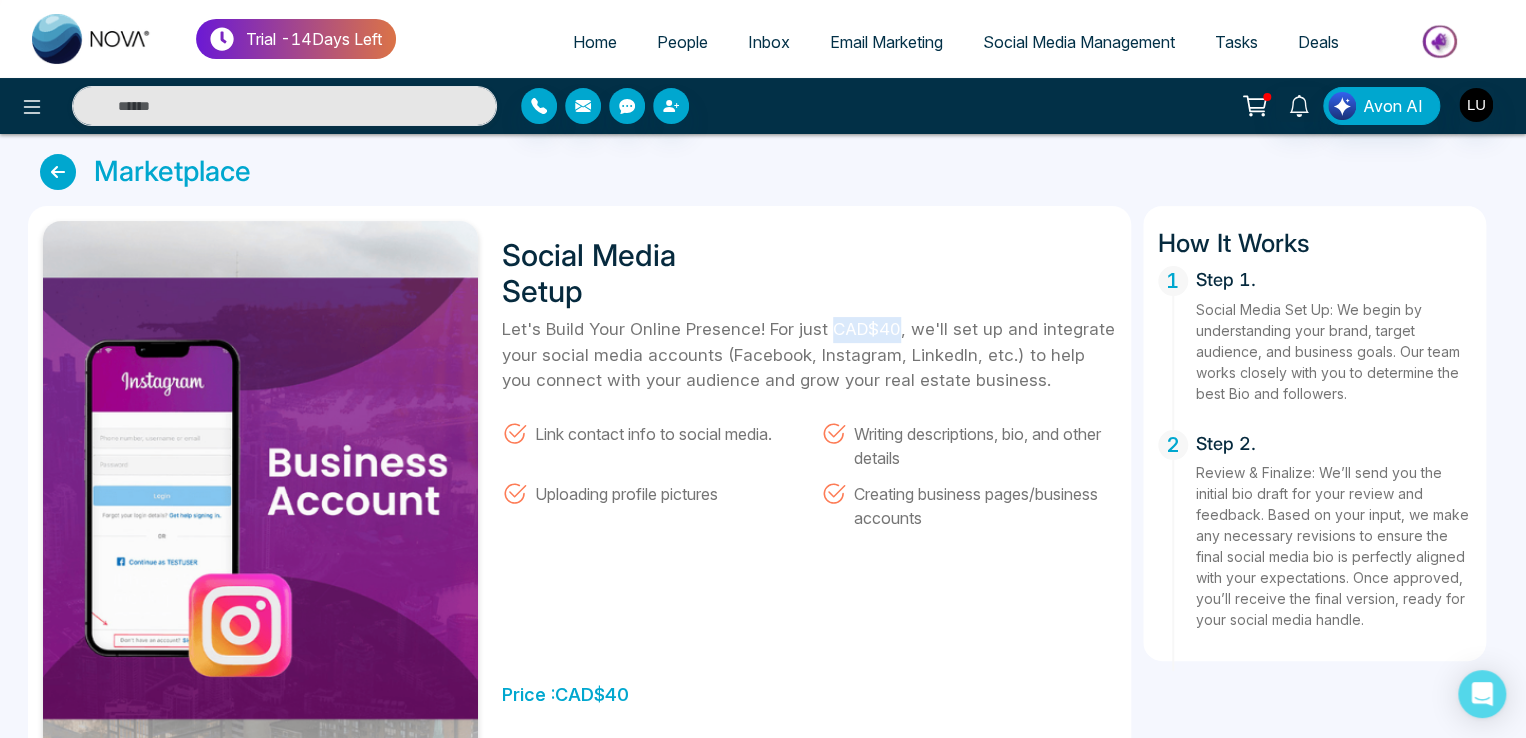 click on "Let's Build Your Online Presence!
For just CAD$40, we'll set up and integrate your social media accounts (Facebook, Instagram, LinkedIn, etc.) to help you connect with your audience and grow your real estate business." at bounding box center (809, 355) 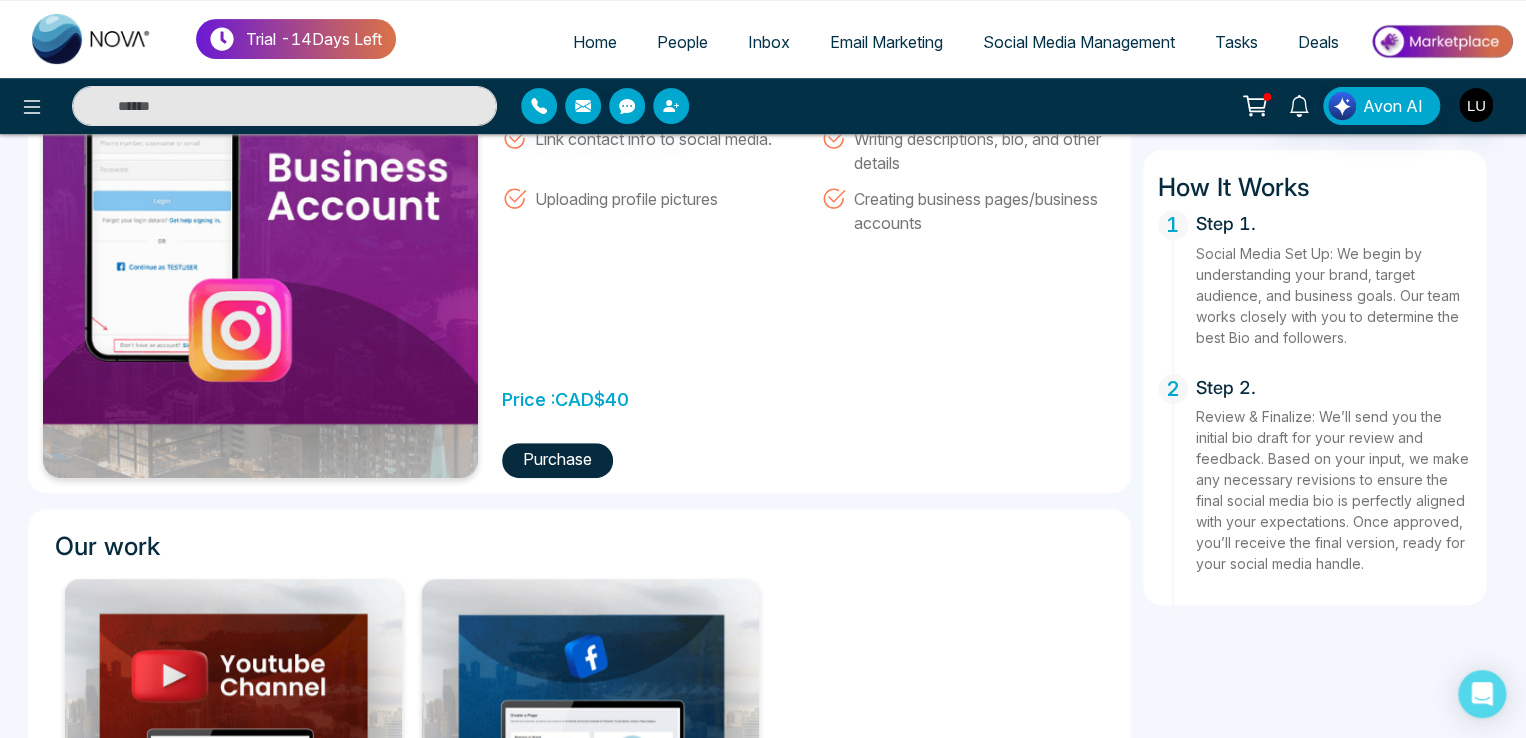 scroll, scrollTop: 300, scrollLeft: 0, axis: vertical 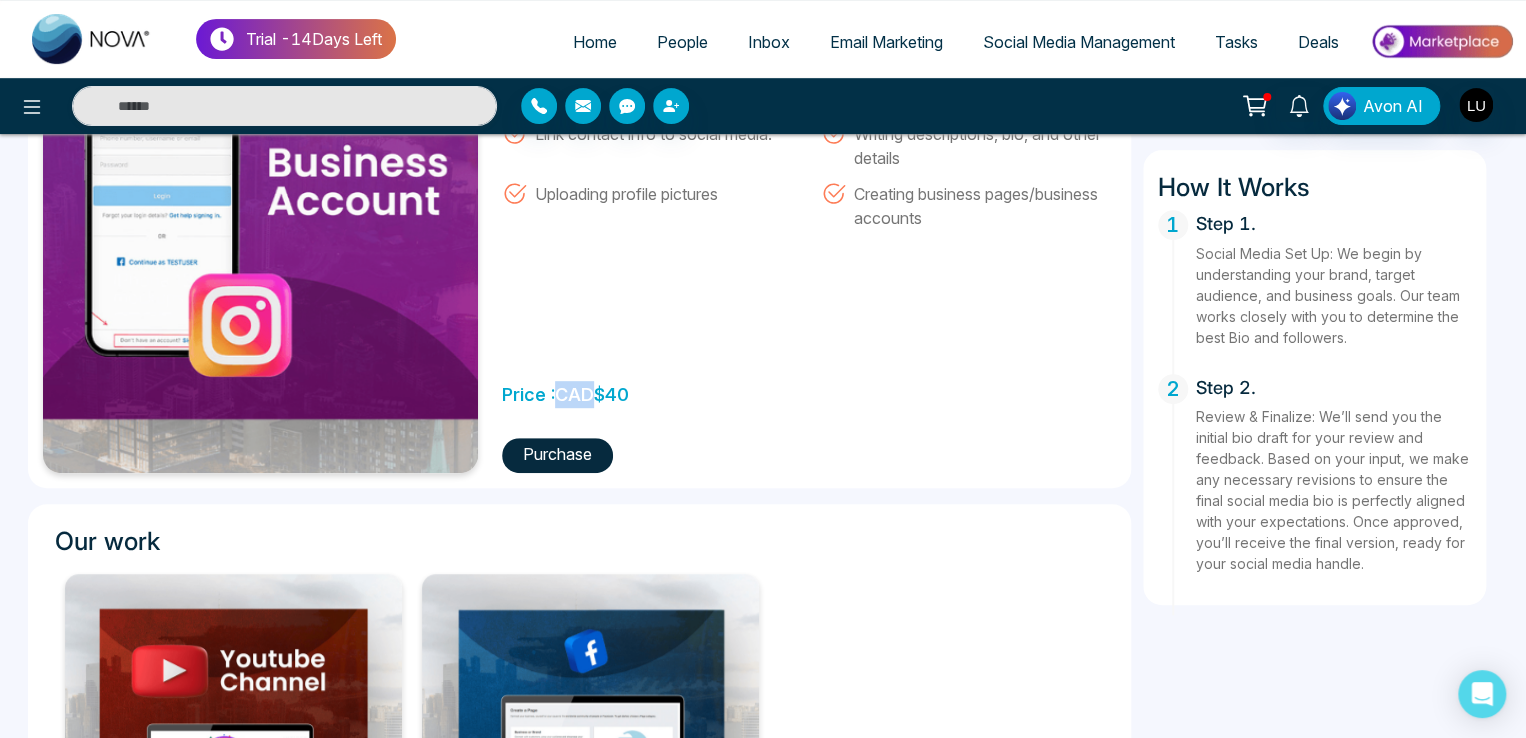 drag, startPoint x: 563, startPoint y: 392, endPoint x: 596, endPoint y: 391, distance: 33.01515 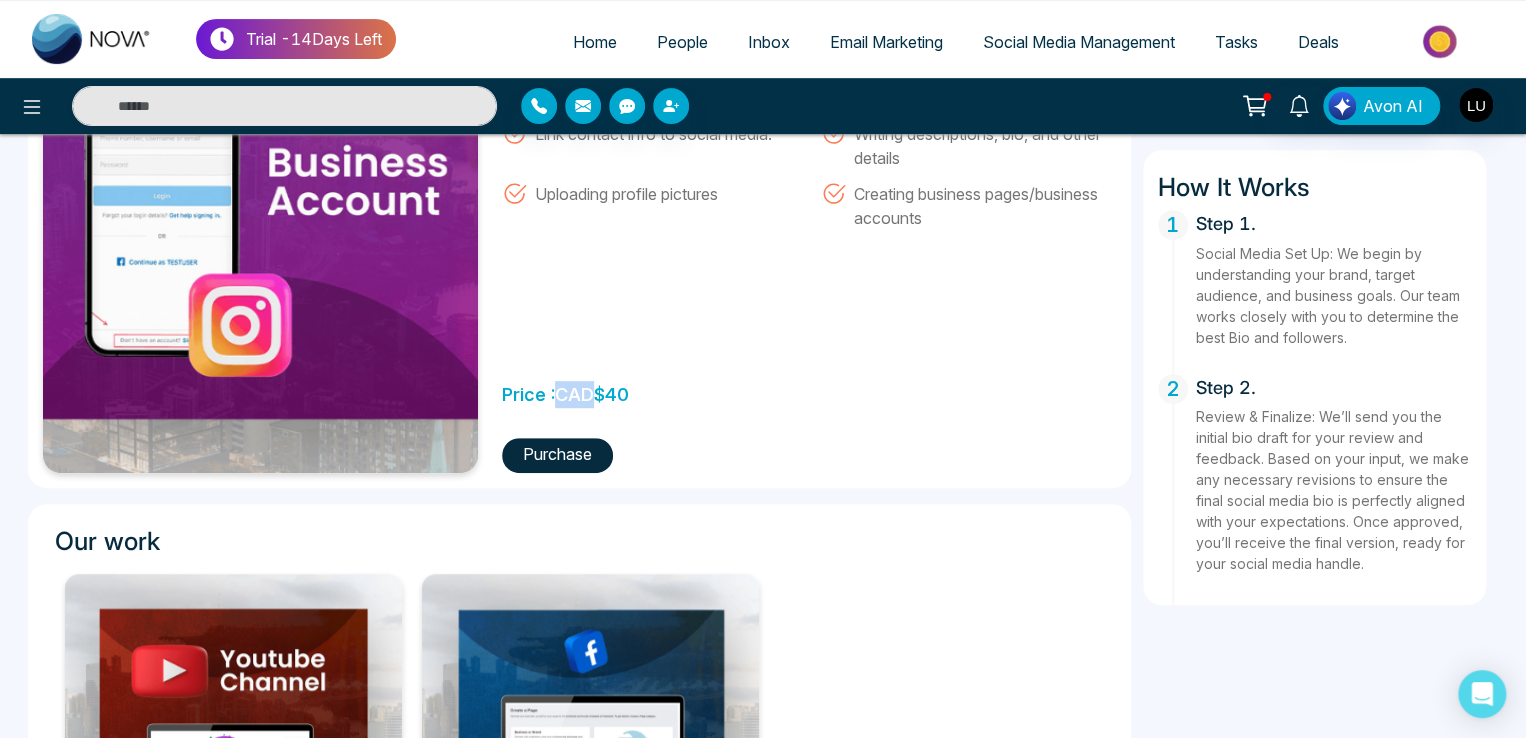 click on "Price :  CAD  $ 40" at bounding box center [565, 389] 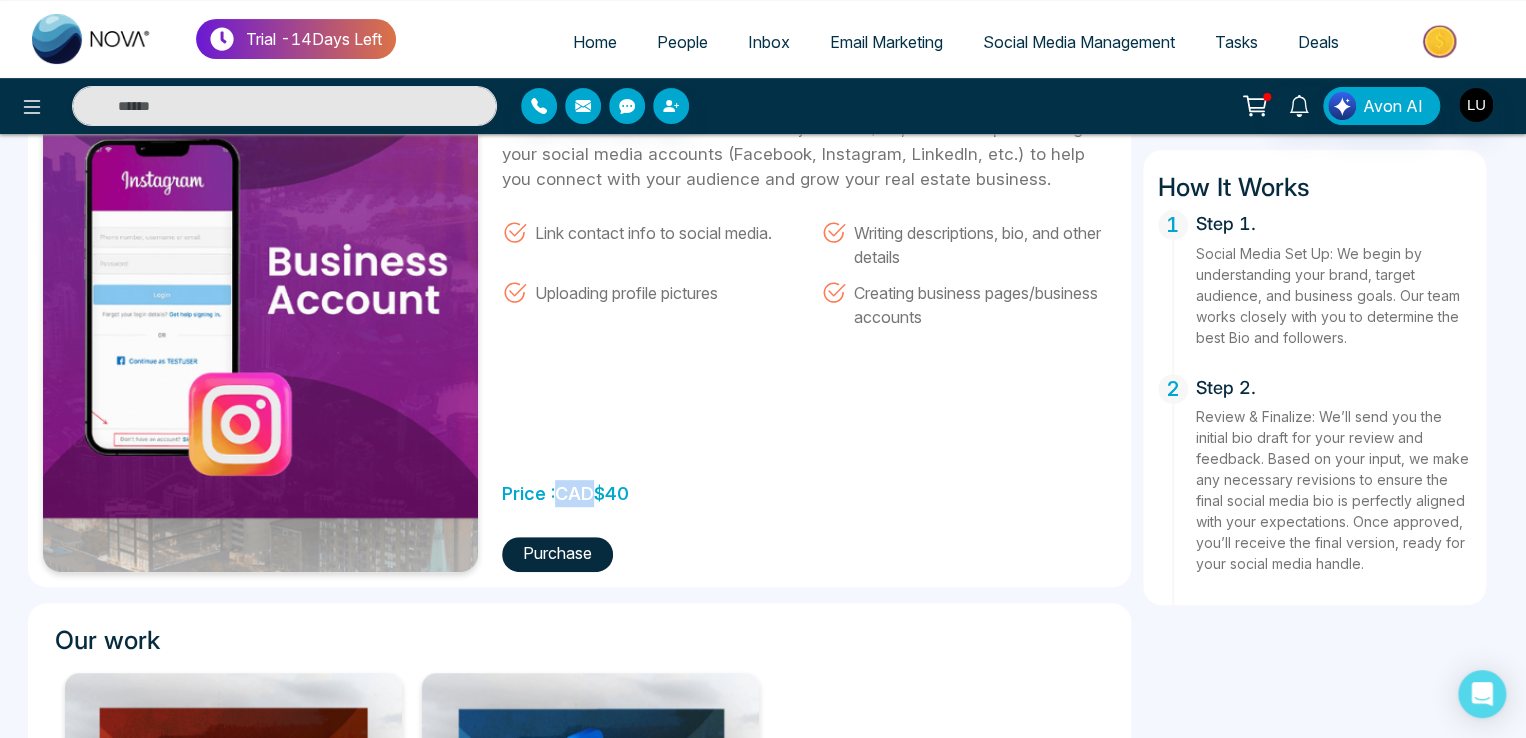 scroll, scrollTop: 100, scrollLeft: 0, axis: vertical 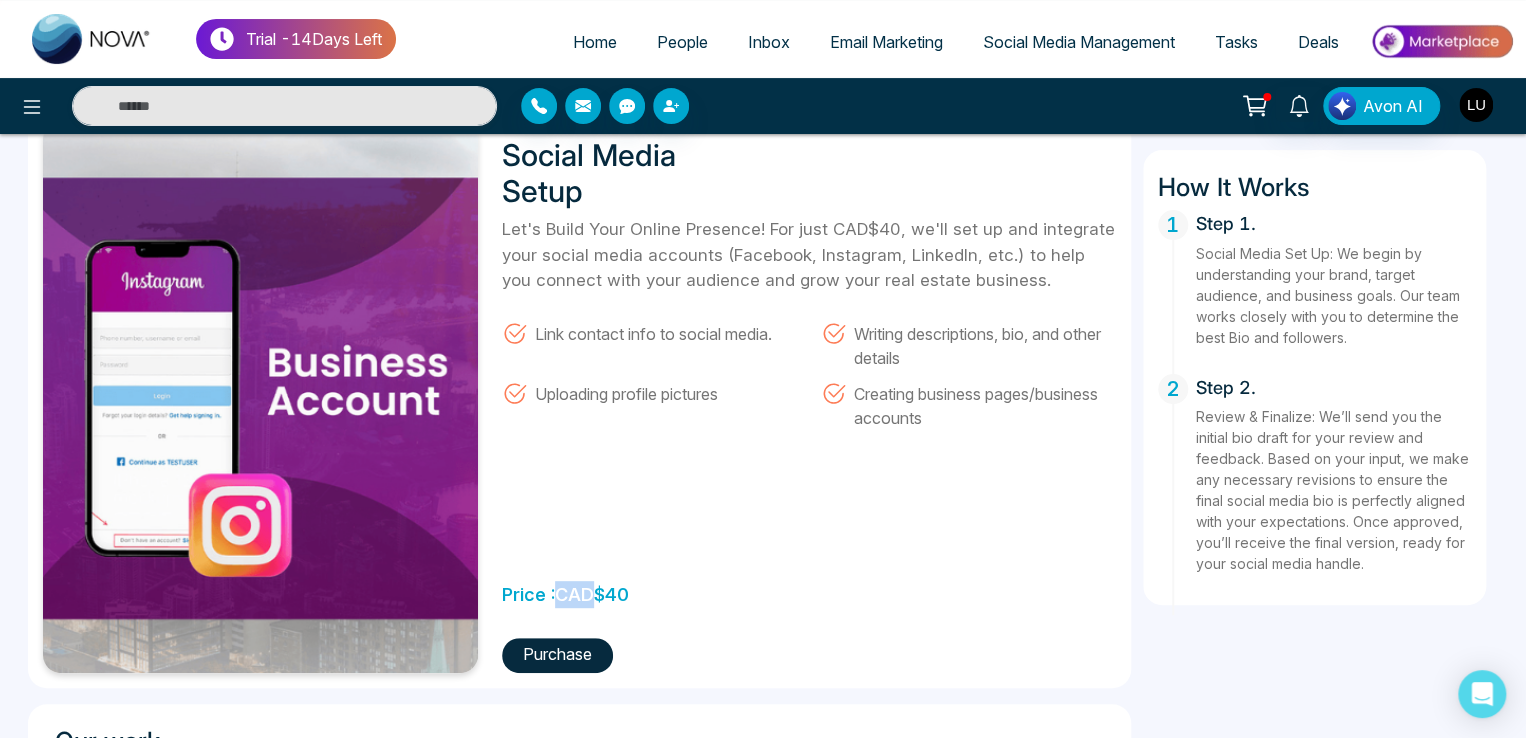 click at bounding box center (1476, 105) 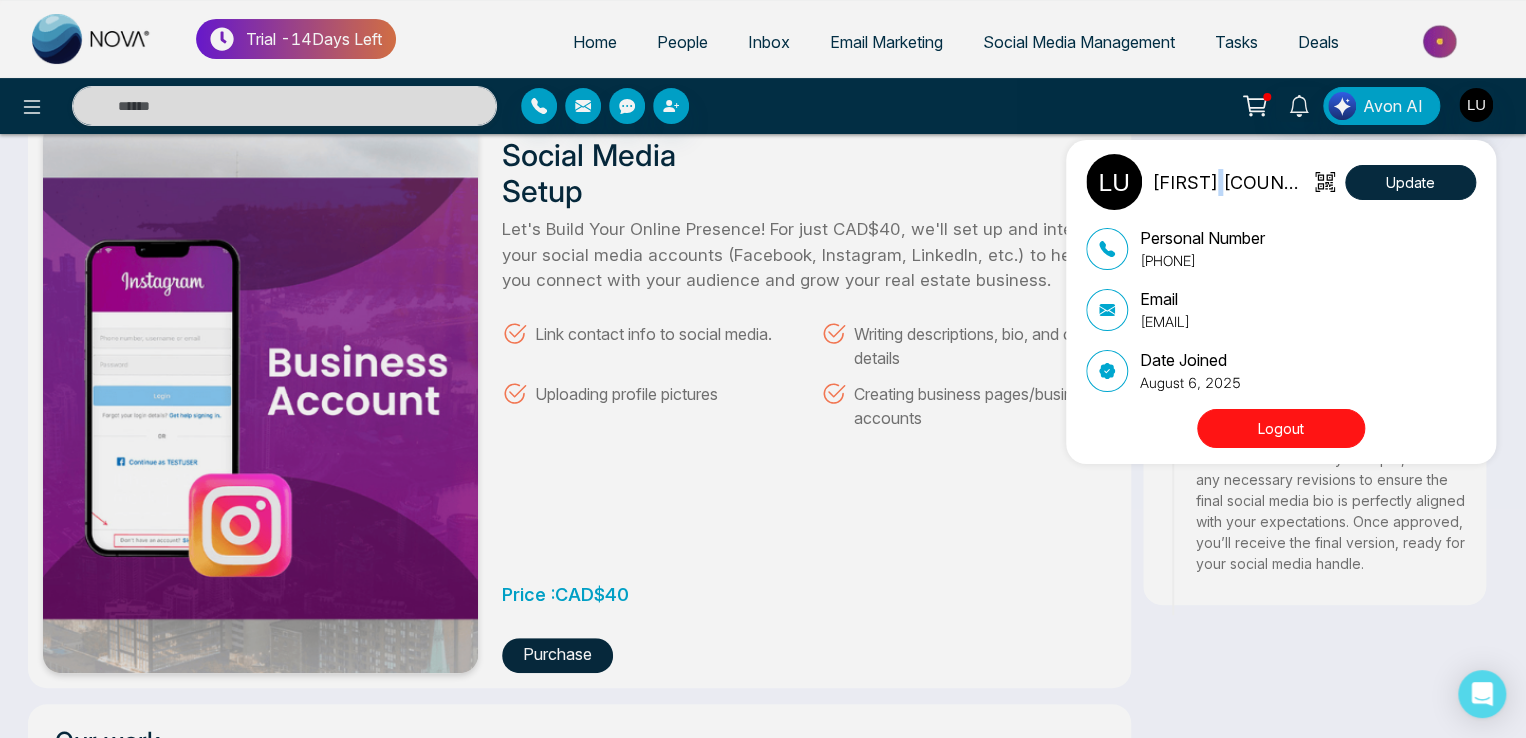 drag, startPoint x: 1216, startPoint y: 183, endPoint x: 1234, endPoint y: 182, distance: 18.027756 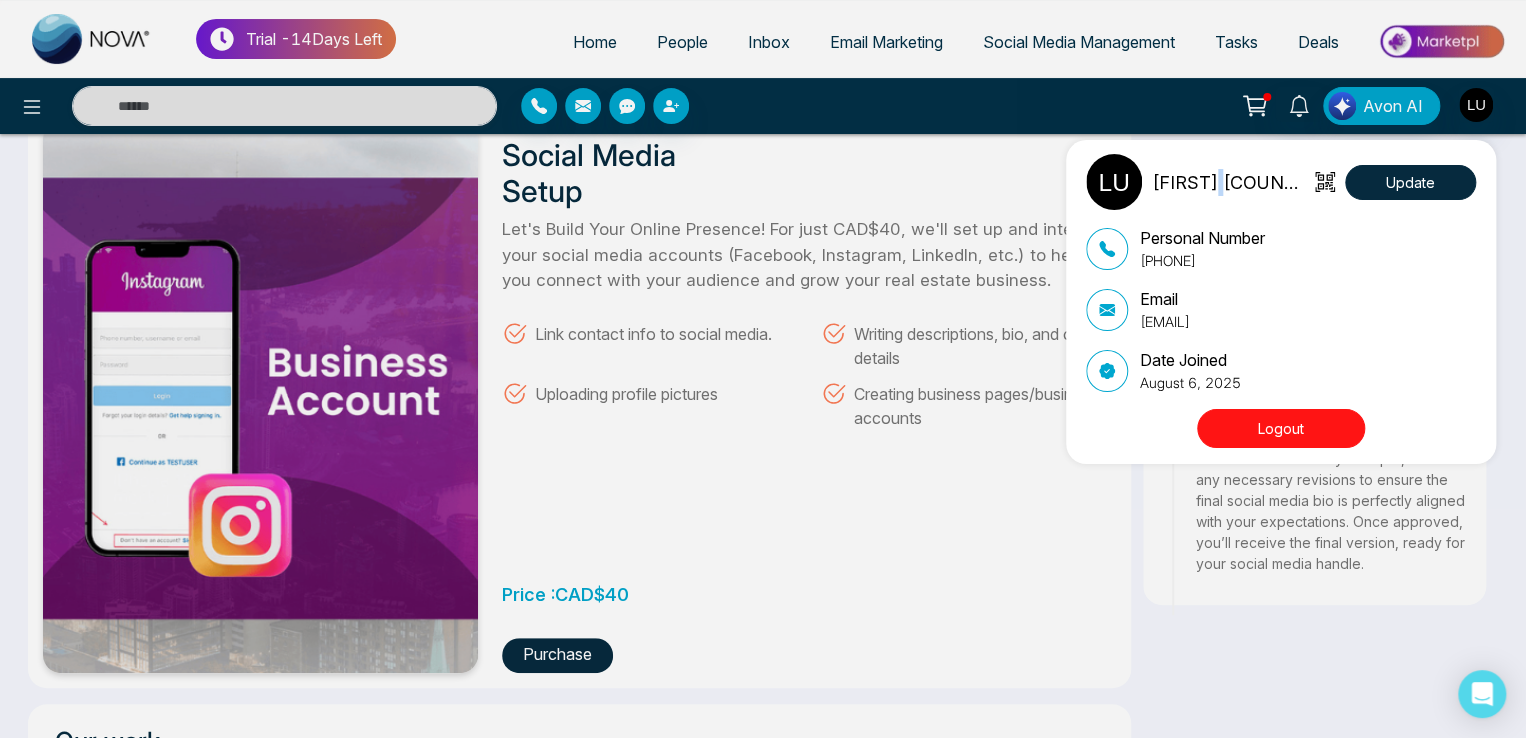click on "Lokesh USA" at bounding box center (1230, 182) 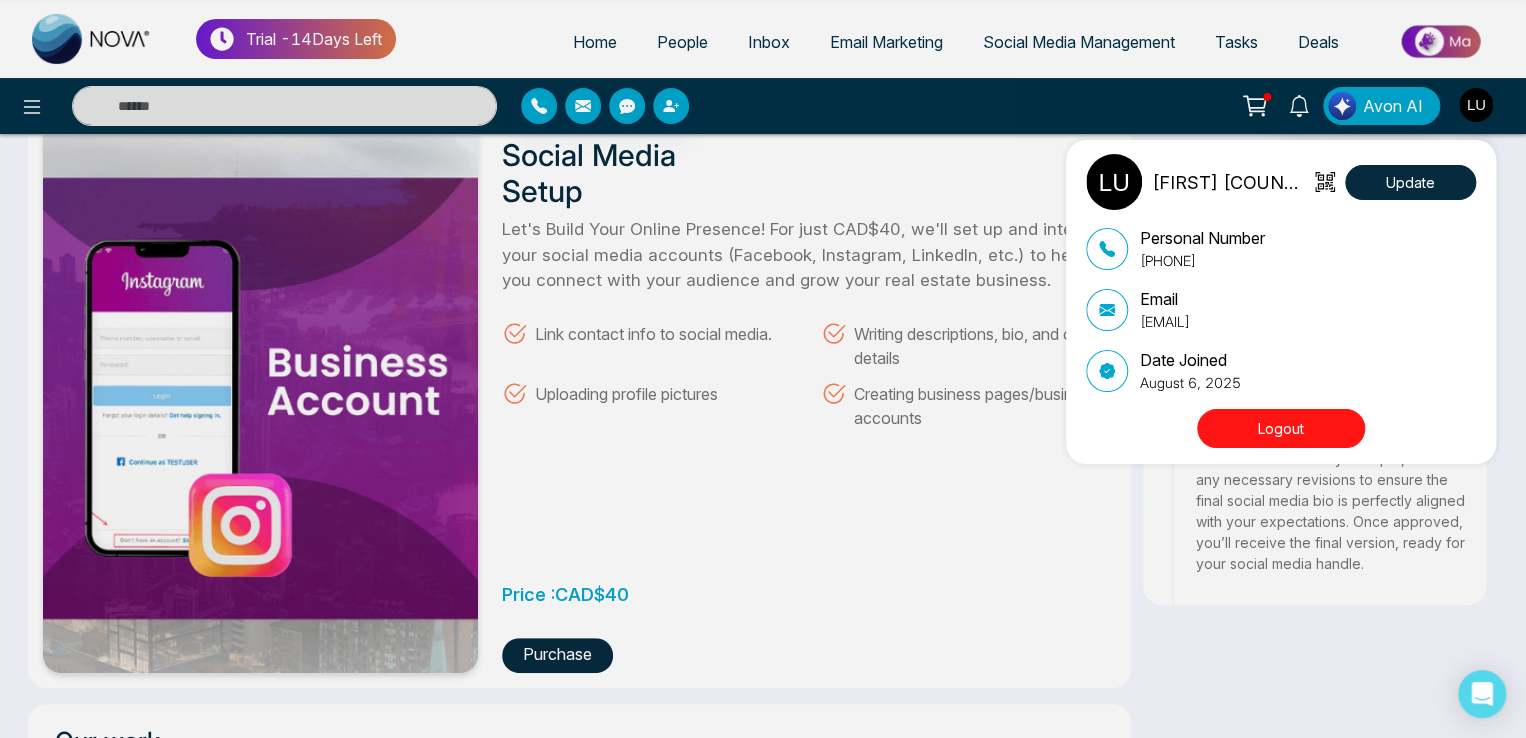 click on "Lokesh USA Update Personal Number +917666088573 Email lokesh+2@mmnovatech.com Date Joined August 6, 2025 Logout" at bounding box center [763, 369] 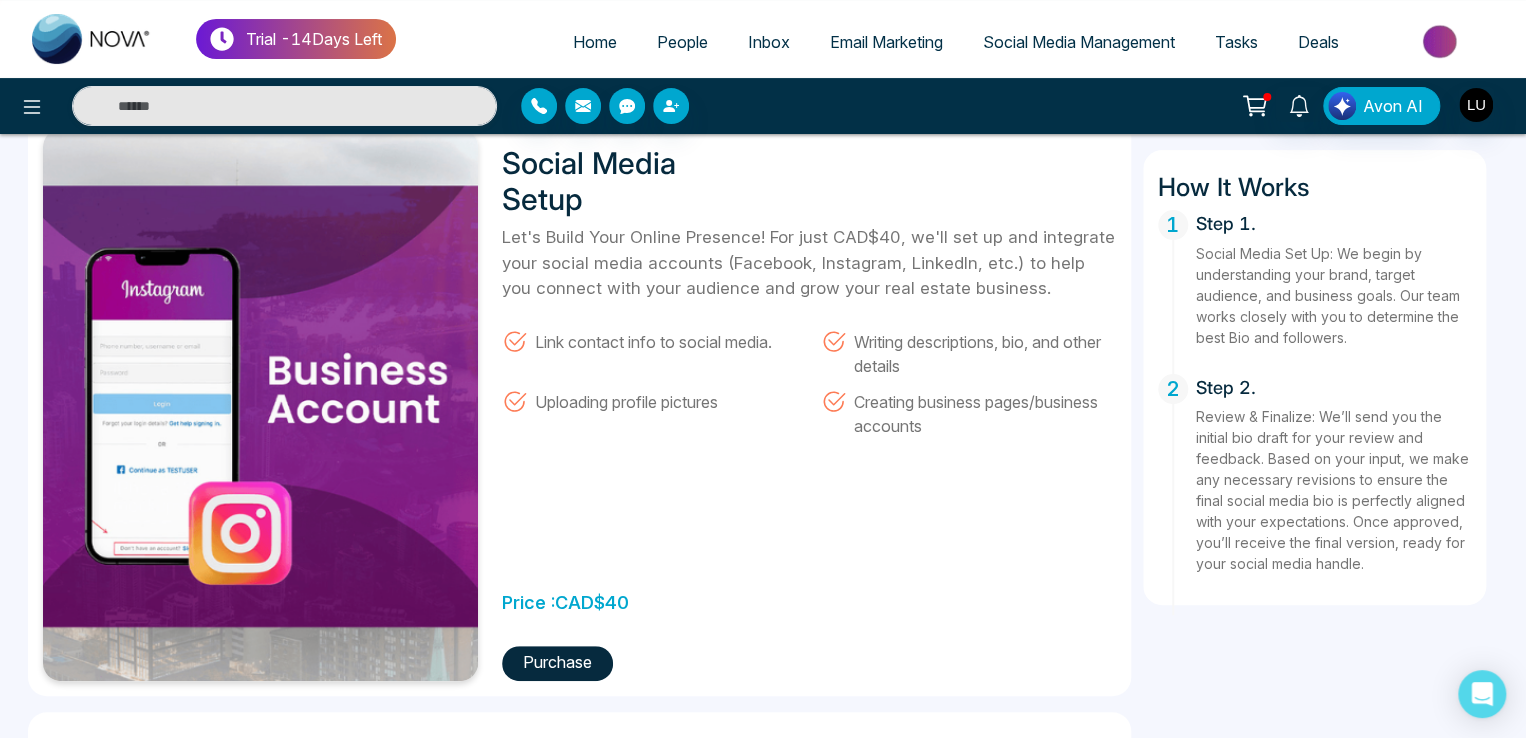 scroll, scrollTop: 200, scrollLeft: 0, axis: vertical 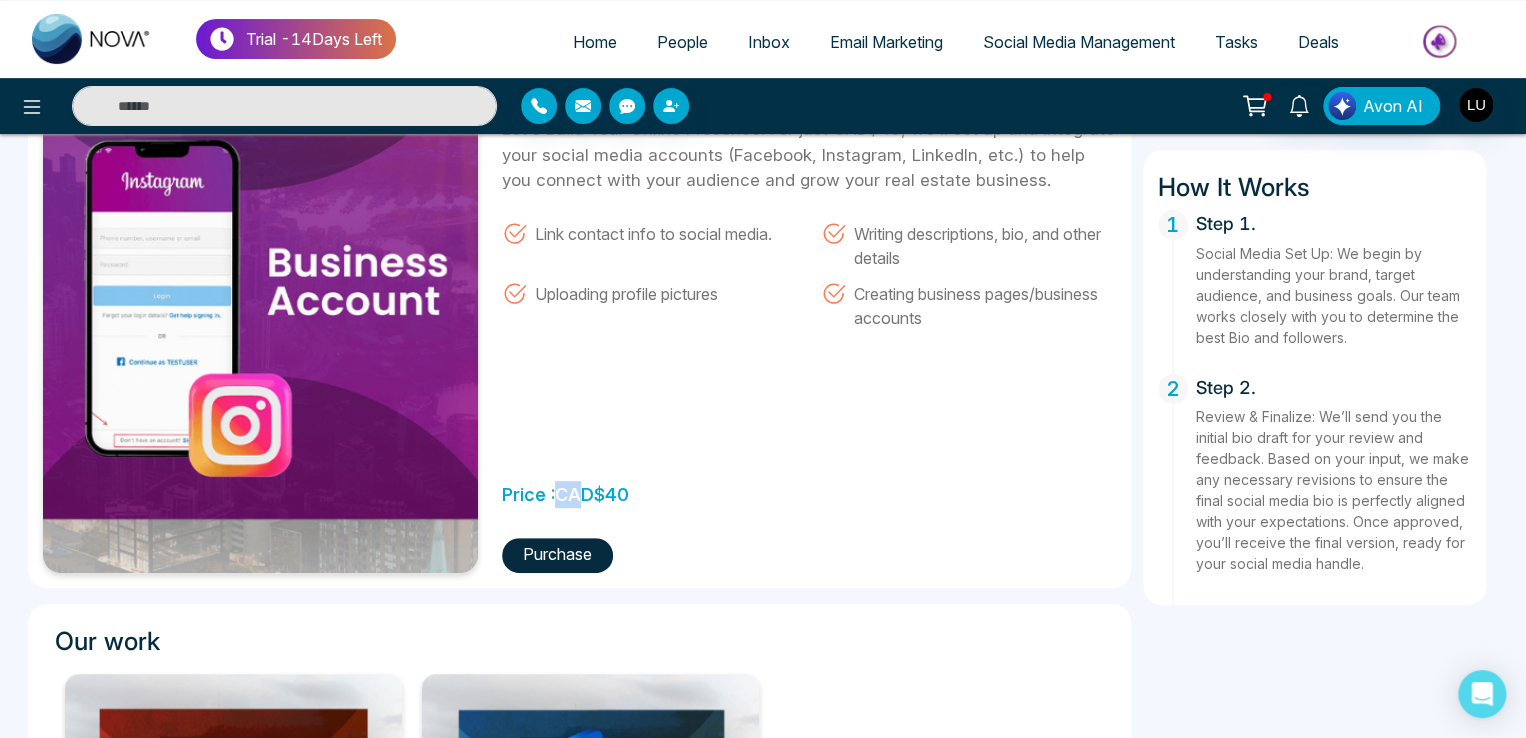 drag, startPoint x: 564, startPoint y: 491, endPoint x: 582, endPoint y: 491, distance: 18 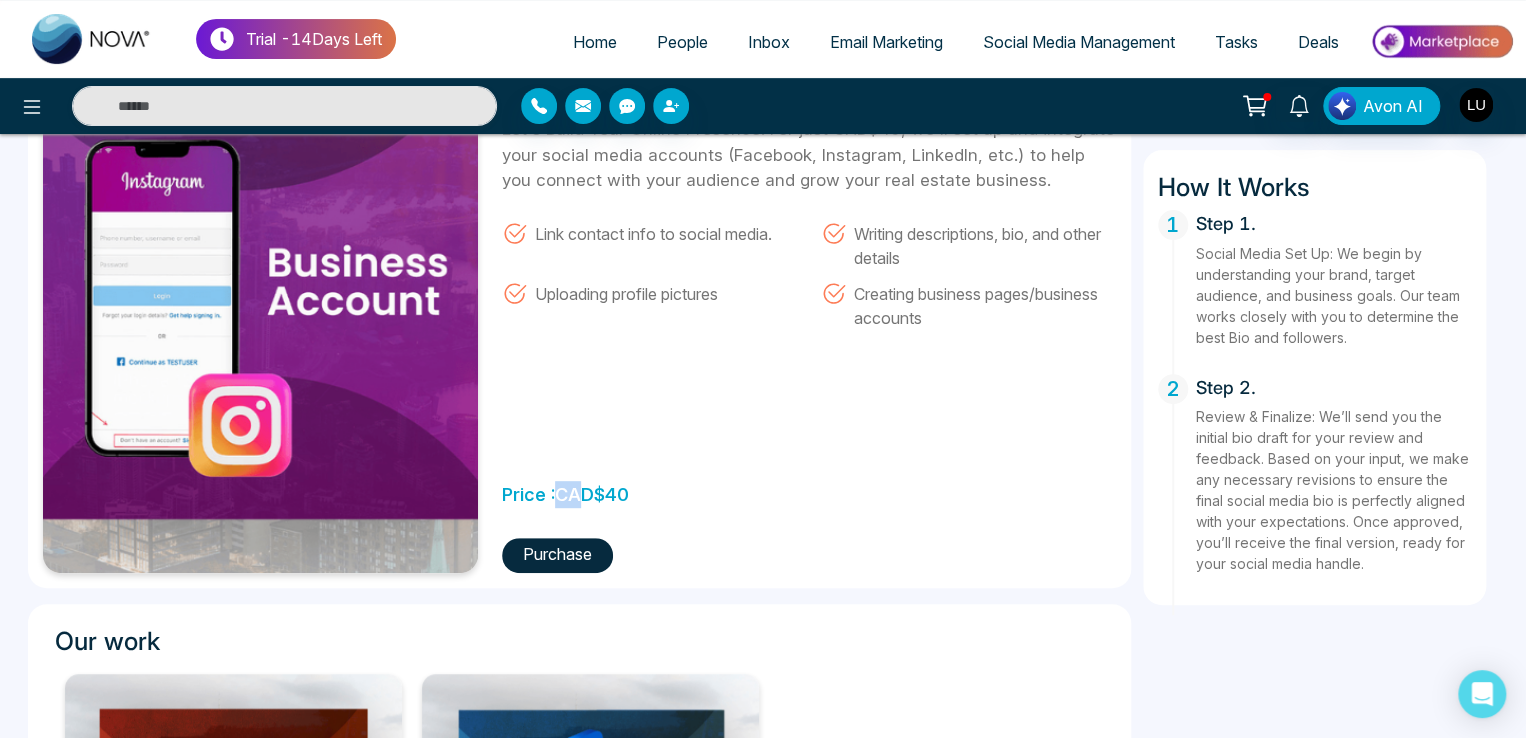 click on "Price :  CAD  $ 40" at bounding box center [565, 489] 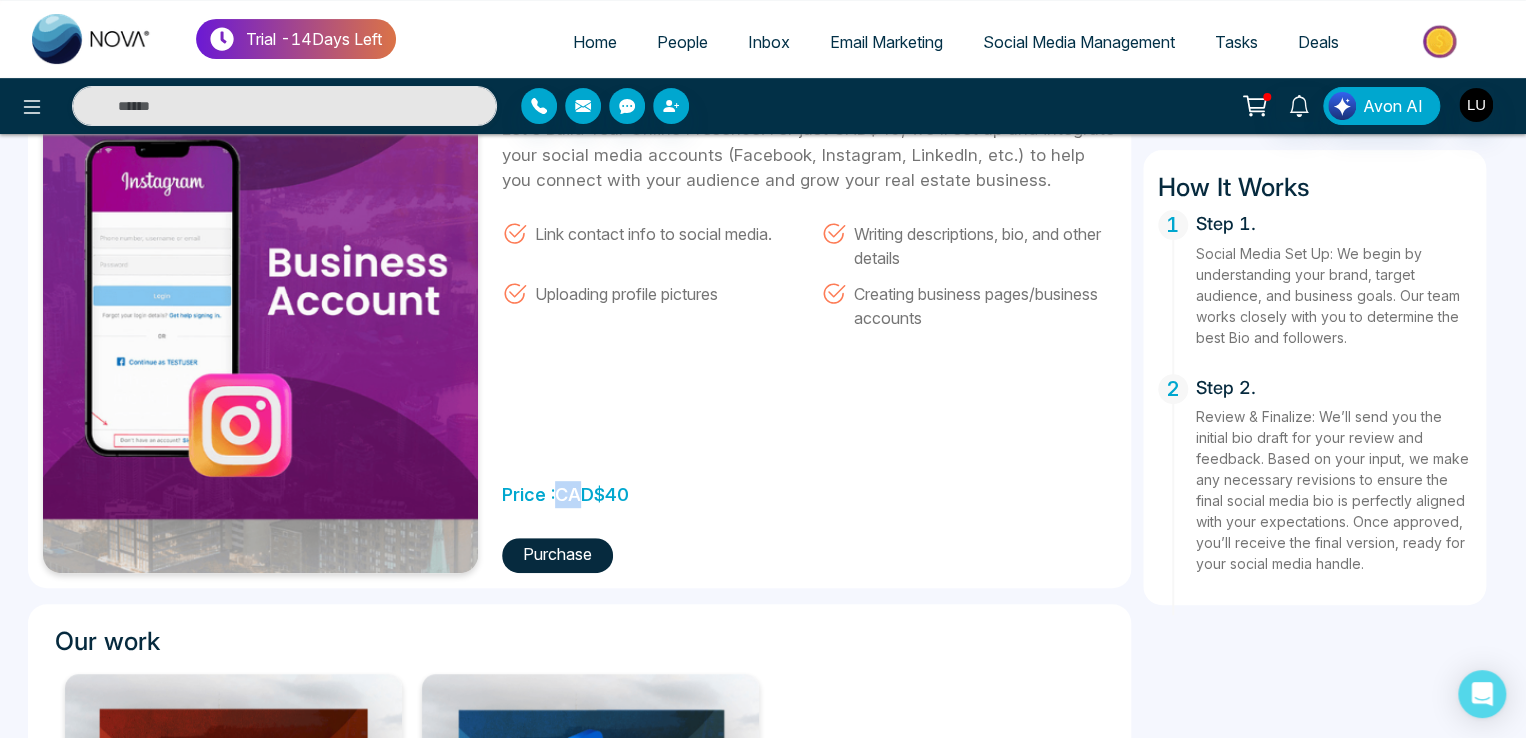 click on "Price :  CAD  $ 40" at bounding box center (565, 489) 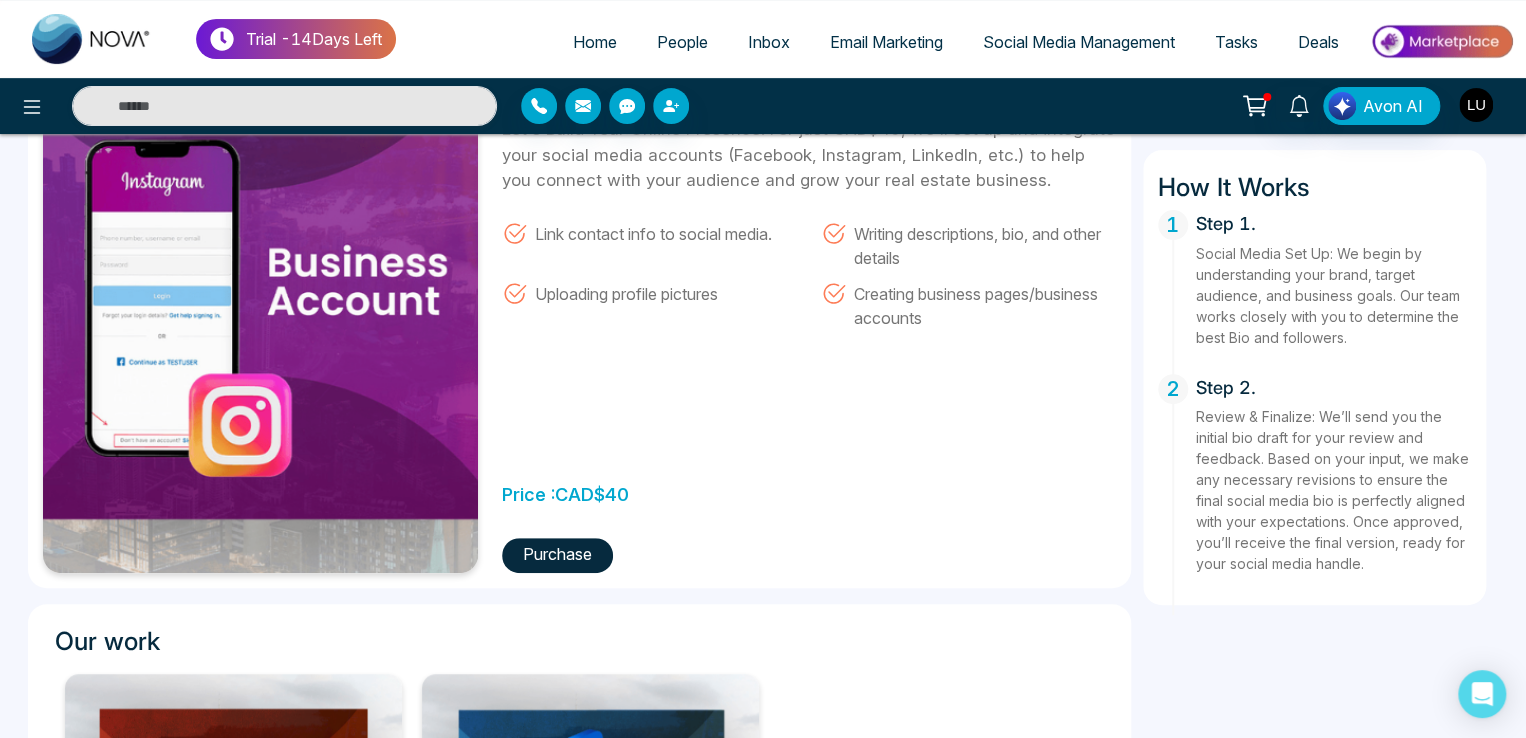 click at bounding box center [1476, 105] 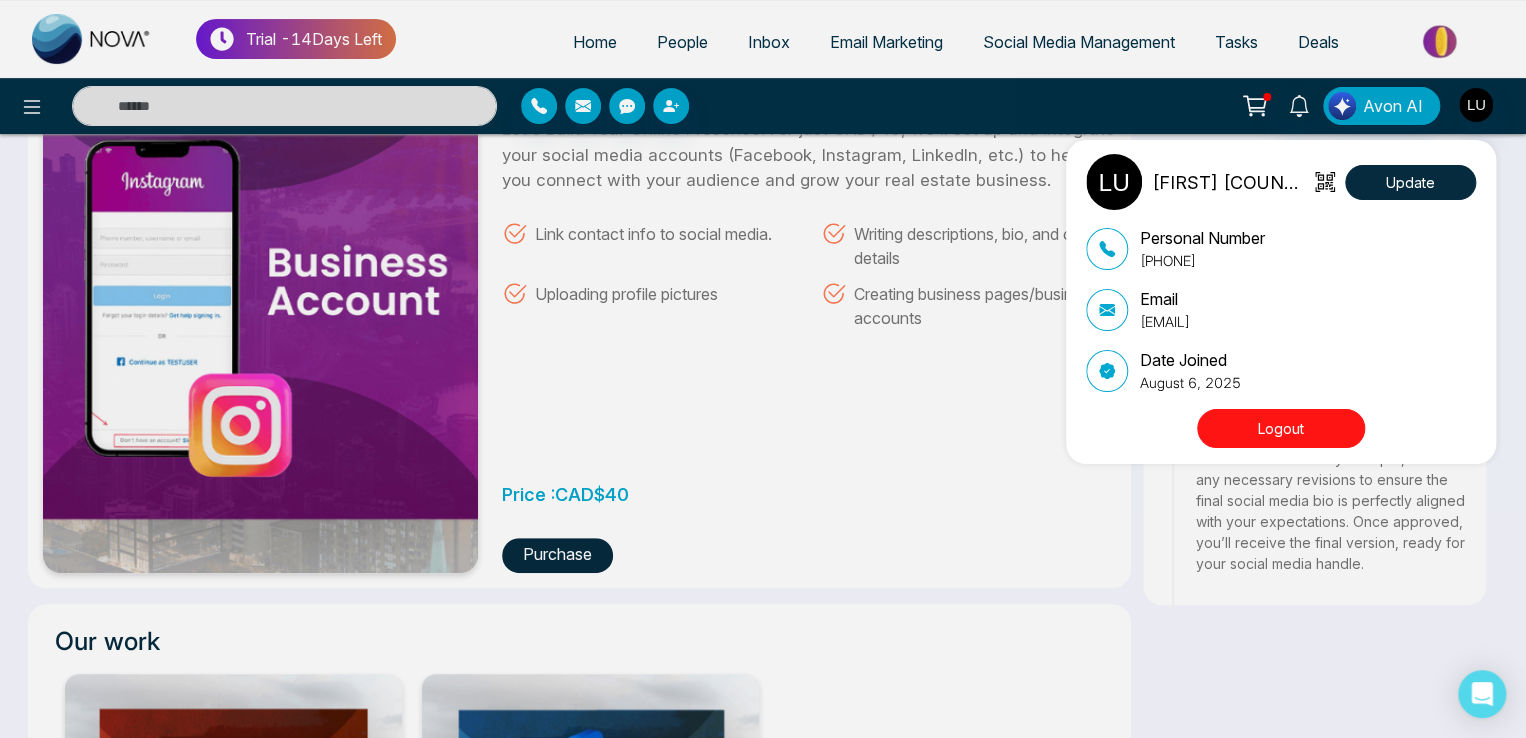 drag, startPoint x: 1331, startPoint y: 317, endPoint x: 1134, endPoint y: 333, distance: 197.64868 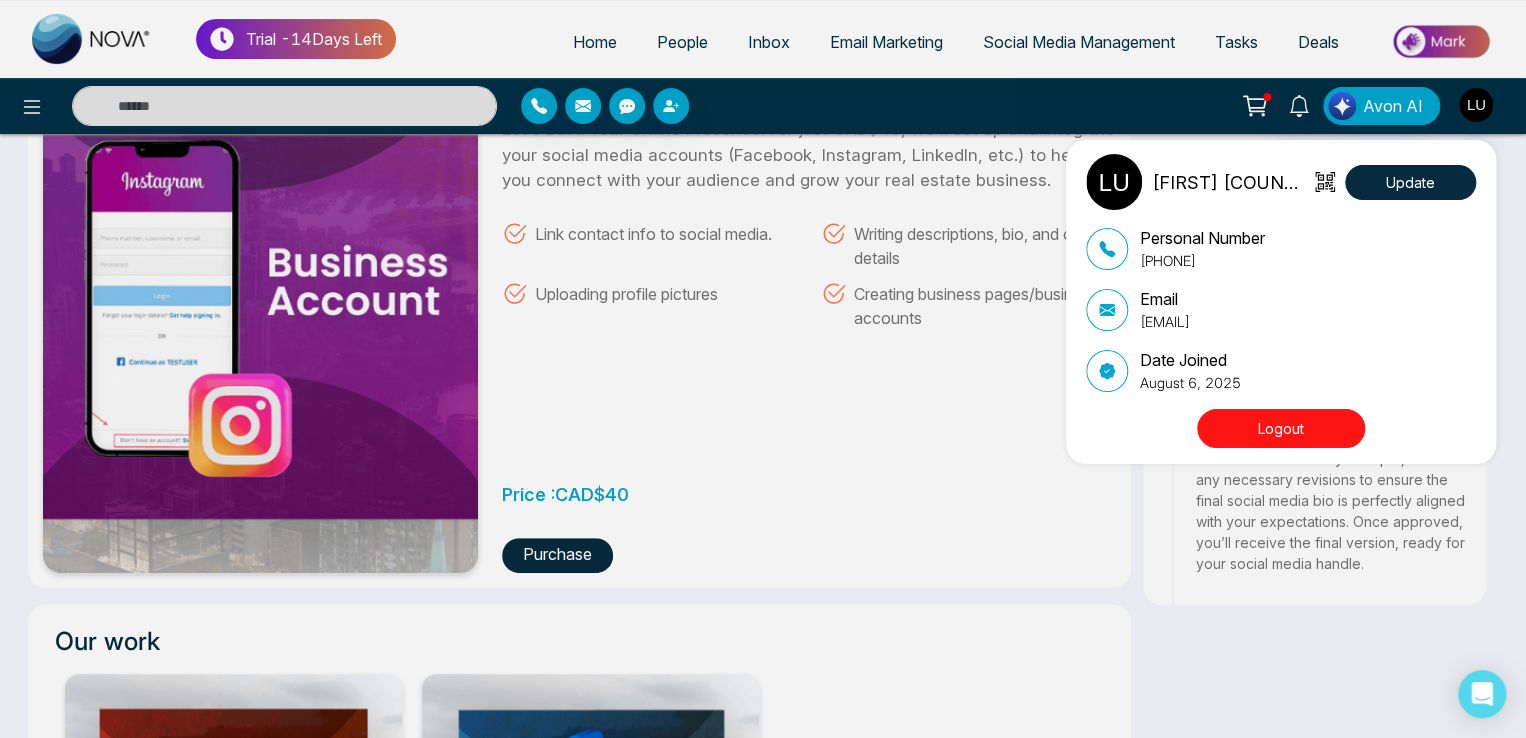 click on "Personal Number +917666088573 Email lokesh+2@mmnovatech.com Date Joined August 6, 2025" at bounding box center (1281, 309) 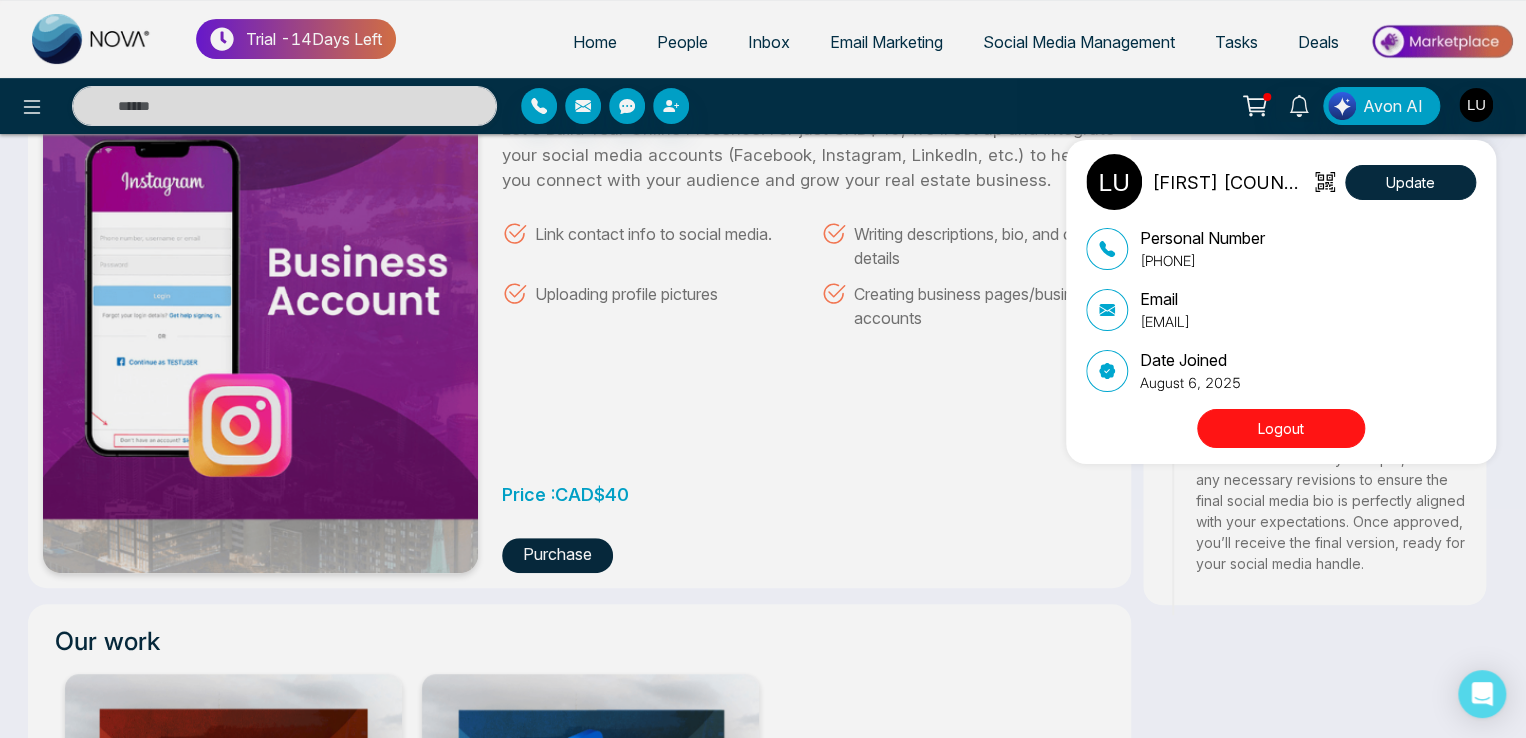 copy on "lokesh+2@mmnovatech.com" 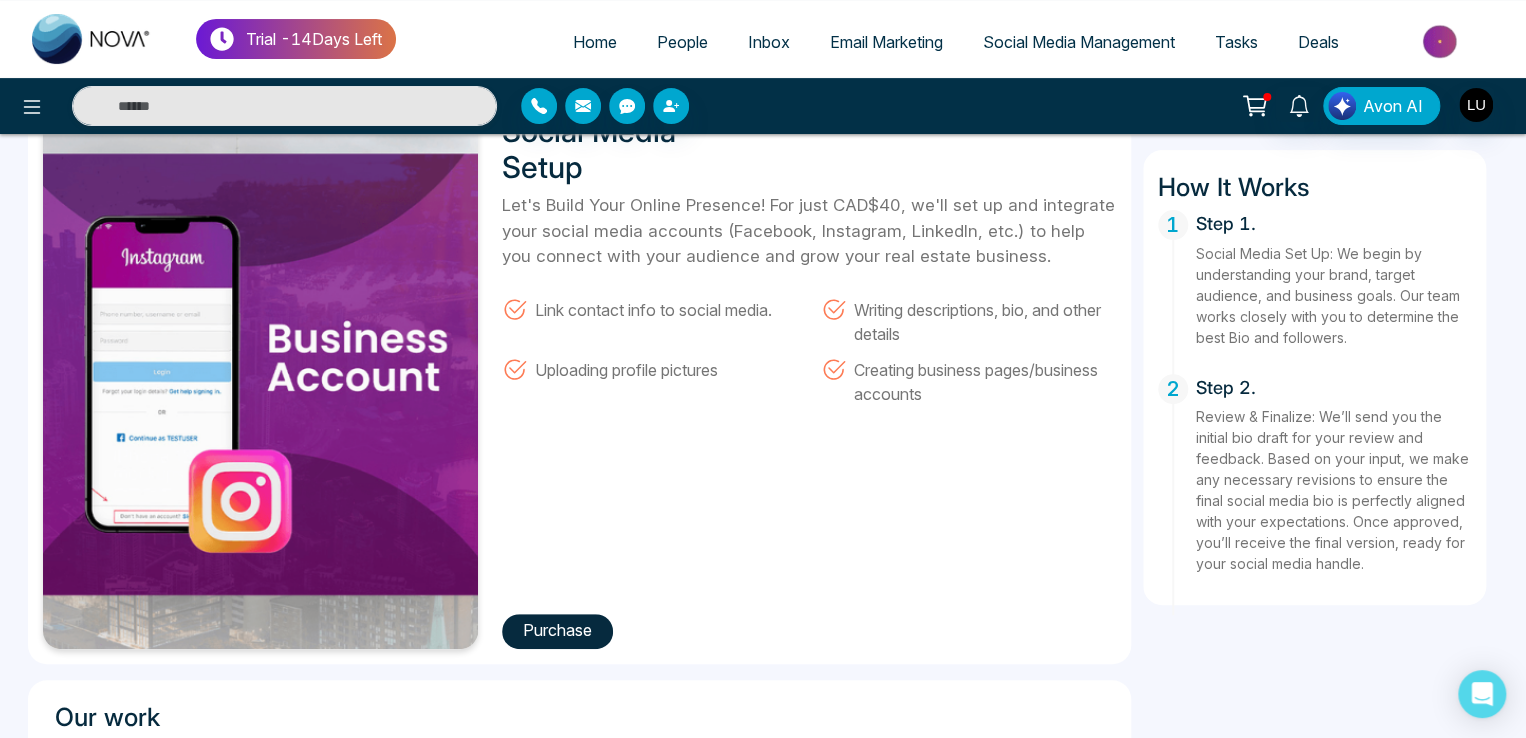 scroll, scrollTop: 0, scrollLeft: 0, axis: both 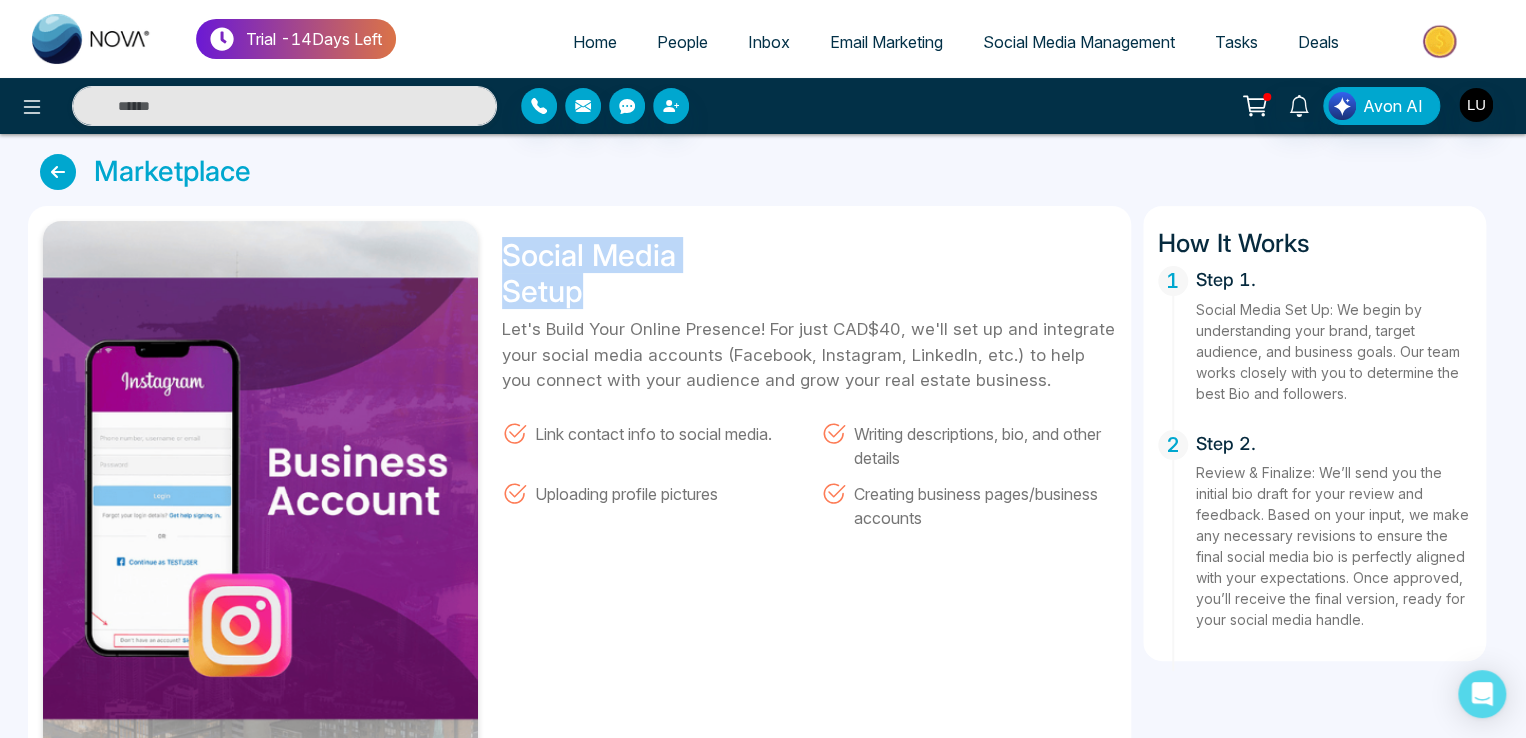 drag, startPoint x: 585, startPoint y: 297, endPoint x: 510, endPoint y: 267, distance: 80.77747 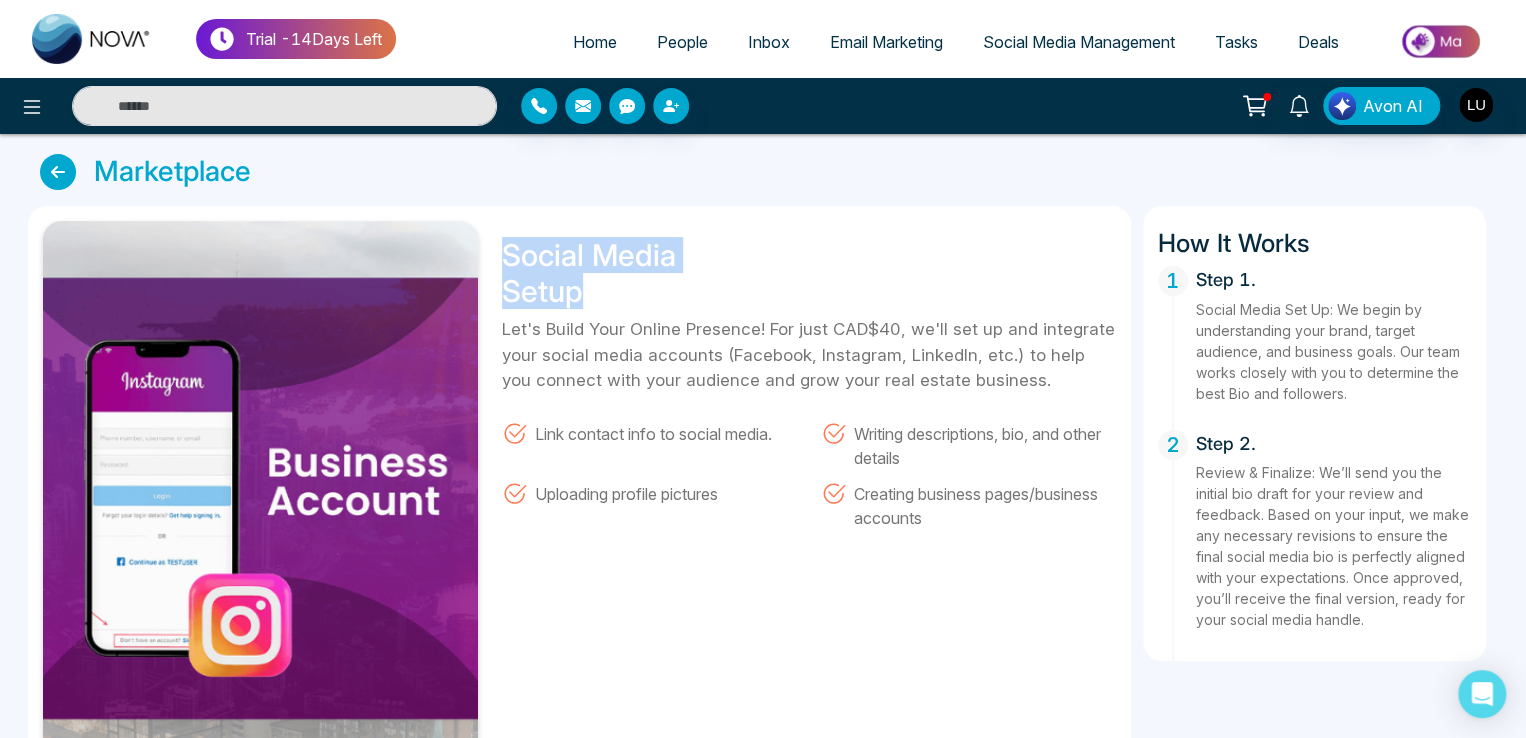 click on "Social Media Setup" at bounding box center [627, 273] 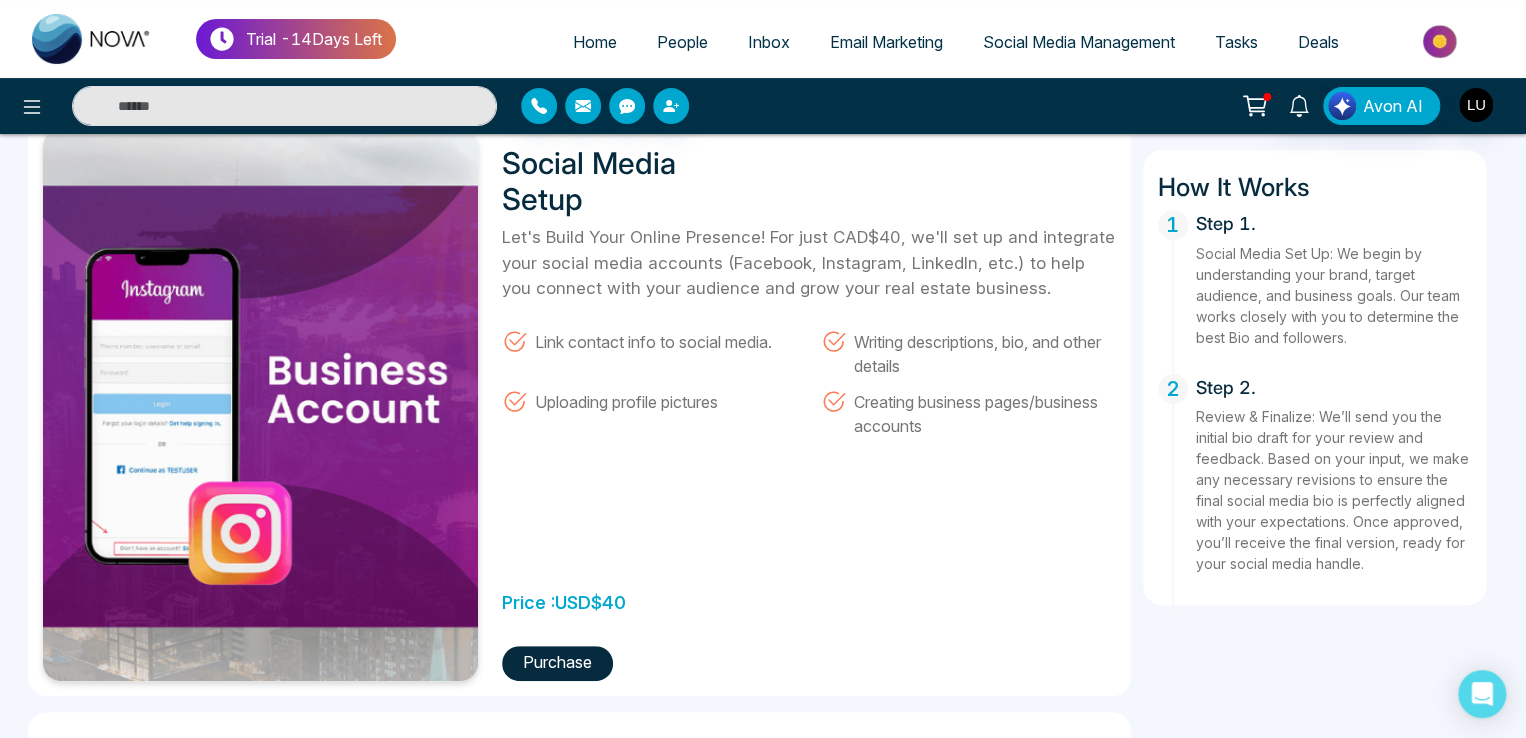 scroll, scrollTop: 200, scrollLeft: 0, axis: vertical 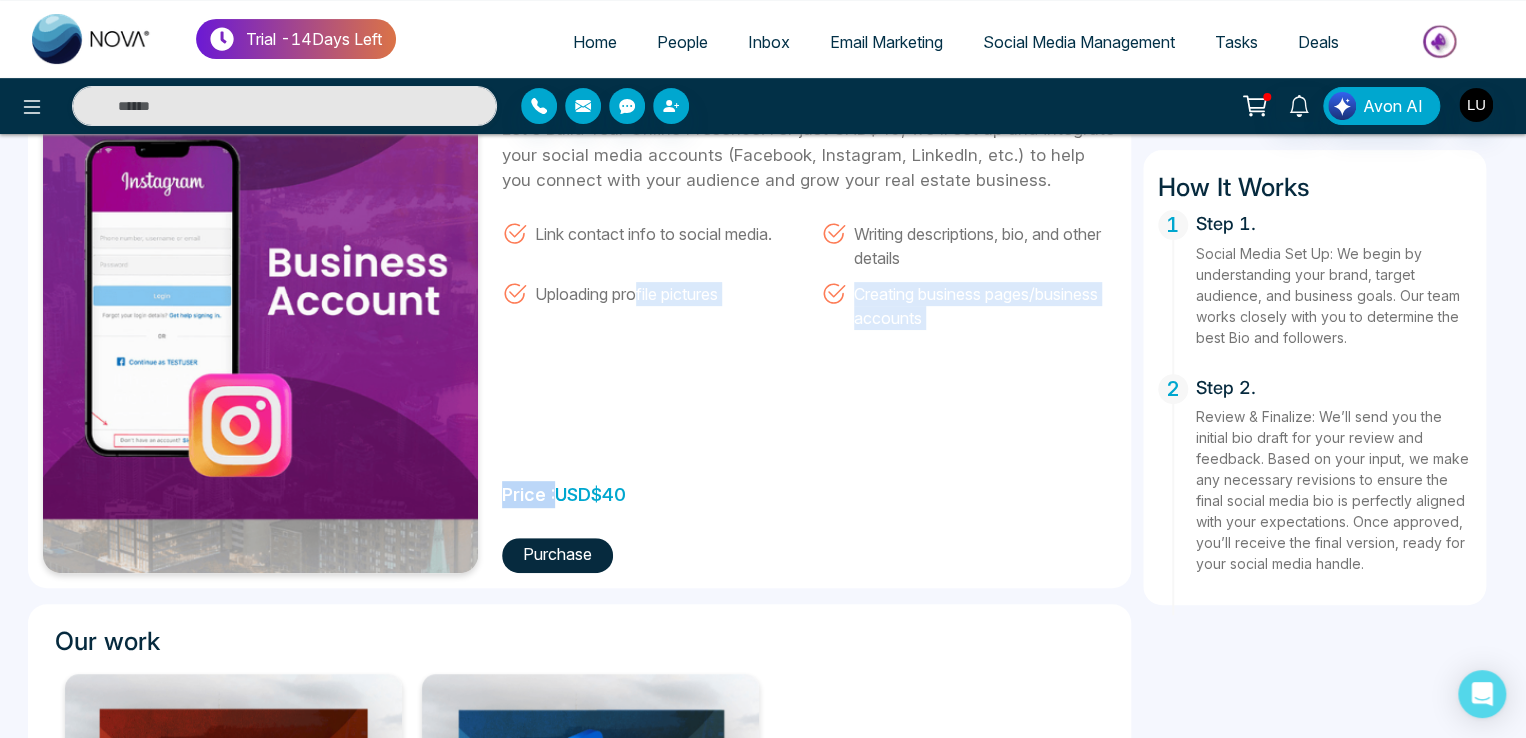 drag, startPoint x: 554, startPoint y: 489, endPoint x: 638, endPoint y: 489, distance: 84 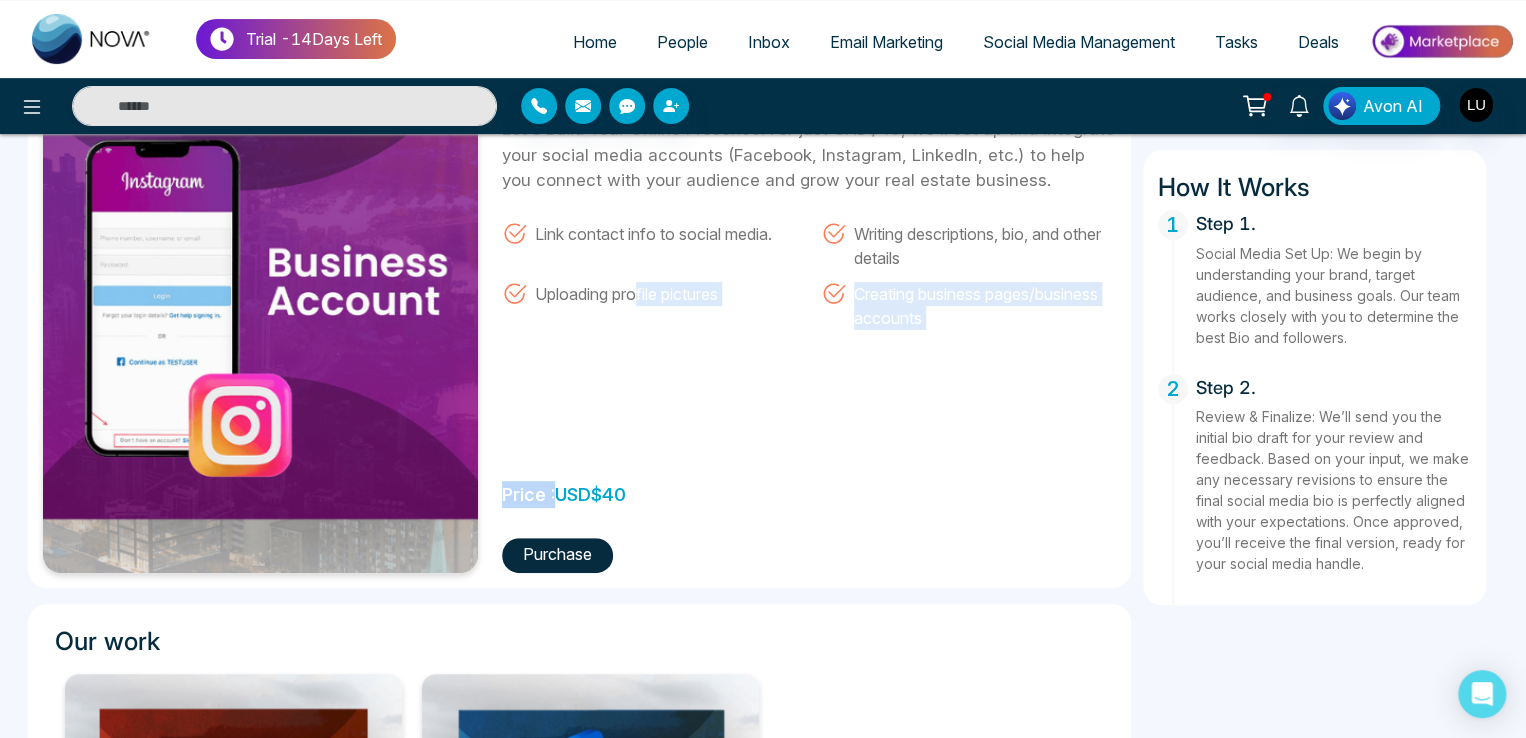 click on "Social Media Setup Let's Build Your Online Presence!
For just CAD$40, we'll set up and integrate your social media accounts (Facebook, Instagram, LinkedIn, etc.) to help you connect with your audience and grow your real estate business. Link contact info to social media. Writing descriptions, bio, and other details Uploading profile pictures Creating business pages/business accounts Price :  USD  $ 40 Purchase" at bounding box center (803, 297) 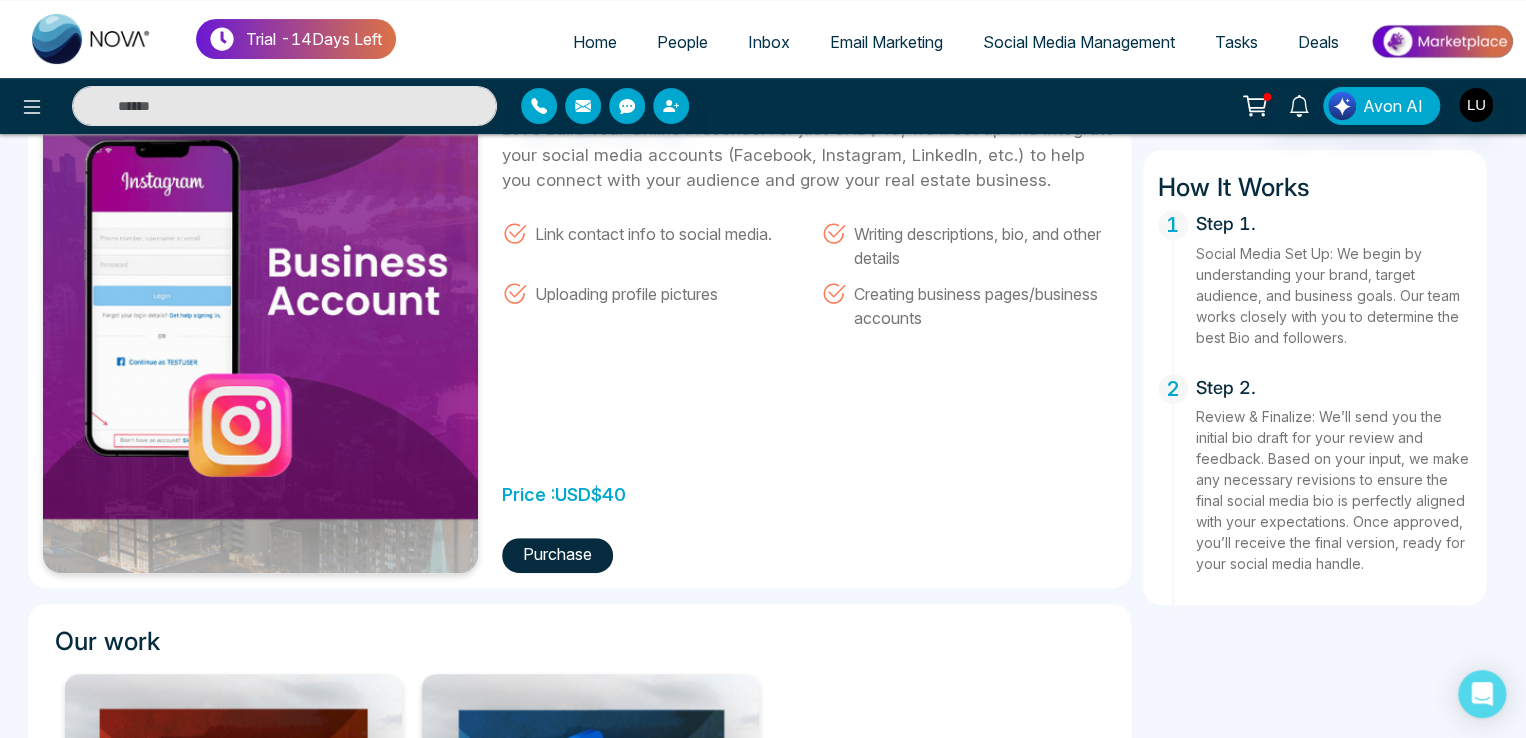 click on "Price :  USD  $ 40" at bounding box center (564, 489) 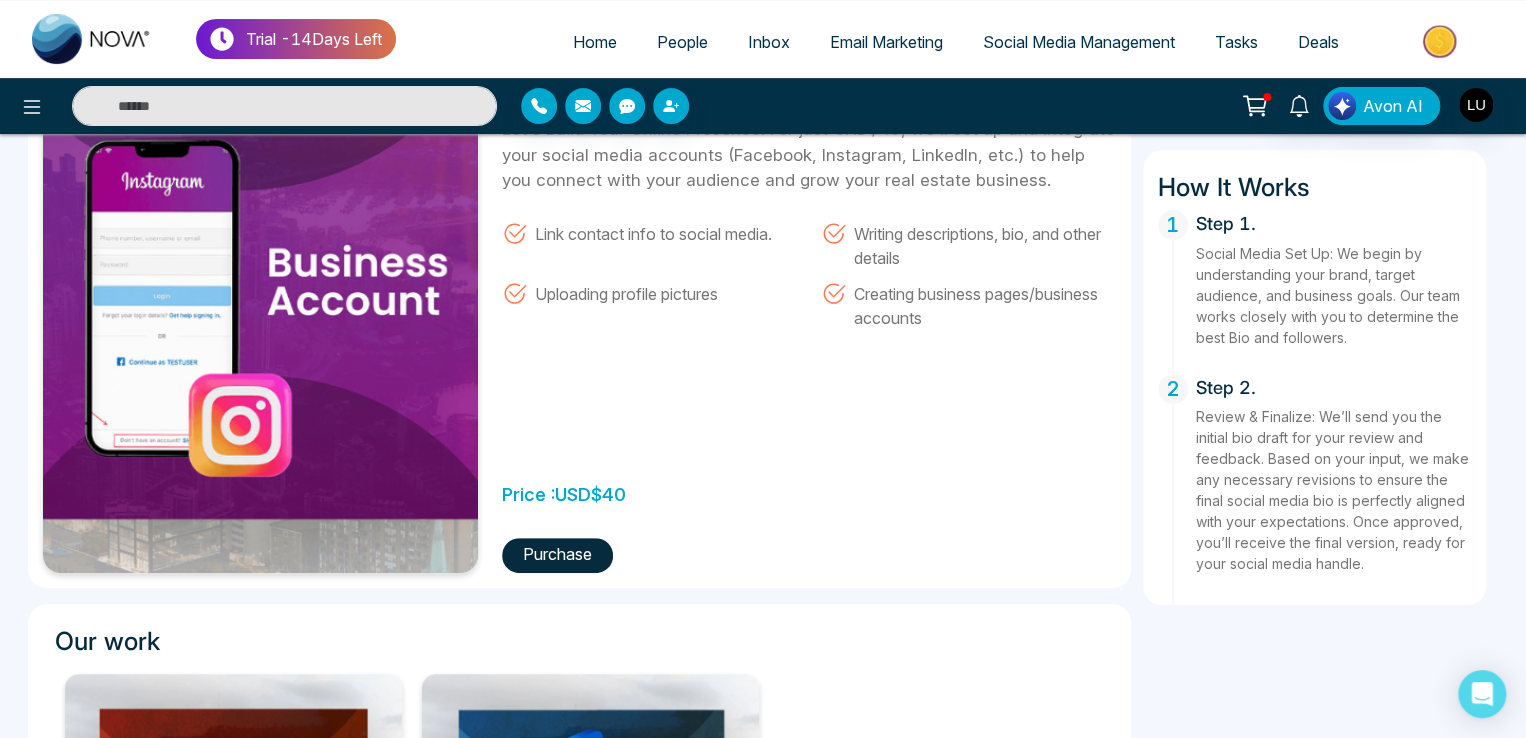 click on "Email Marketing" at bounding box center [886, 42] 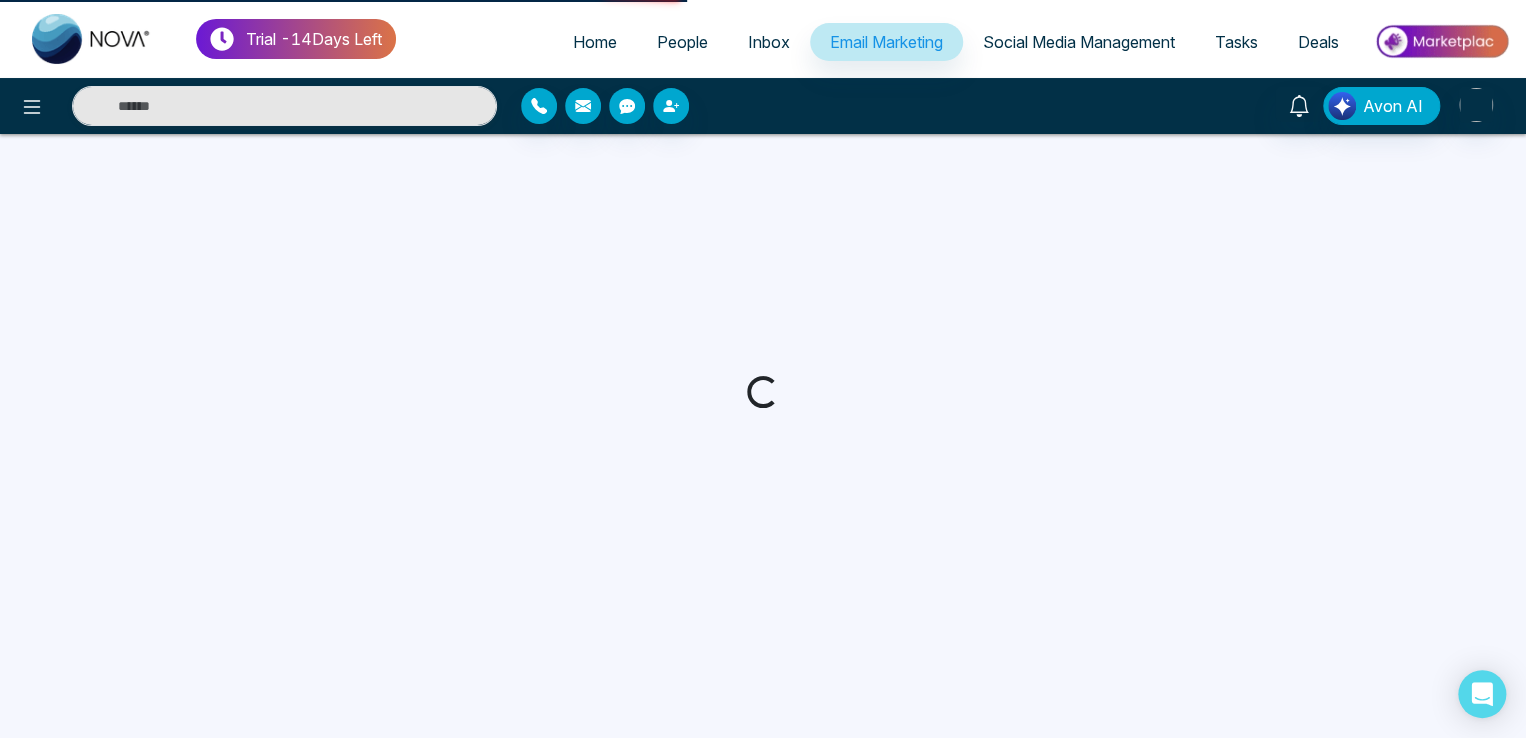 scroll, scrollTop: 0, scrollLeft: 0, axis: both 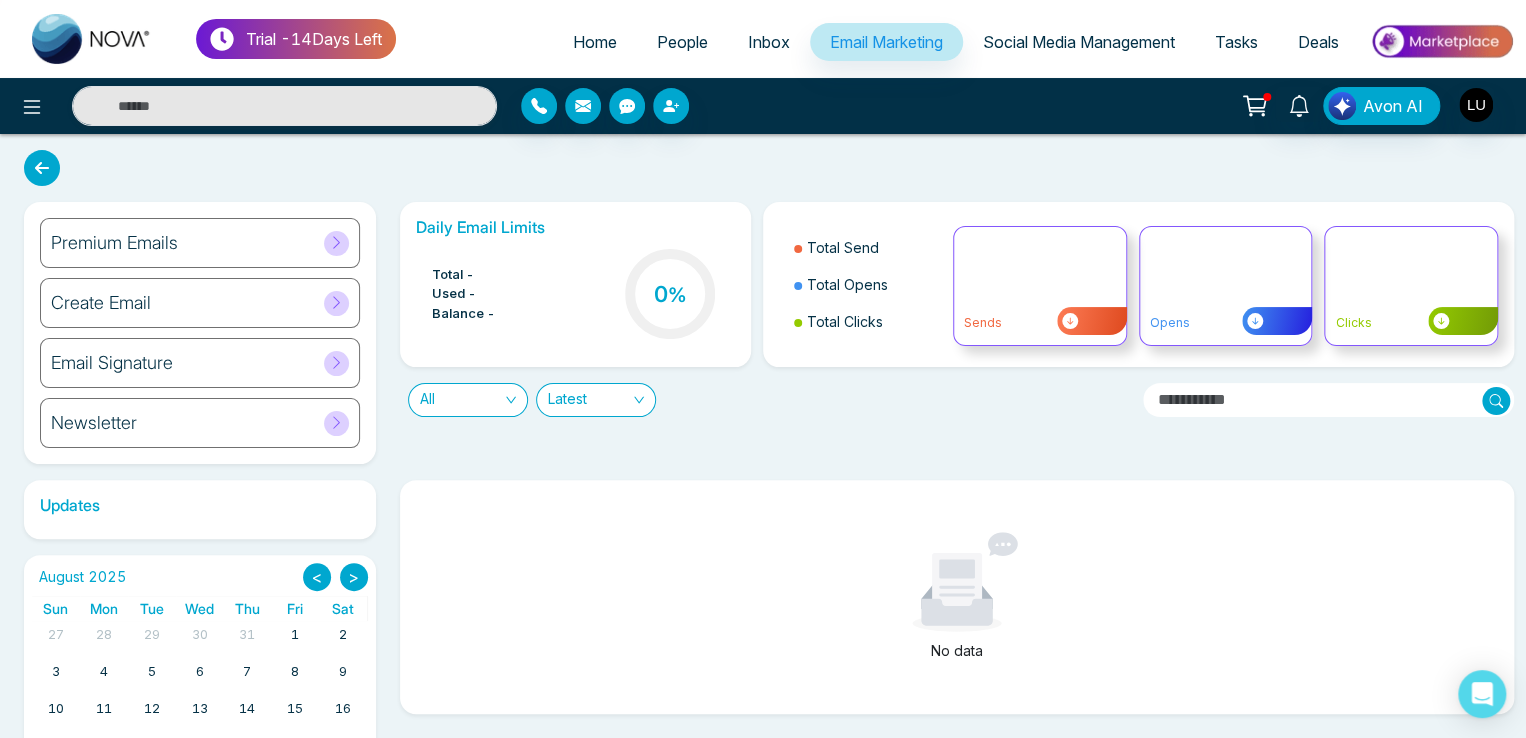 click on "Premium Emails" at bounding box center (200, 243) 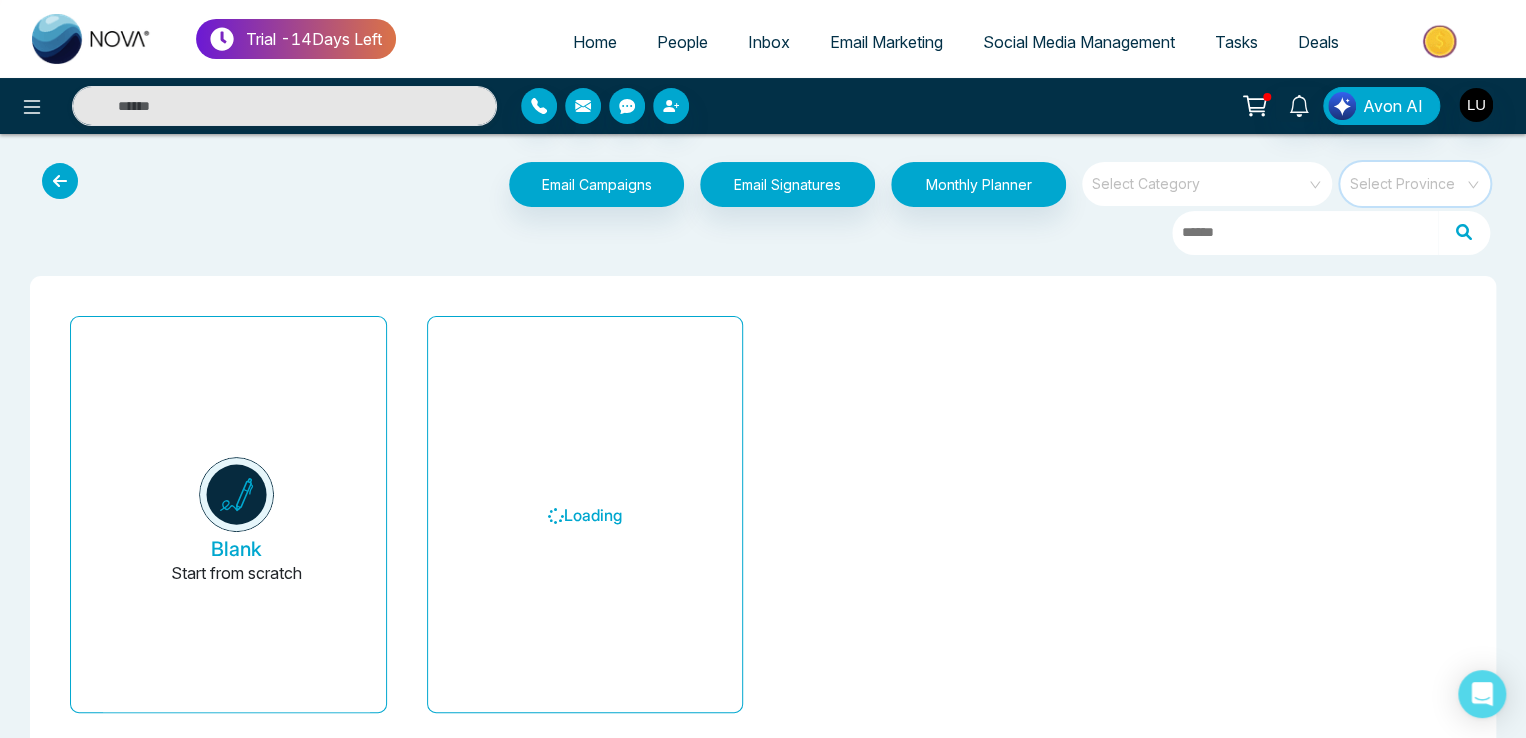 click at bounding box center [1408, 177] 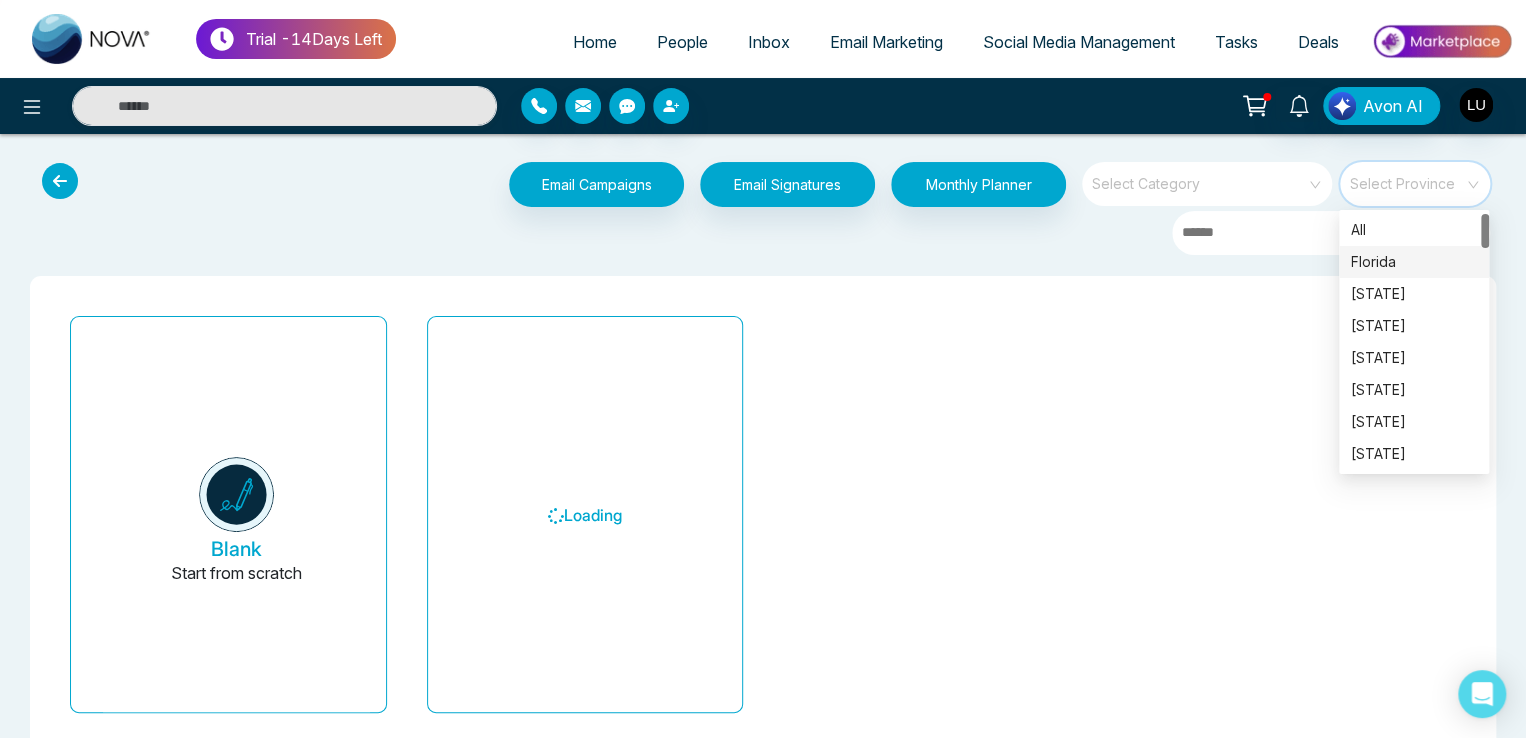 click on "Florida" at bounding box center [1414, 262] 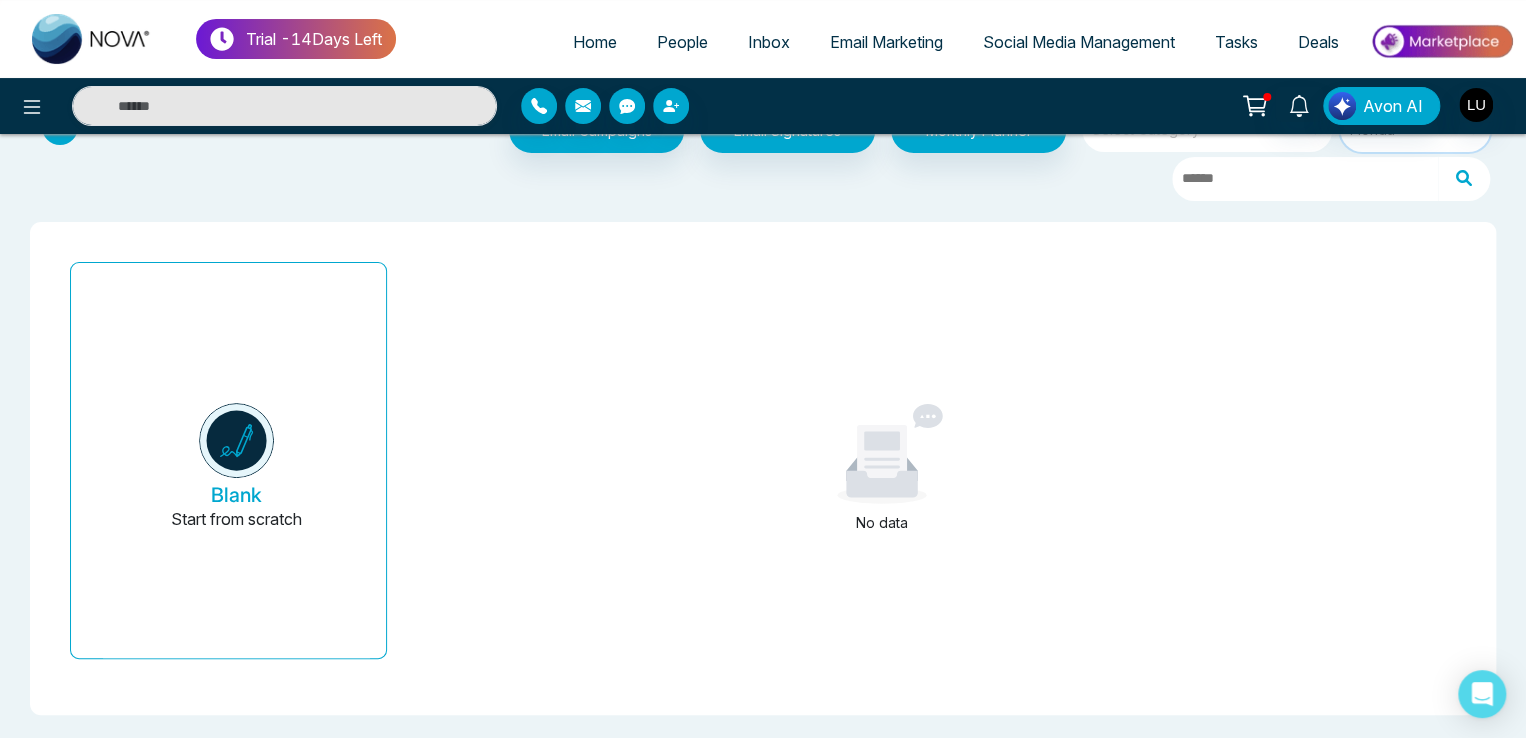 scroll, scrollTop: 55, scrollLeft: 0, axis: vertical 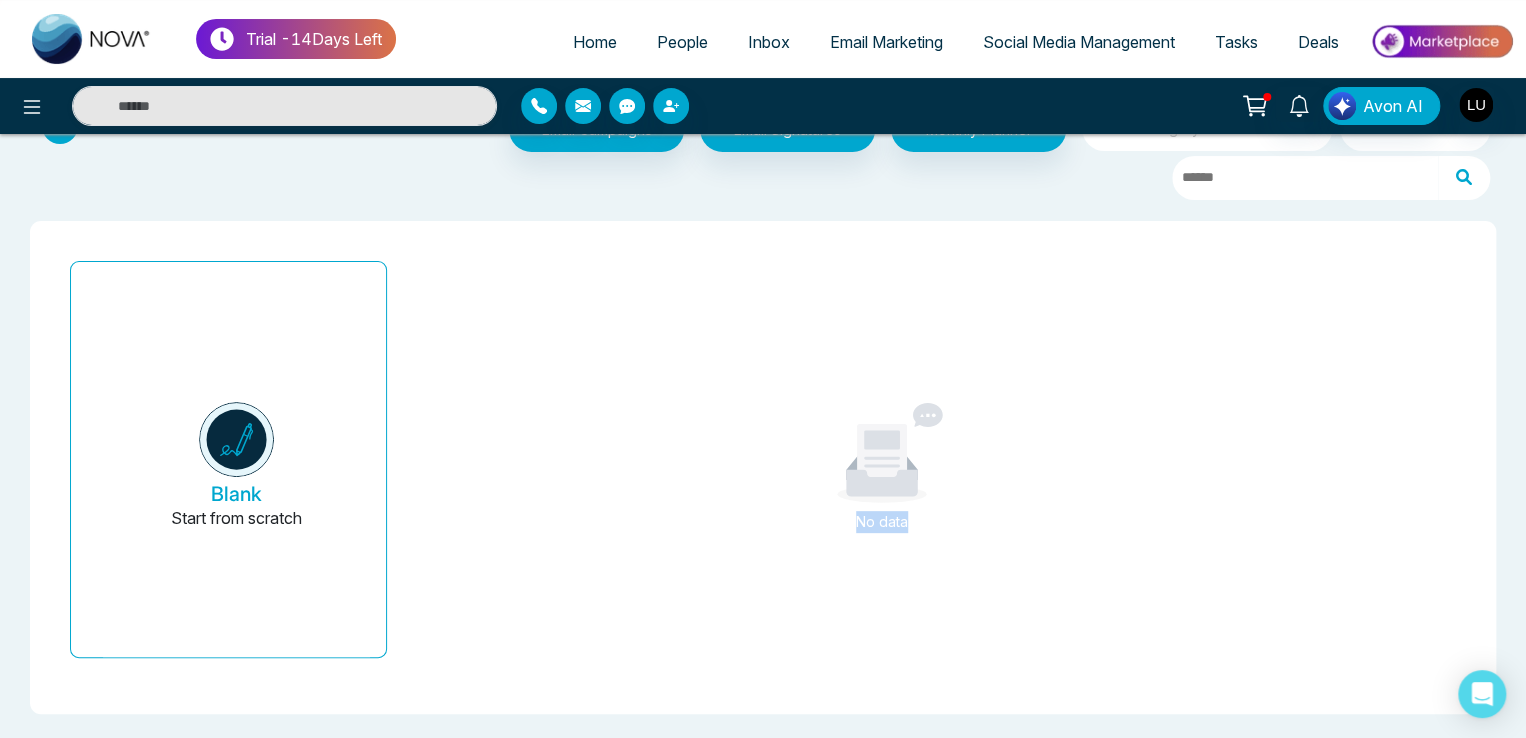 drag, startPoint x: 852, startPoint y: 525, endPoint x: 936, endPoint y: 529, distance: 84.095184 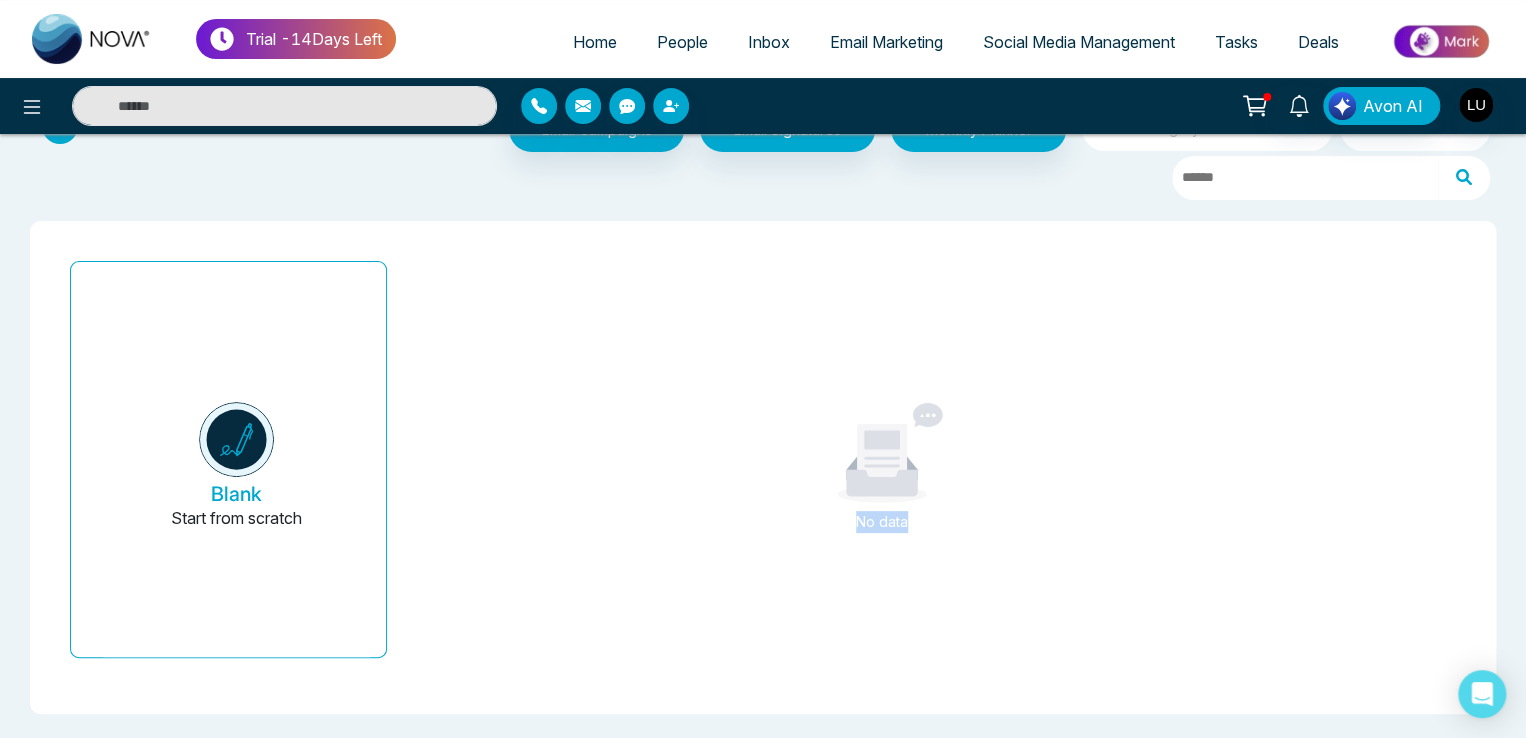 click on "No data" at bounding box center (882, 522) 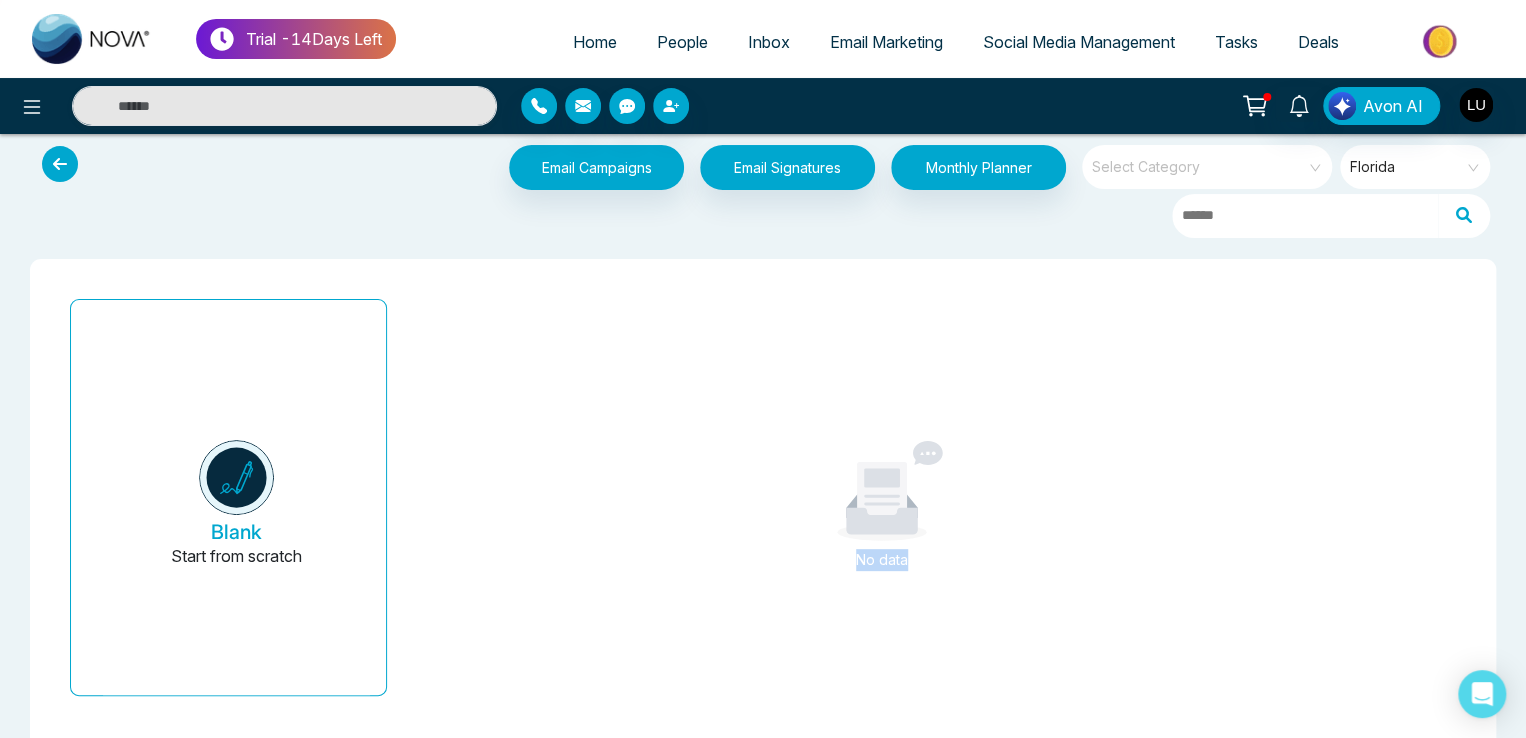 scroll, scrollTop: 0, scrollLeft: 0, axis: both 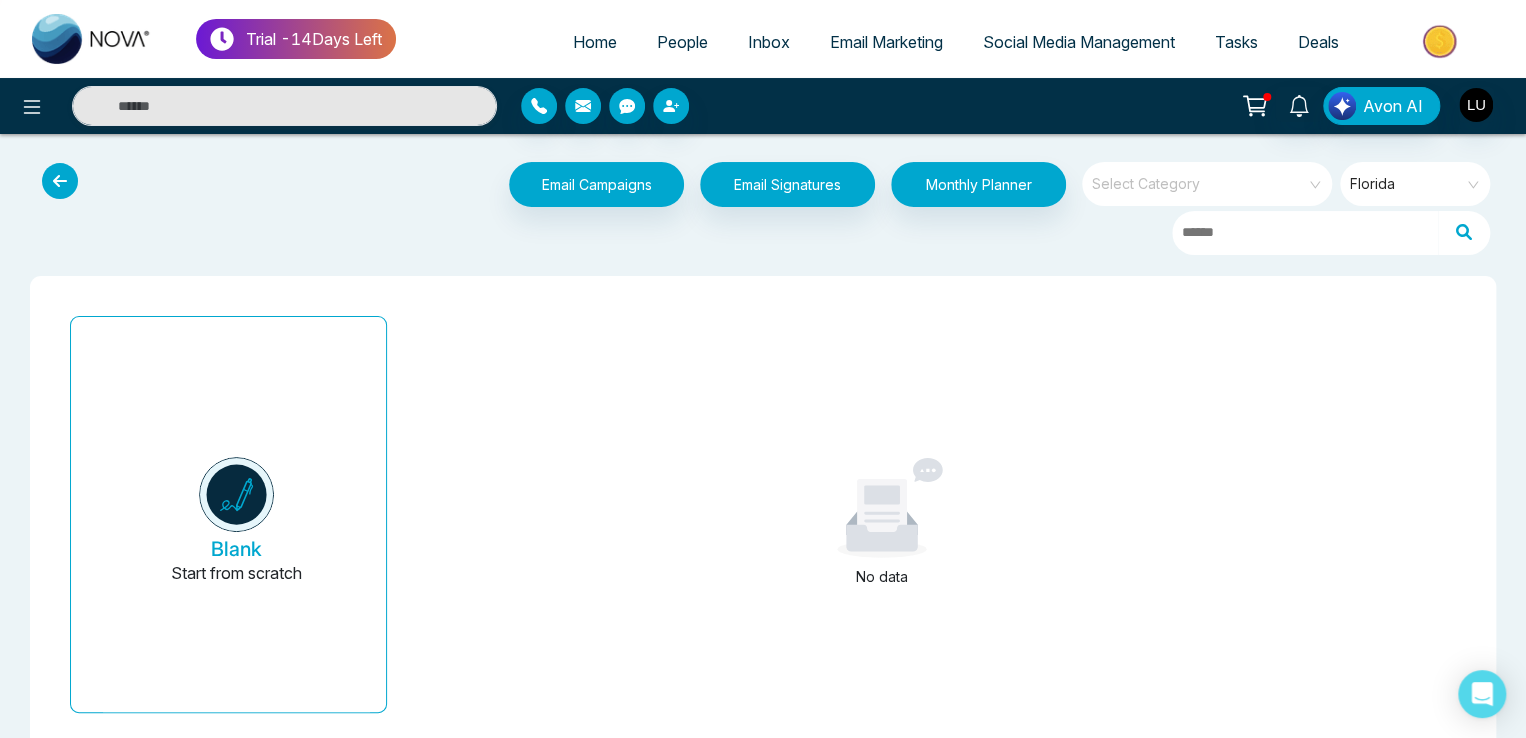 click at bounding box center (1200, 177) 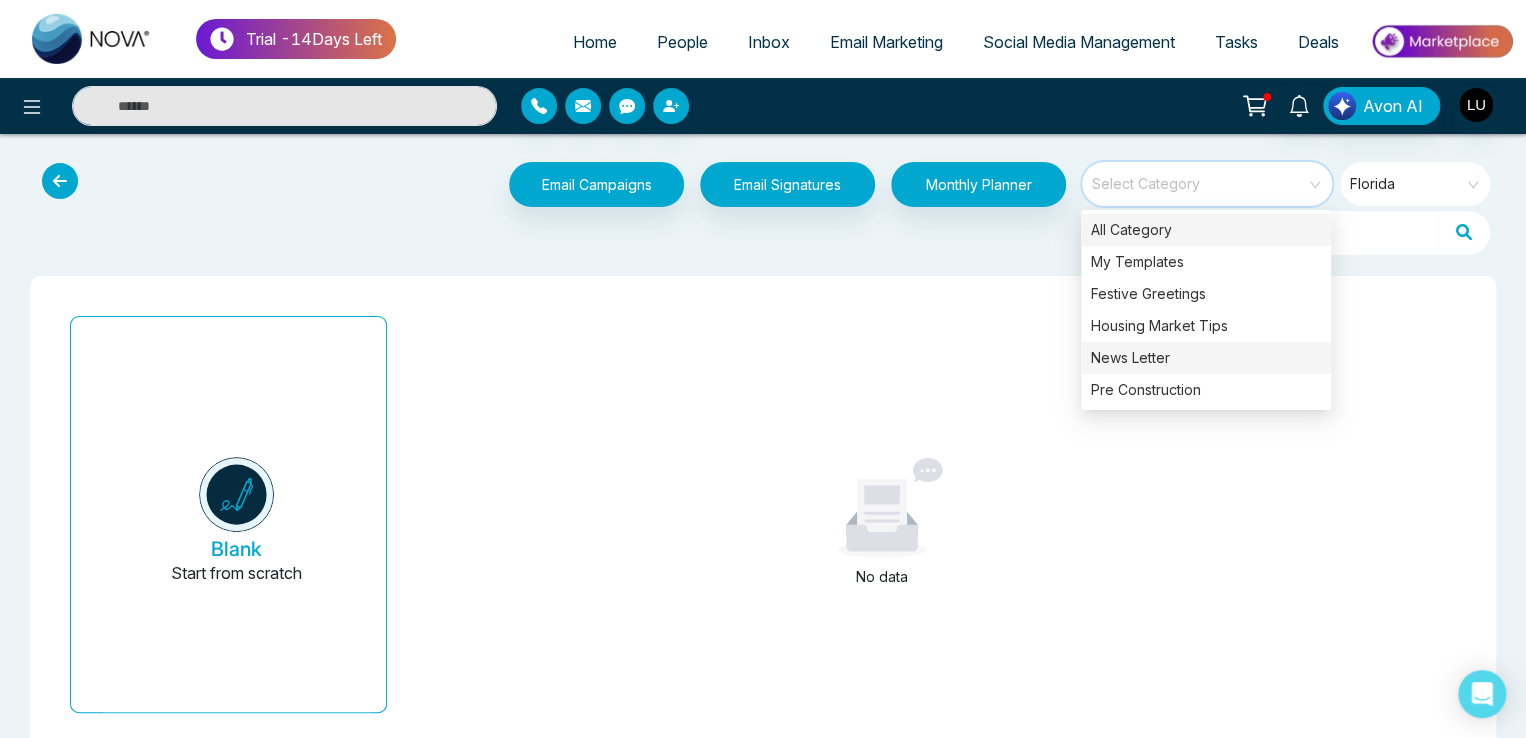 click on "News Letter" at bounding box center (1206, 358) 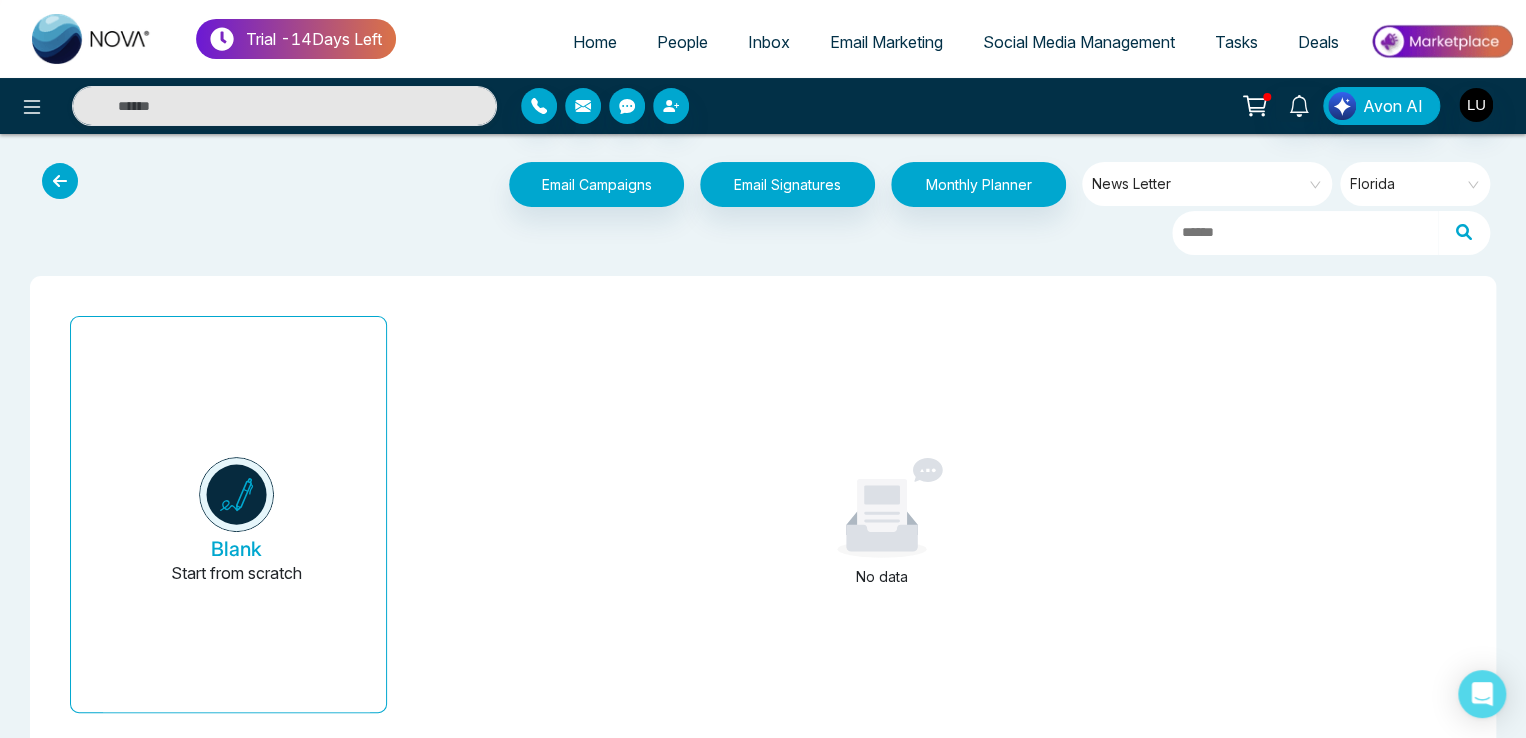 click on "[STATE]
[STATE]
Email Campaigns  Start from scratch?  View my campaigns Email Signatures Monthly Planner News Letter [STATE] Blank Start from scratch No data" at bounding box center [763, 471] 